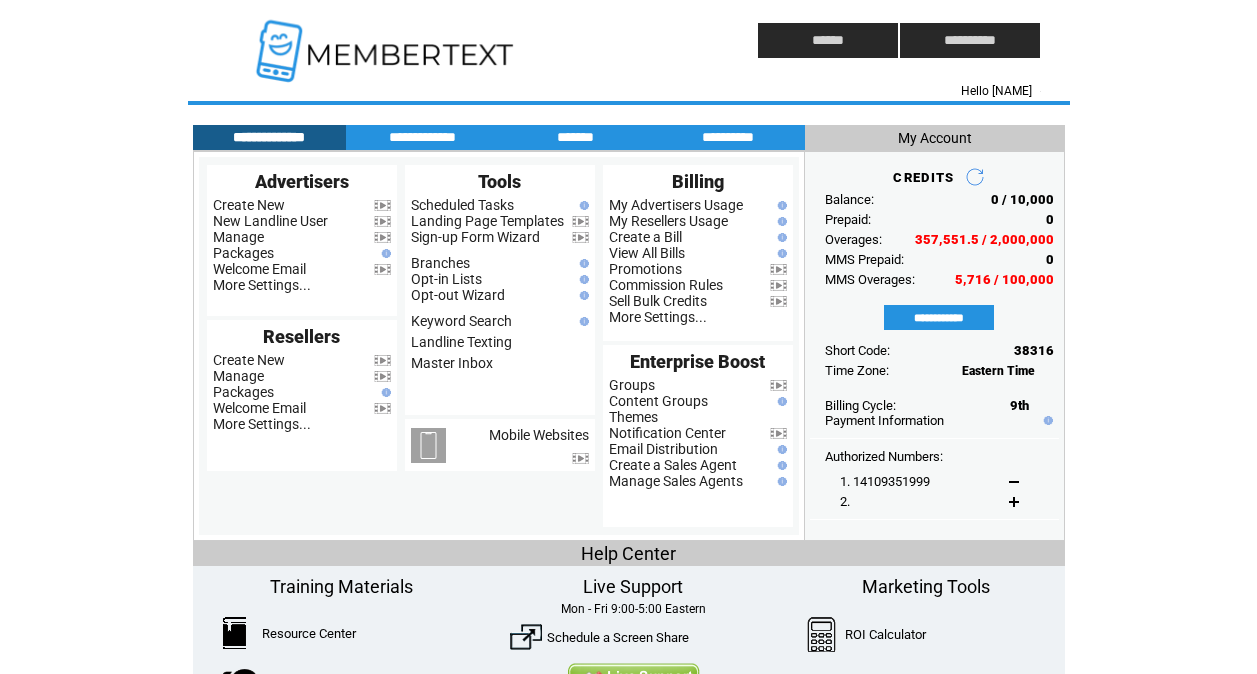 scroll, scrollTop: 0, scrollLeft: 0, axis: both 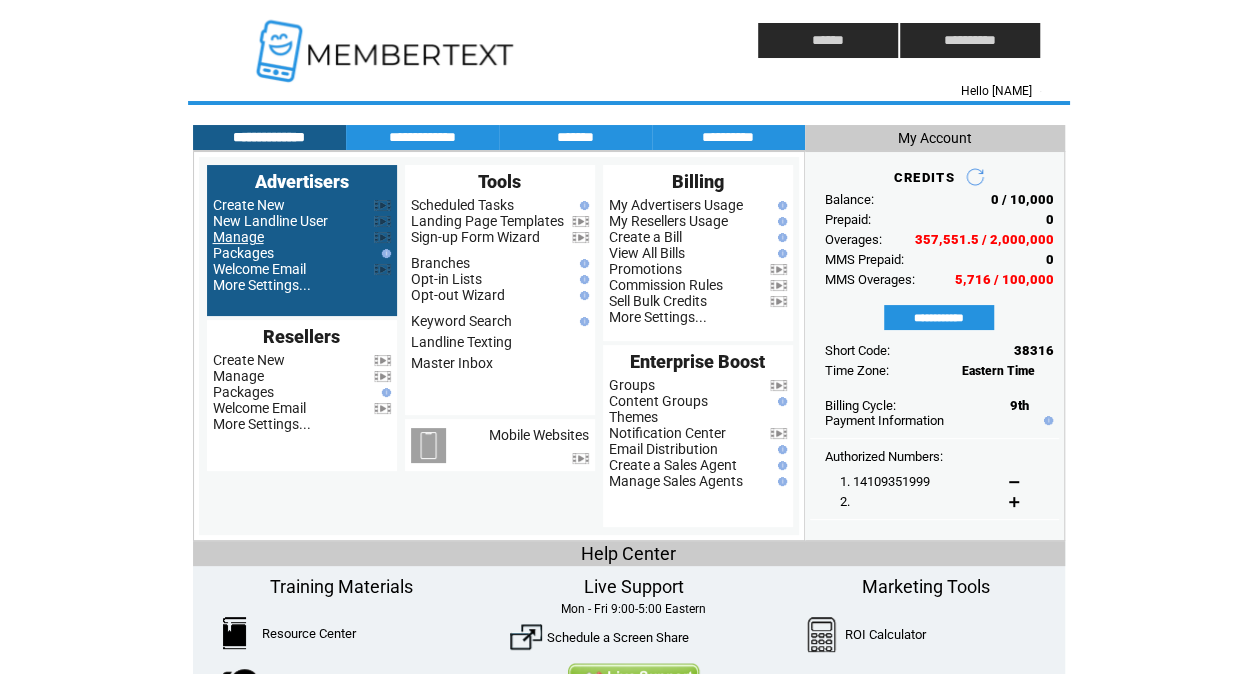 click on "Manage" at bounding box center (238, 237) 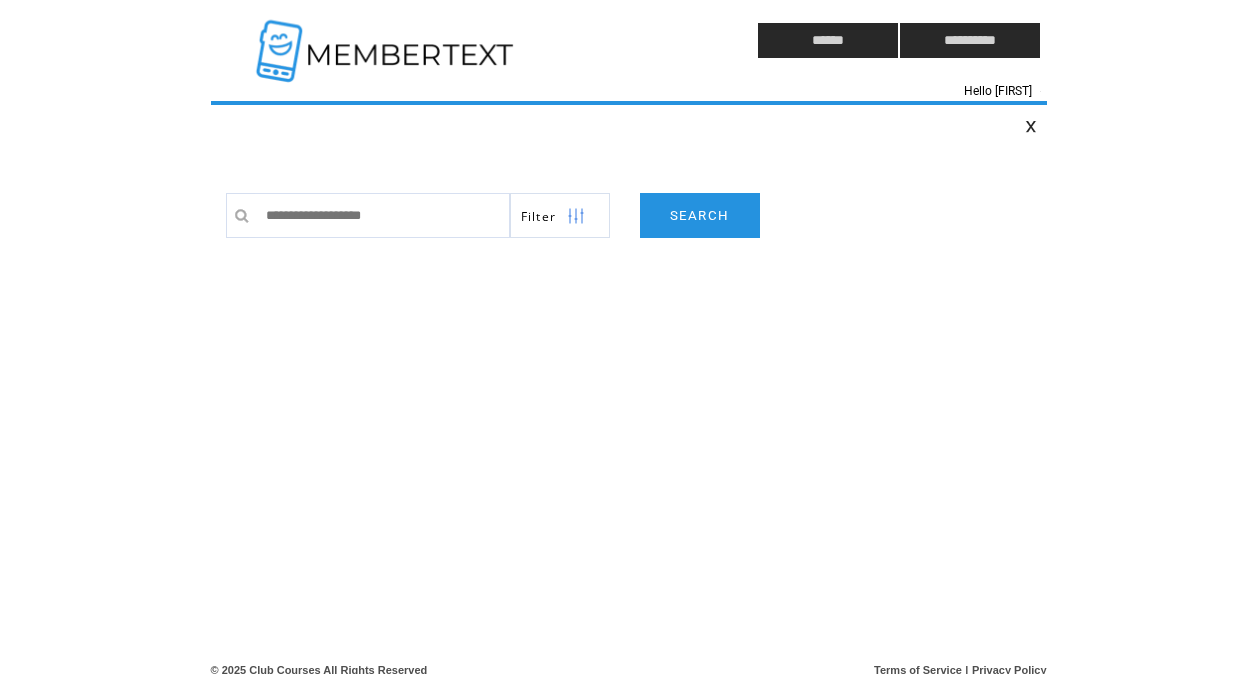 scroll, scrollTop: 0, scrollLeft: 0, axis: both 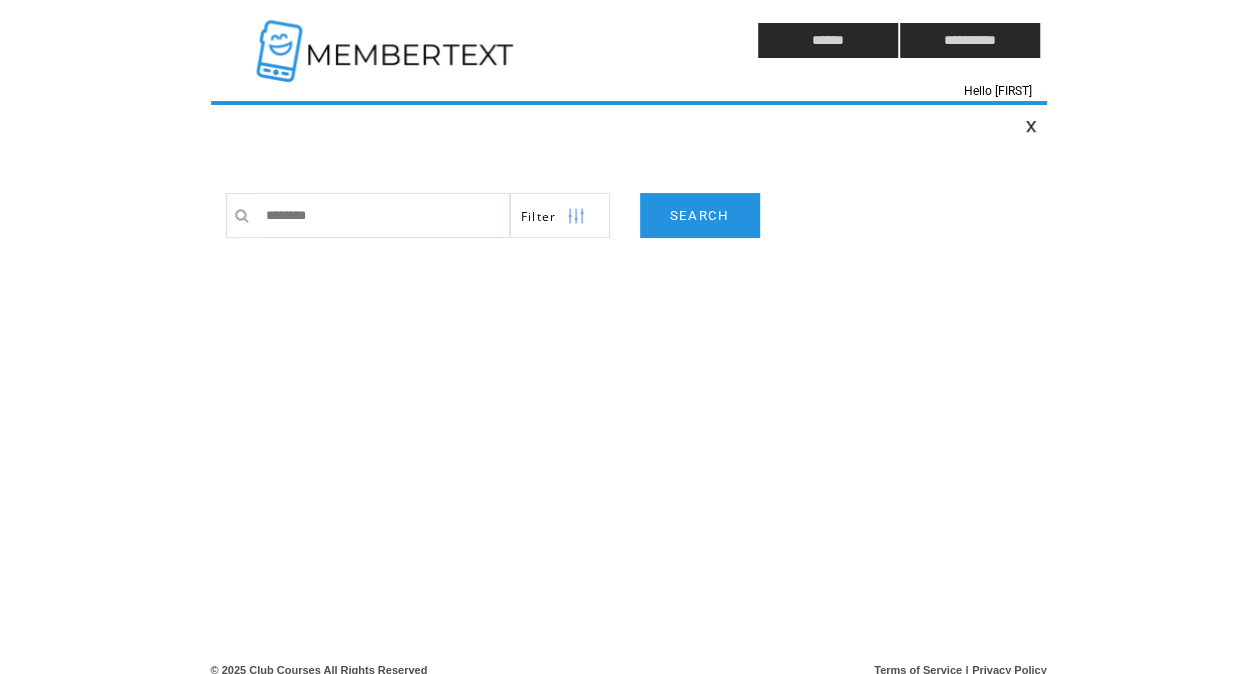 type on "*********" 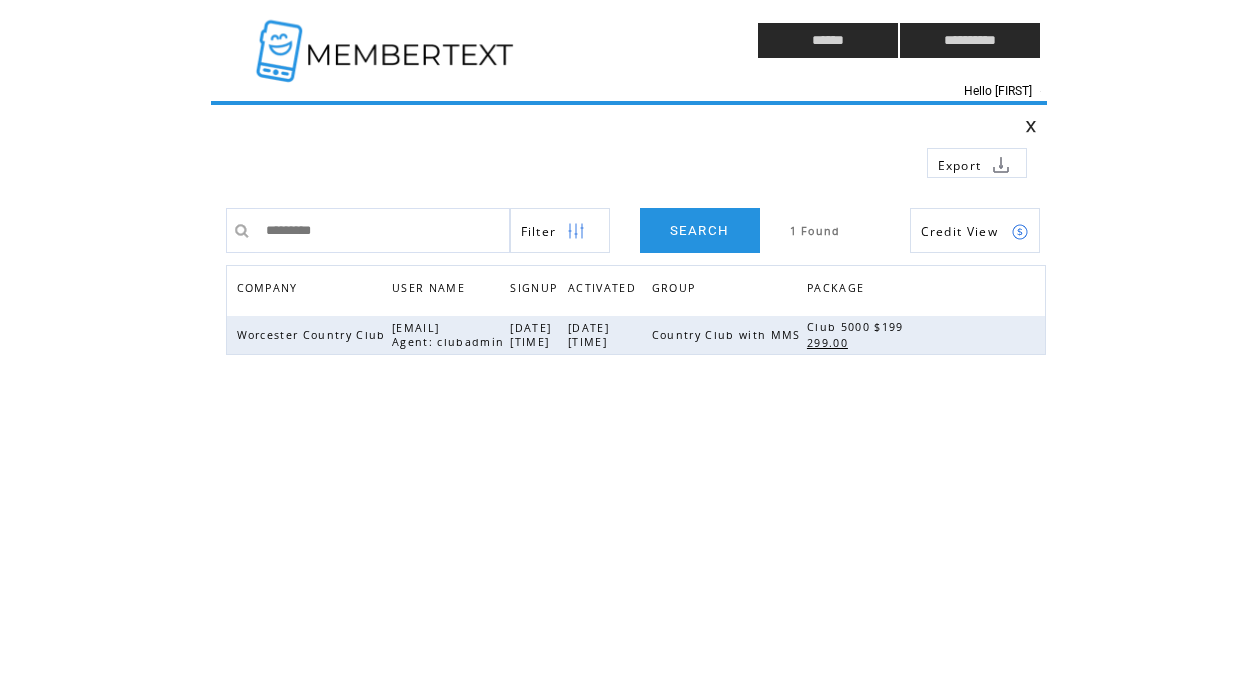 scroll, scrollTop: 0, scrollLeft: 0, axis: both 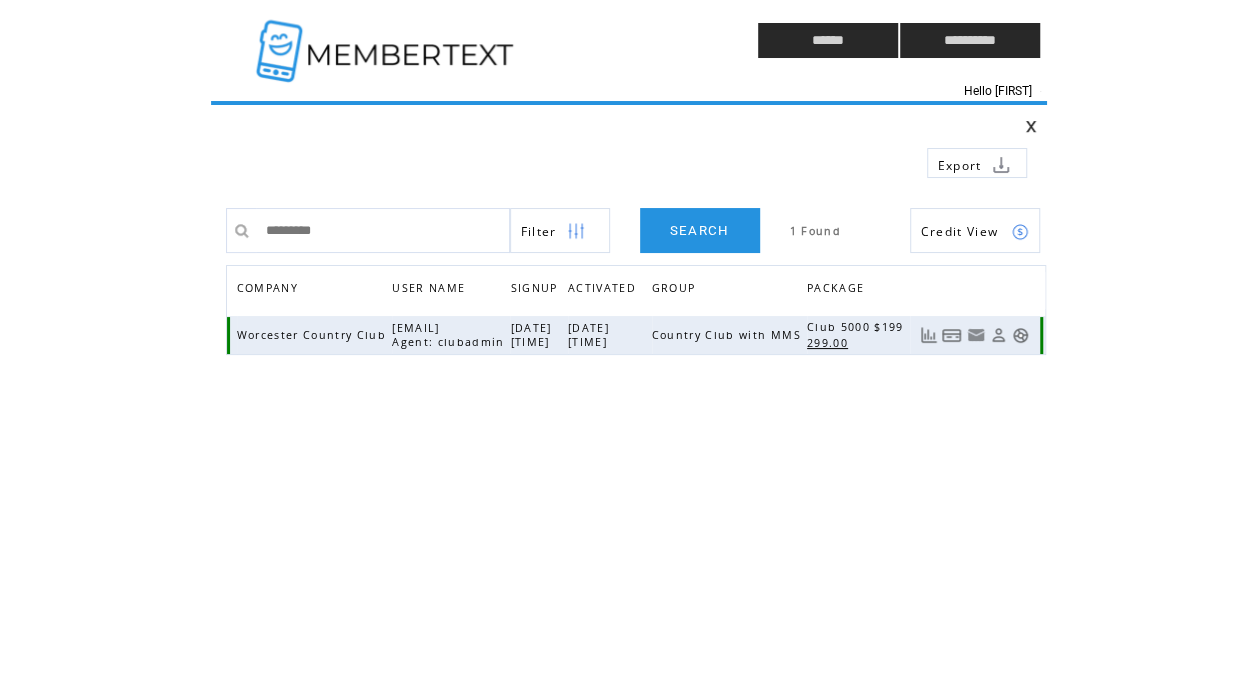click at bounding box center (1020, 335) 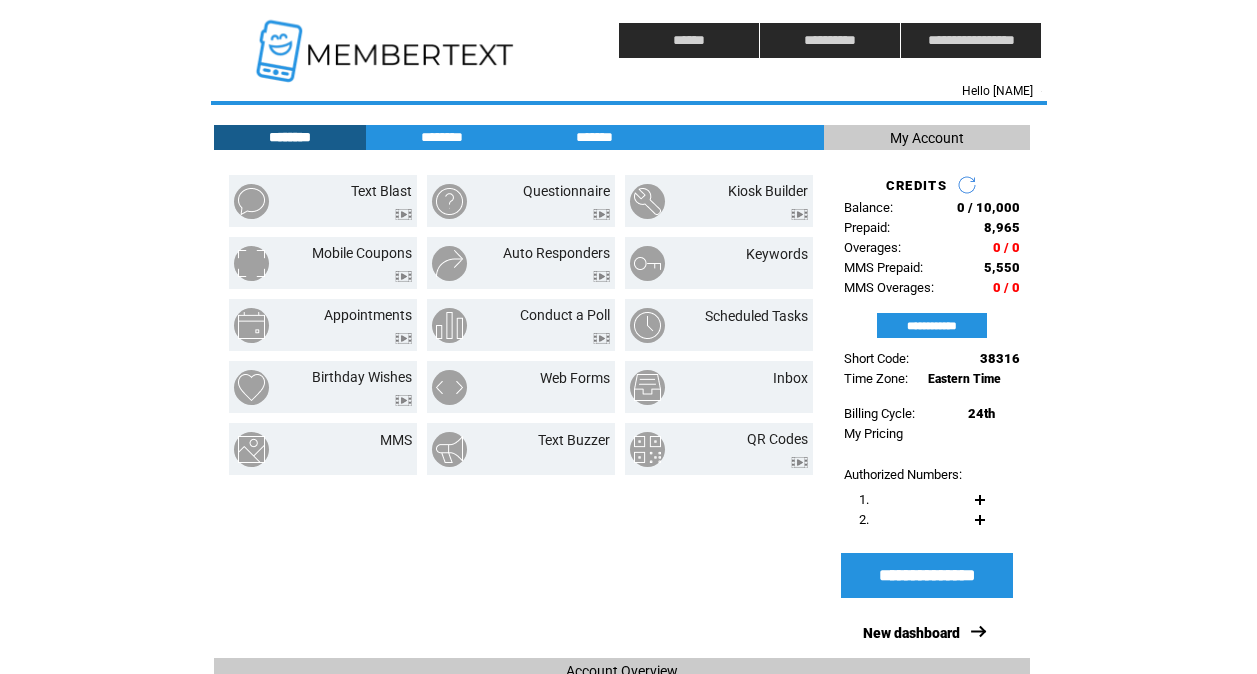 scroll, scrollTop: 0, scrollLeft: 0, axis: both 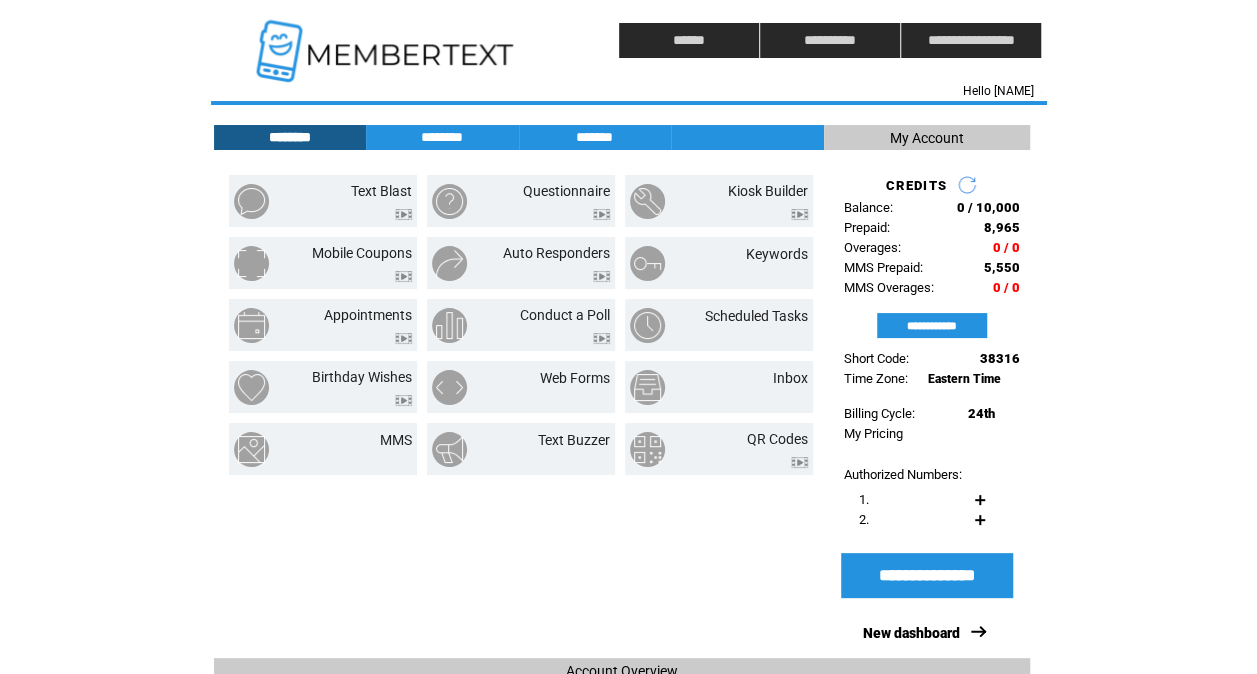 click at bounding box center [387, 40] 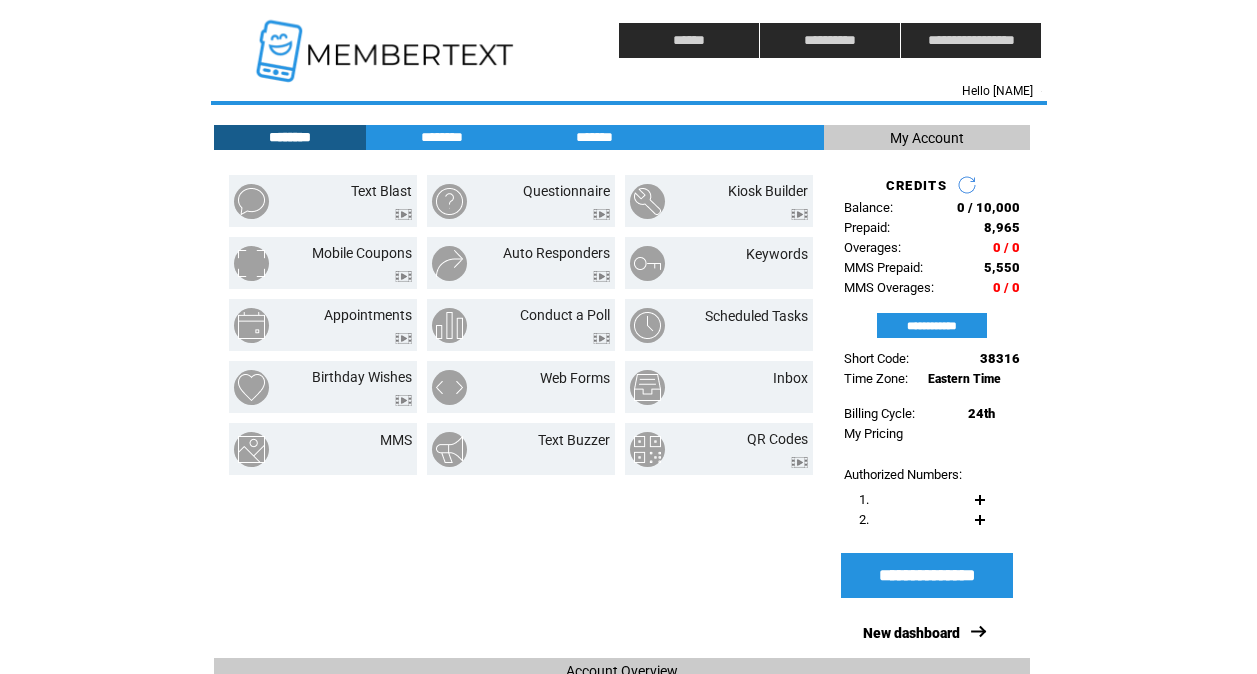 scroll, scrollTop: 0, scrollLeft: 0, axis: both 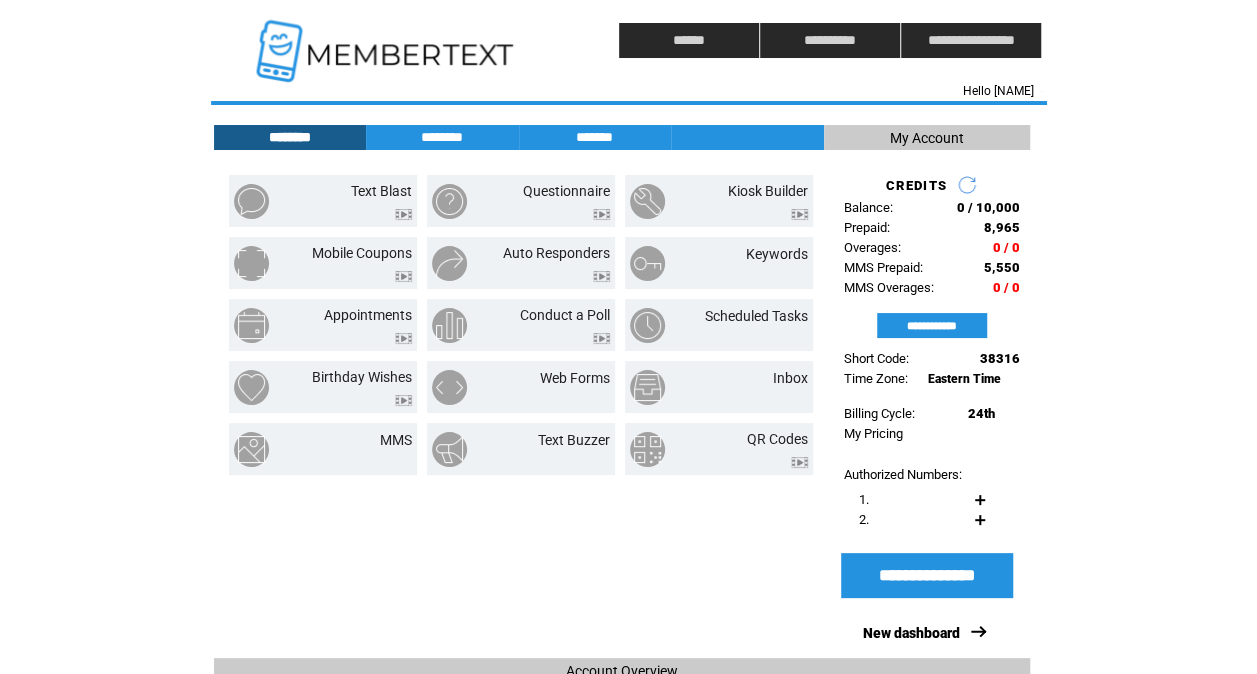 click at bounding box center (387, 40) 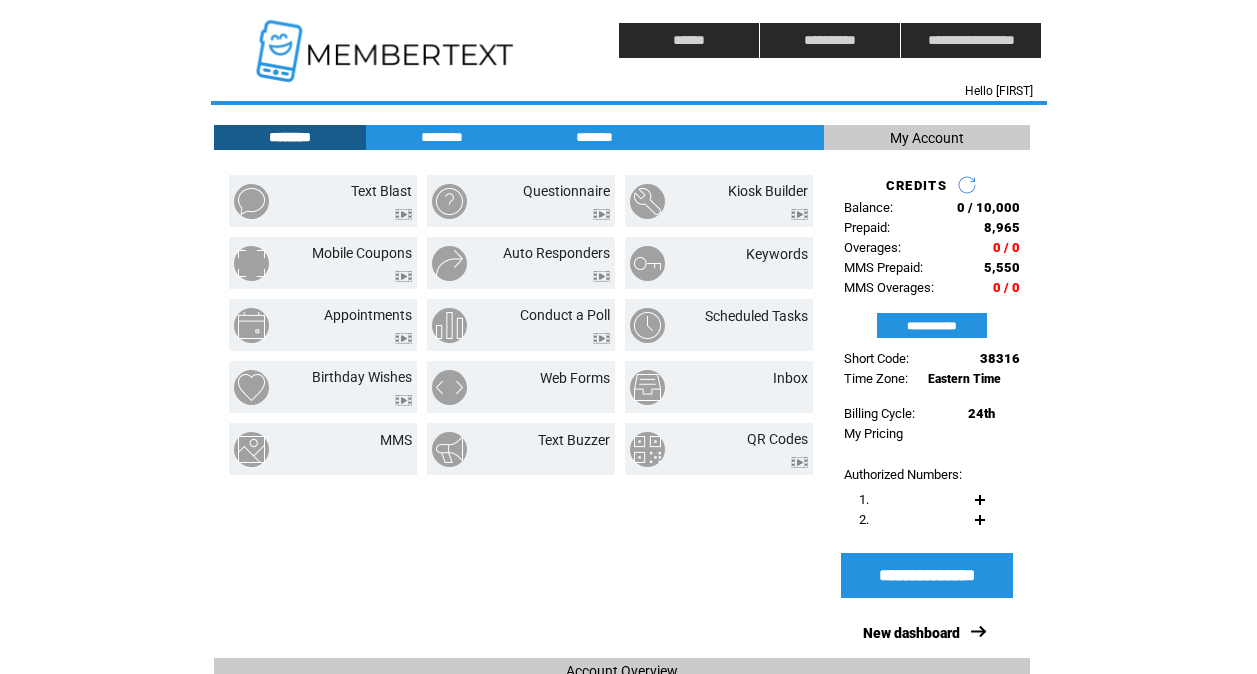 scroll, scrollTop: 0, scrollLeft: 0, axis: both 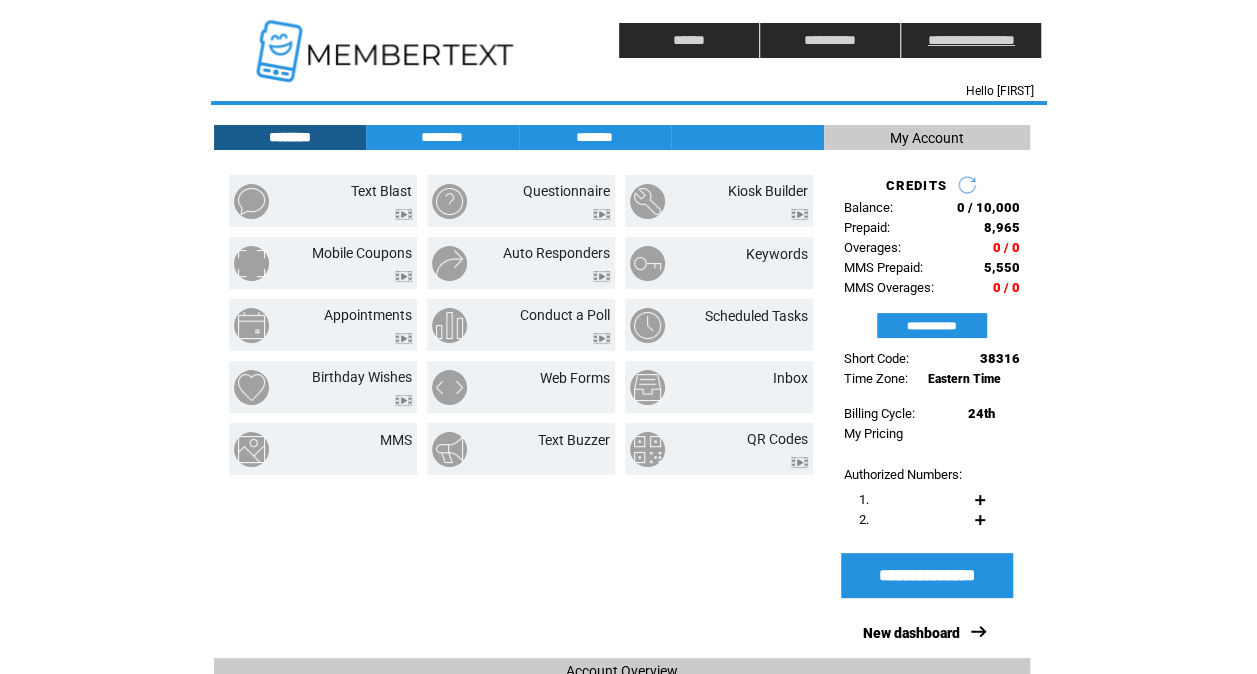 click on "**********" at bounding box center [971, 40] 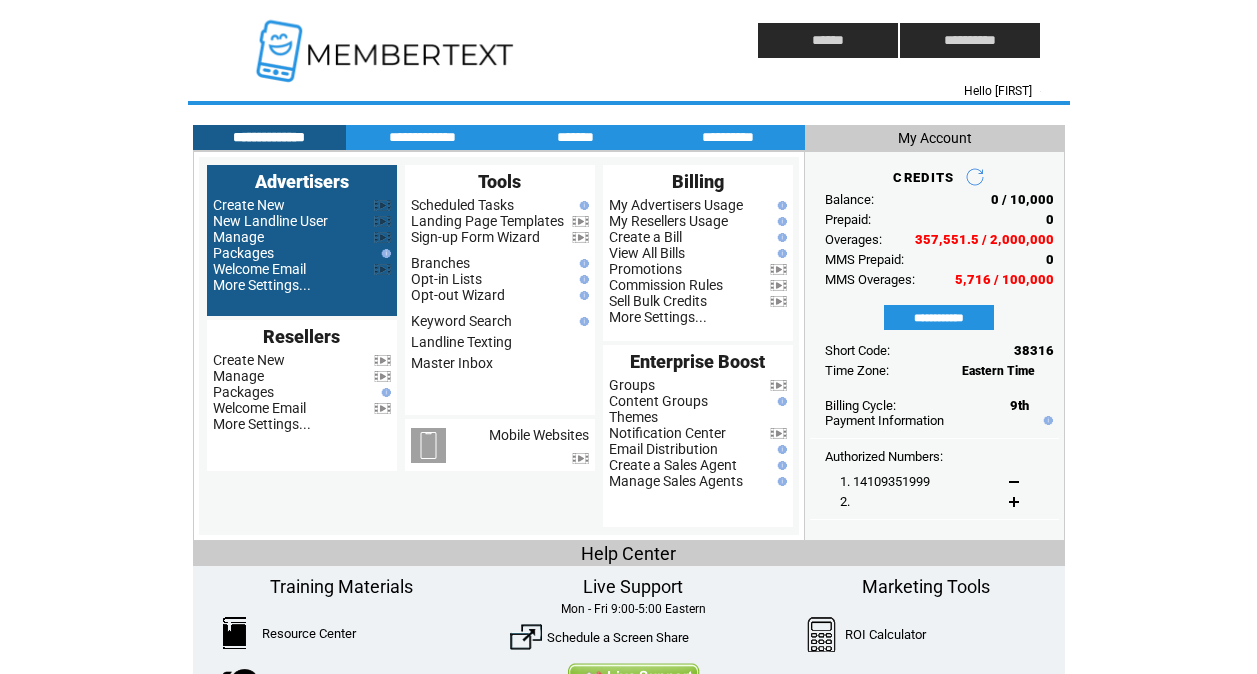 scroll, scrollTop: 0, scrollLeft: 0, axis: both 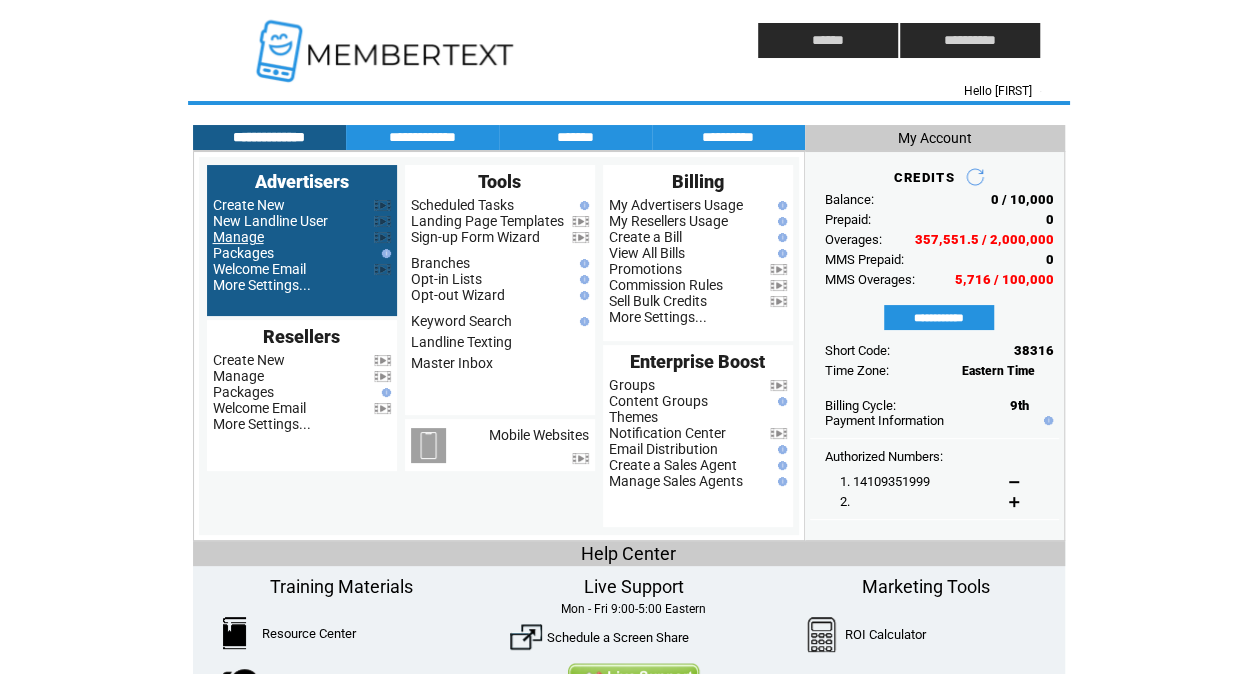 click on "Manage" at bounding box center (238, 237) 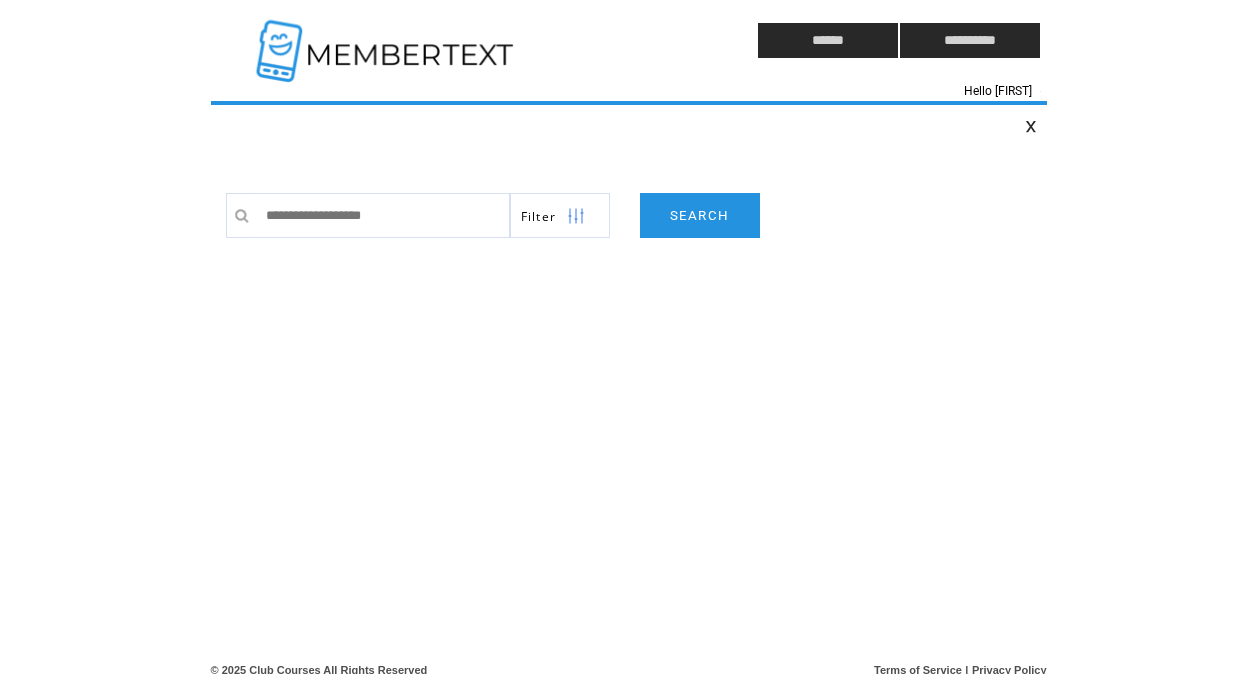 scroll, scrollTop: 0, scrollLeft: 0, axis: both 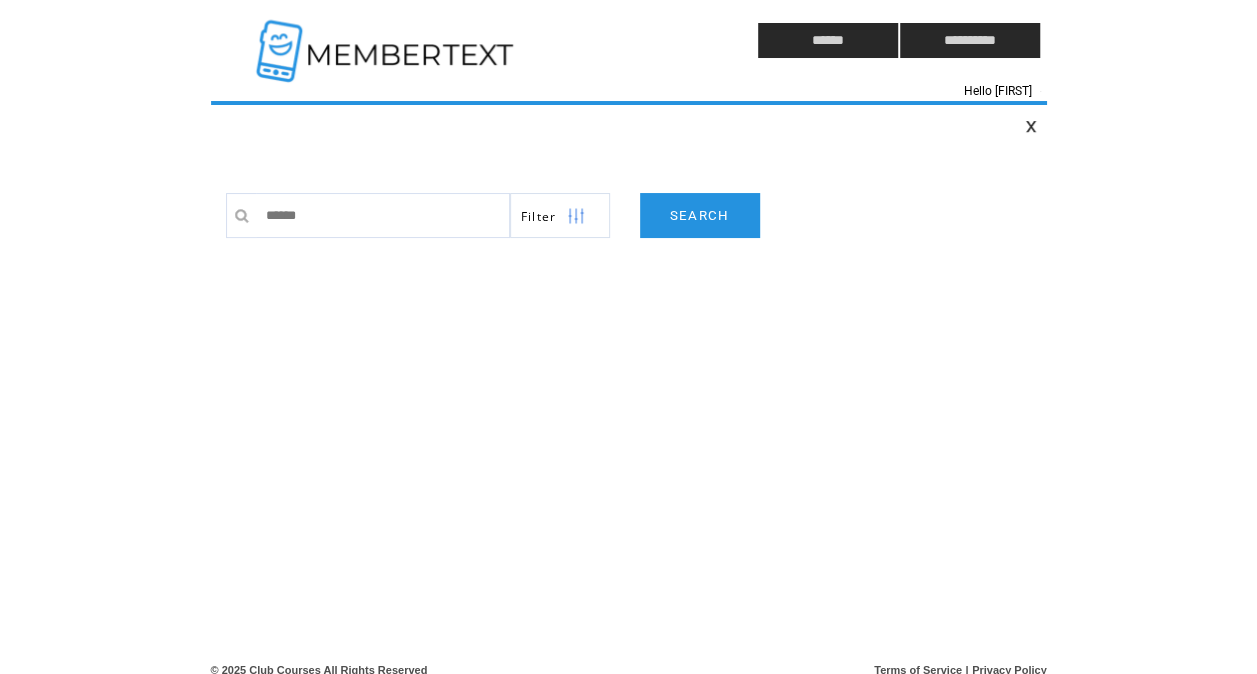 type on "*******" 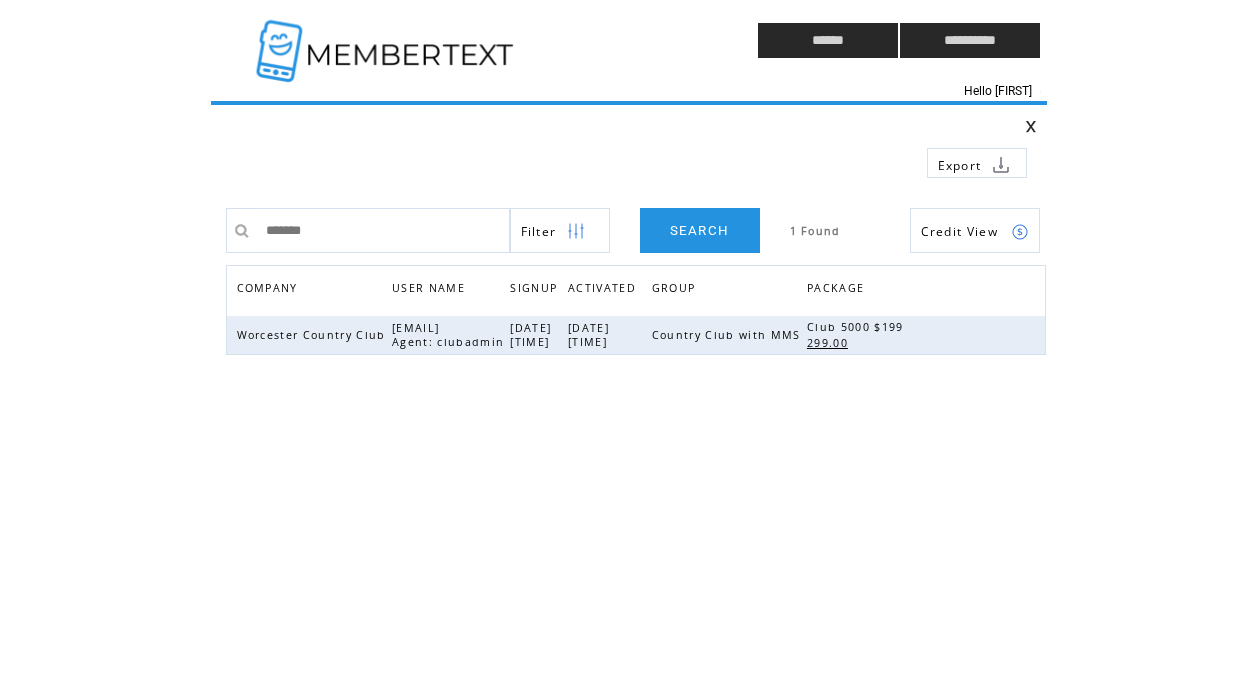 scroll, scrollTop: 0, scrollLeft: 0, axis: both 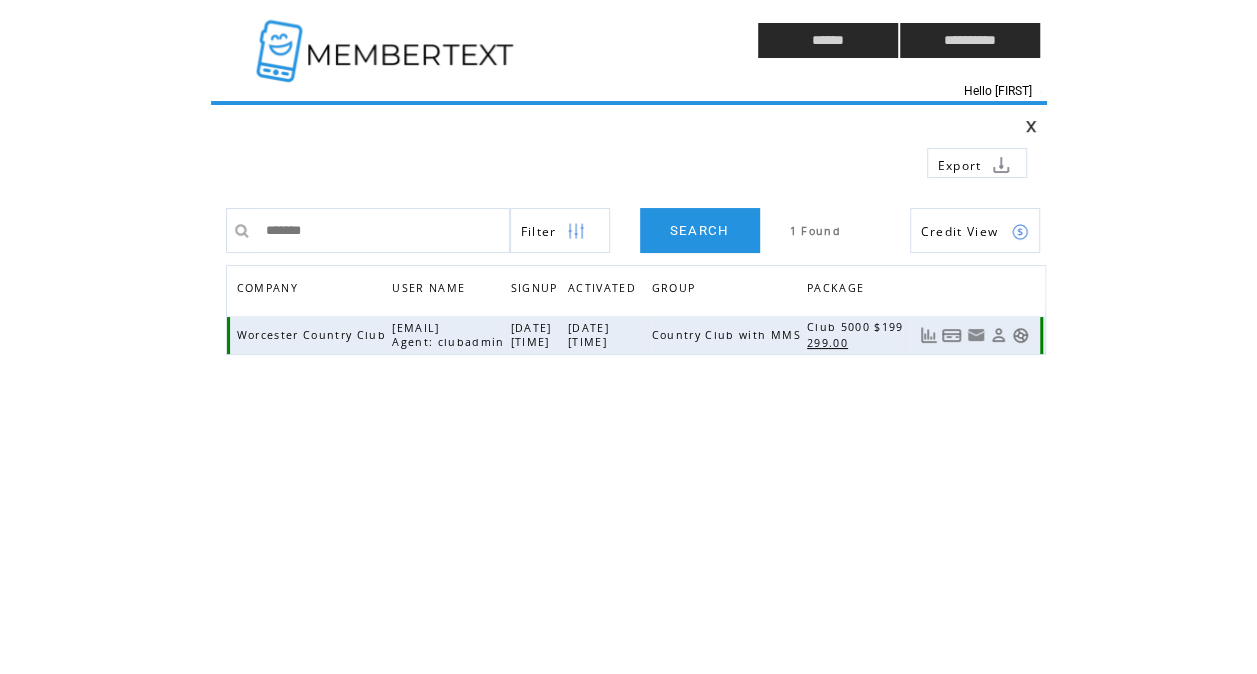 click at bounding box center [998, 335] 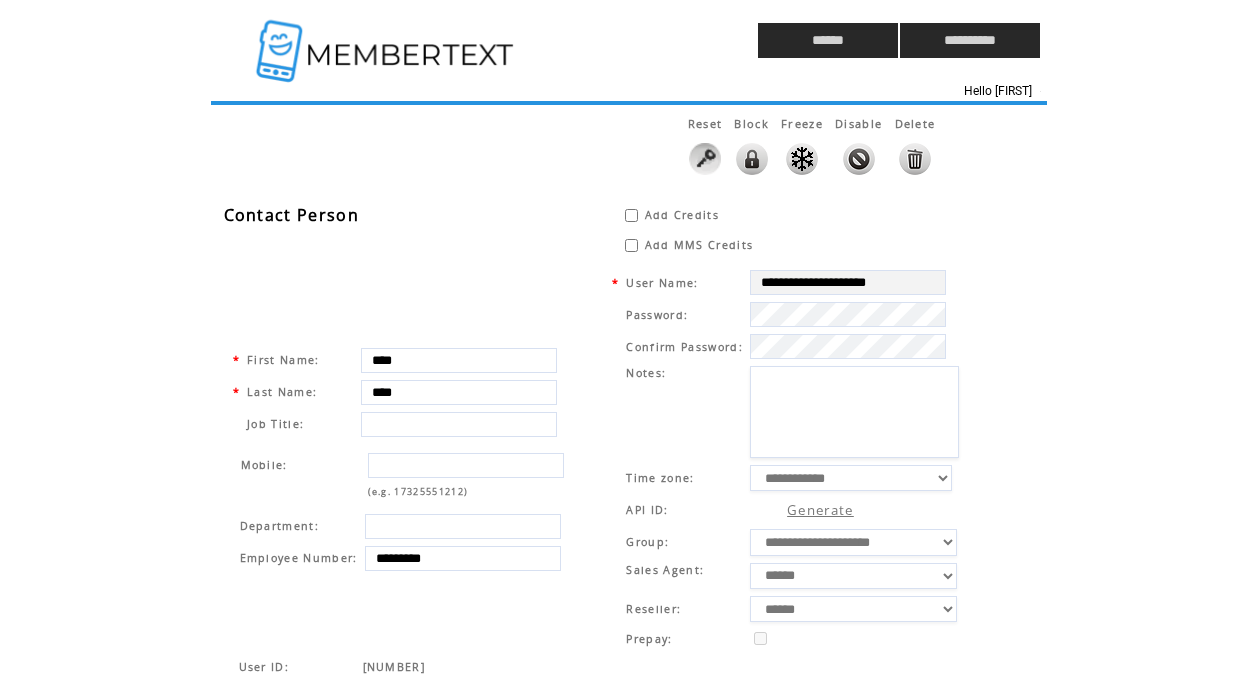 scroll, scrollTop: 0, scrollLeft: 0, axis: both 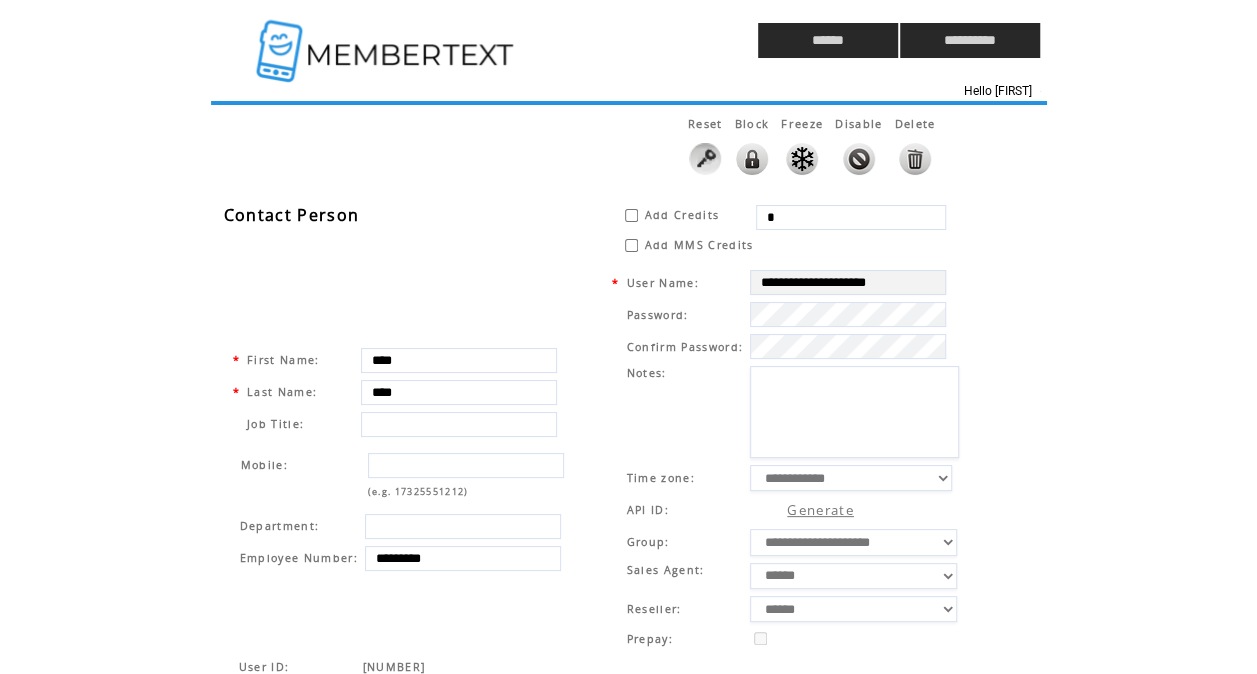 click on "*" at bounding box center (851, 217) 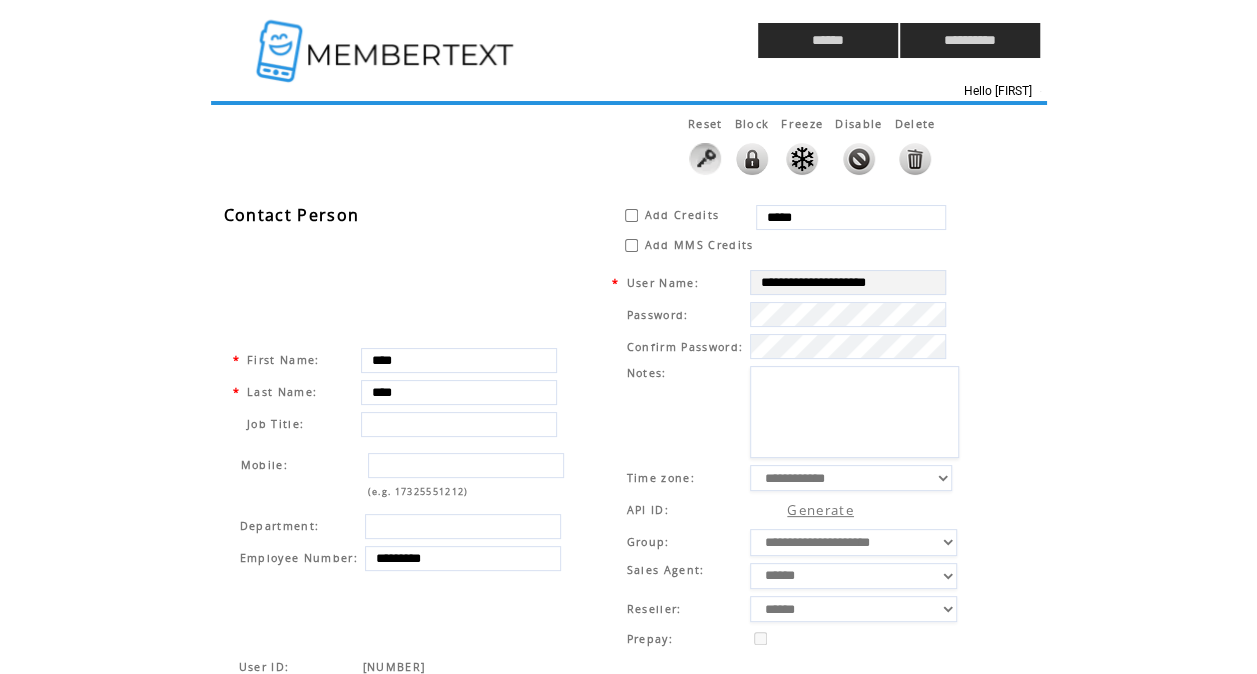 type on "*****" 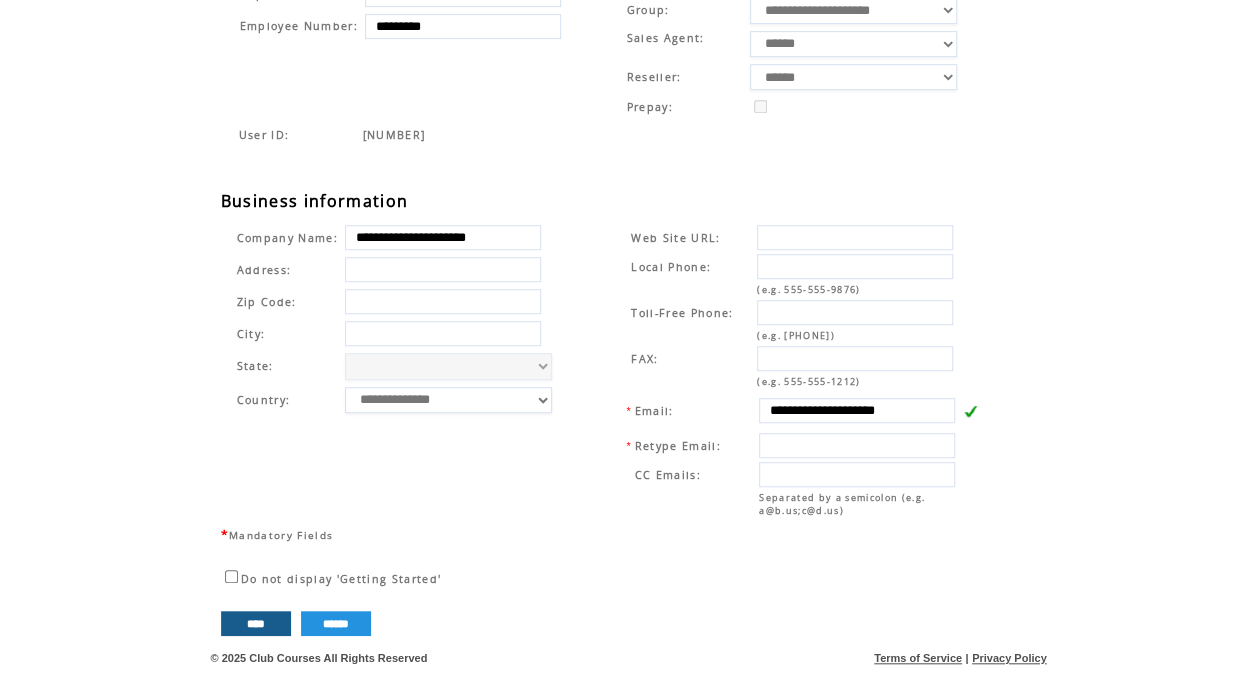 click on "****" at bounding box center [256, 623] 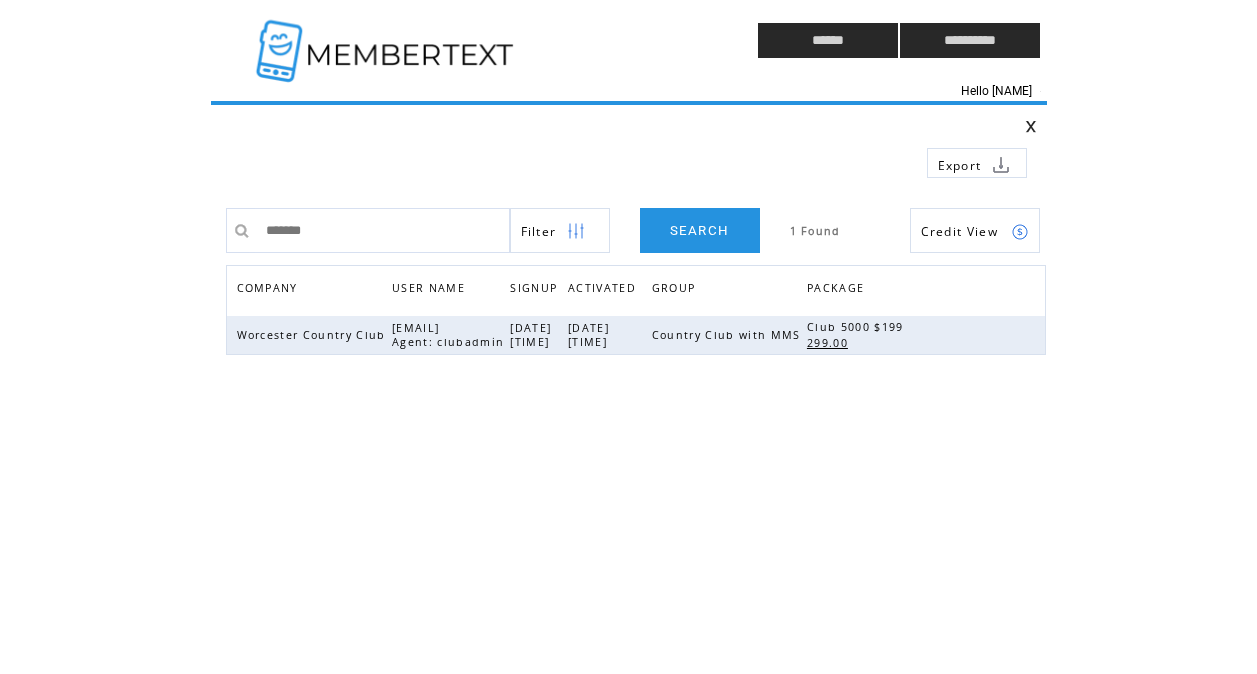 scroll, scrollTop: 0, scrollLeft: 0, axis: both 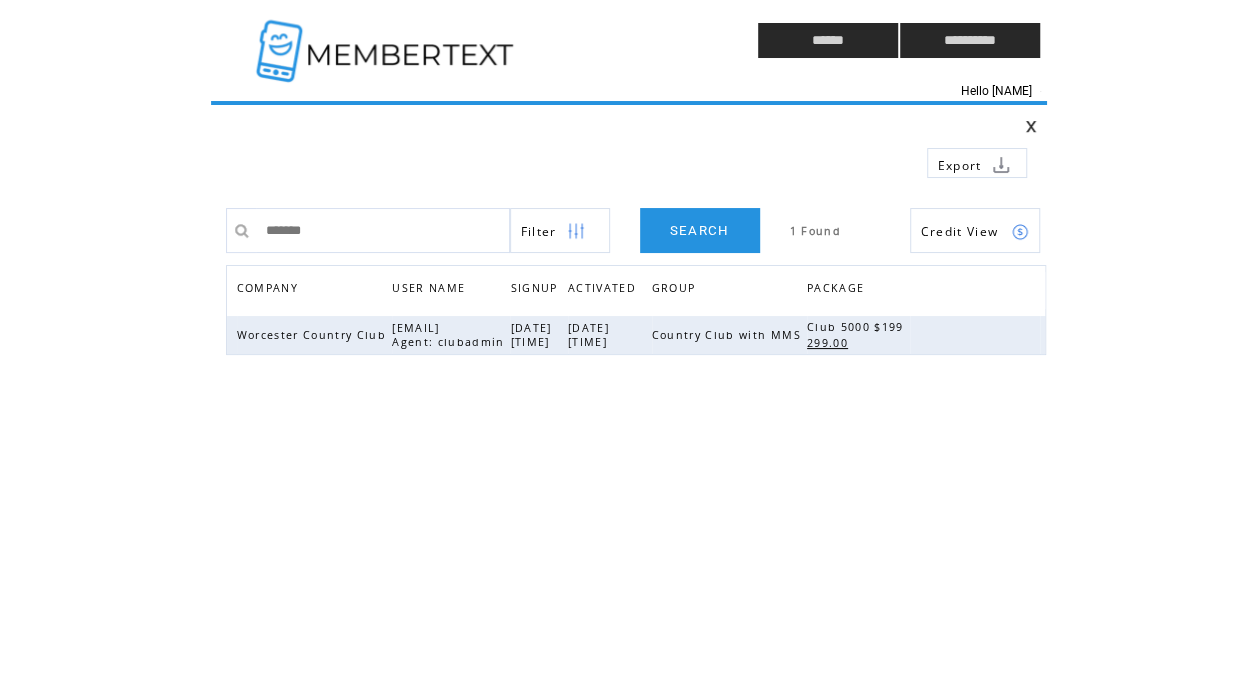 click at bounding box center [537, 155] 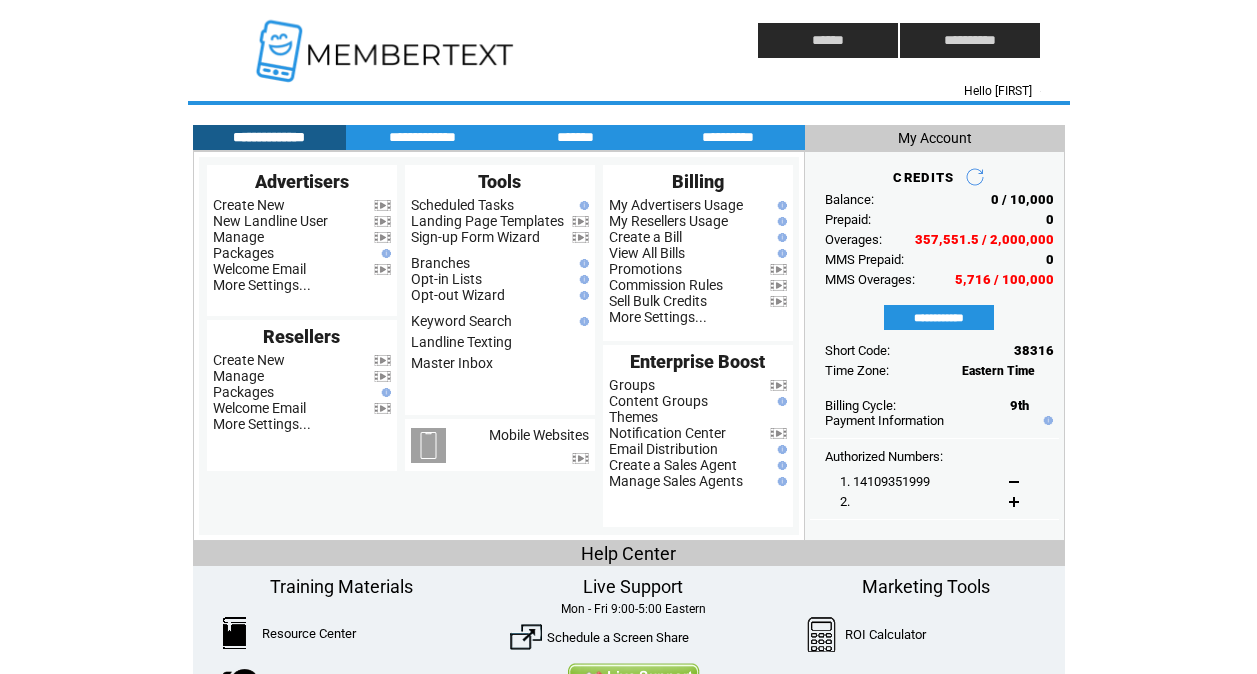 scroll, scrollTop: 0, scrollLeft: 0, axis: both 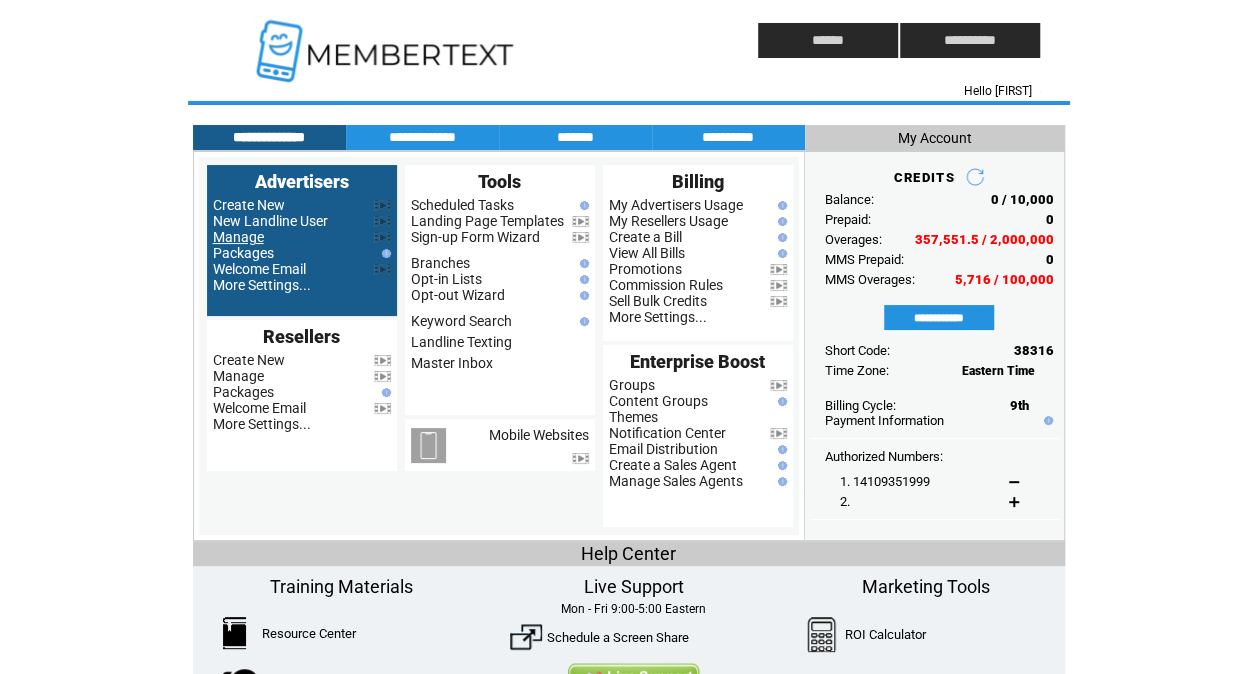 click on "Manage" at bounding box center (238, 237) 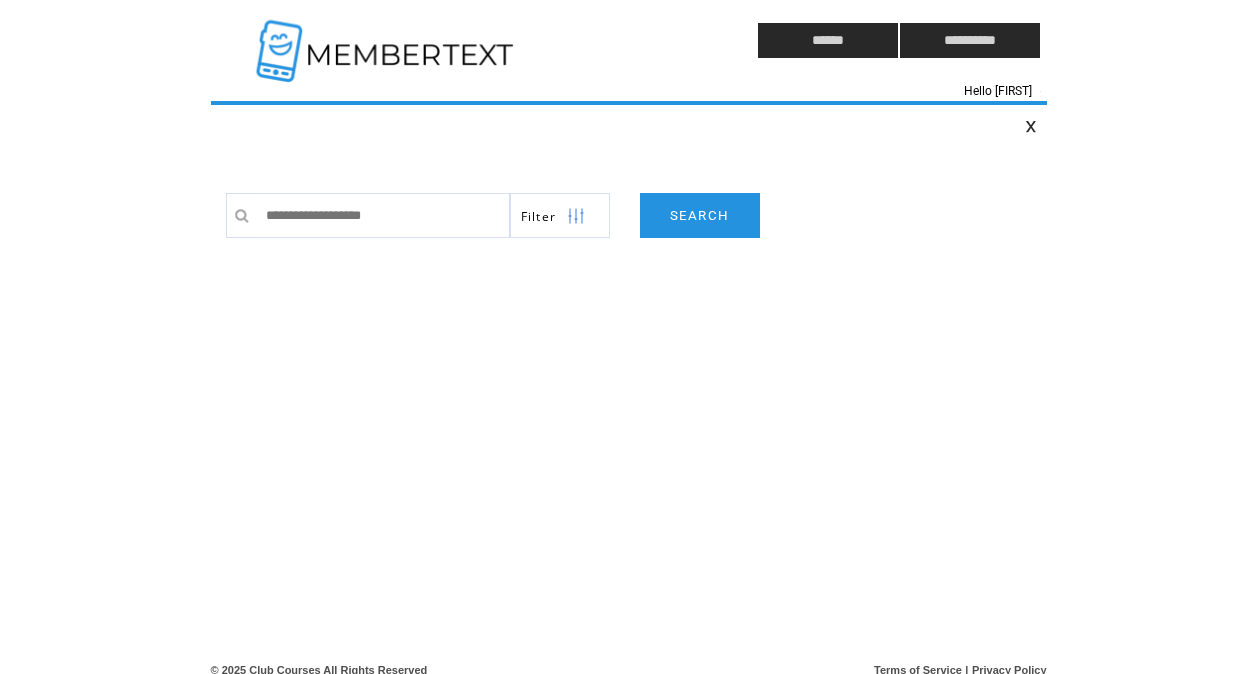 scroll, scrollTop: 0, scrollLeft: 0, axis: both 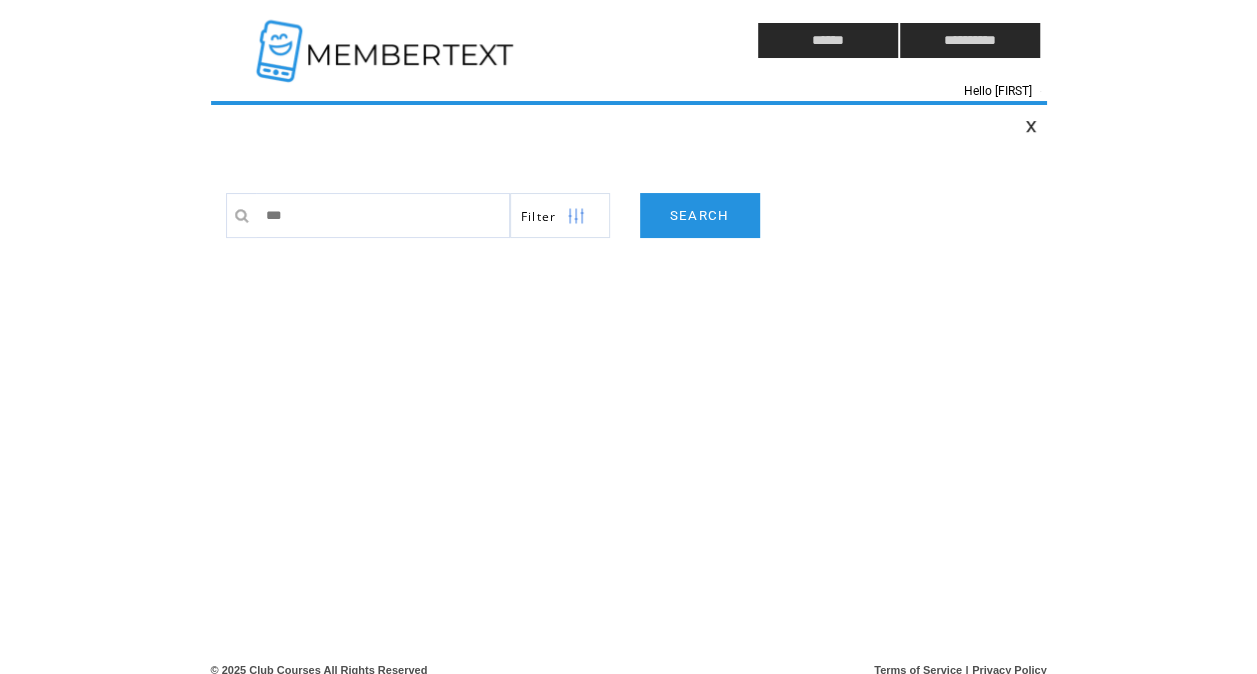 type on "****" 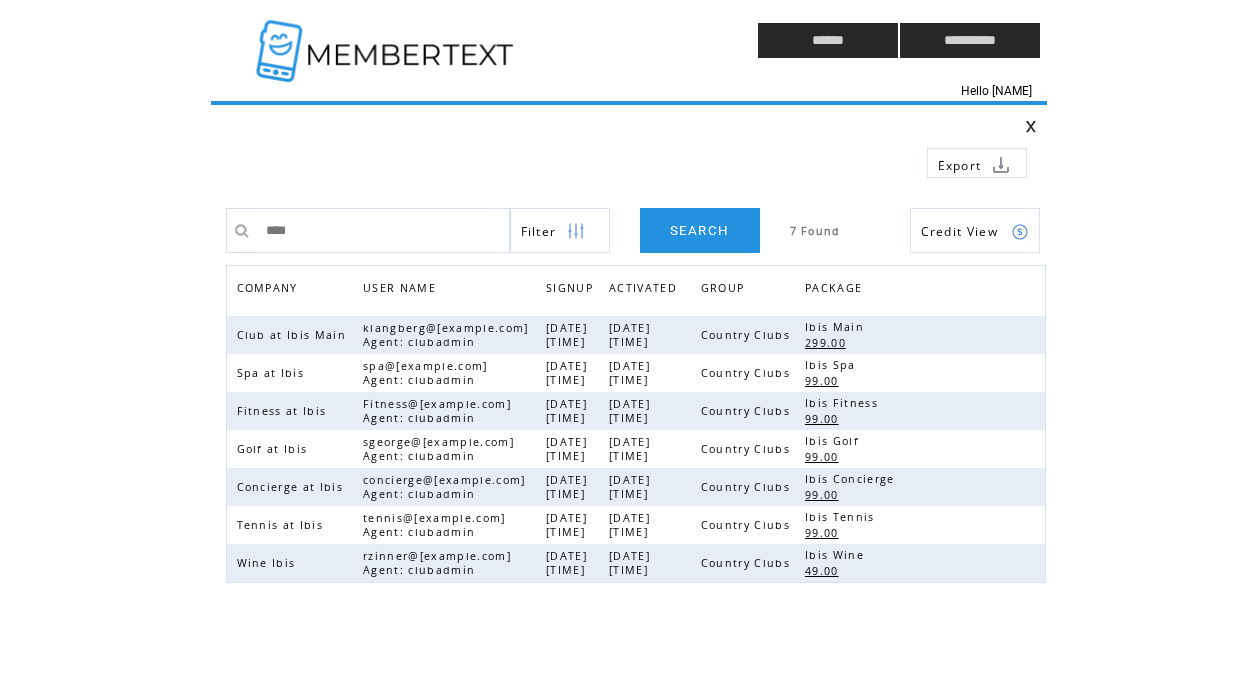 scroll, scrollTop: 0, scrollLeft: 0, axis: both 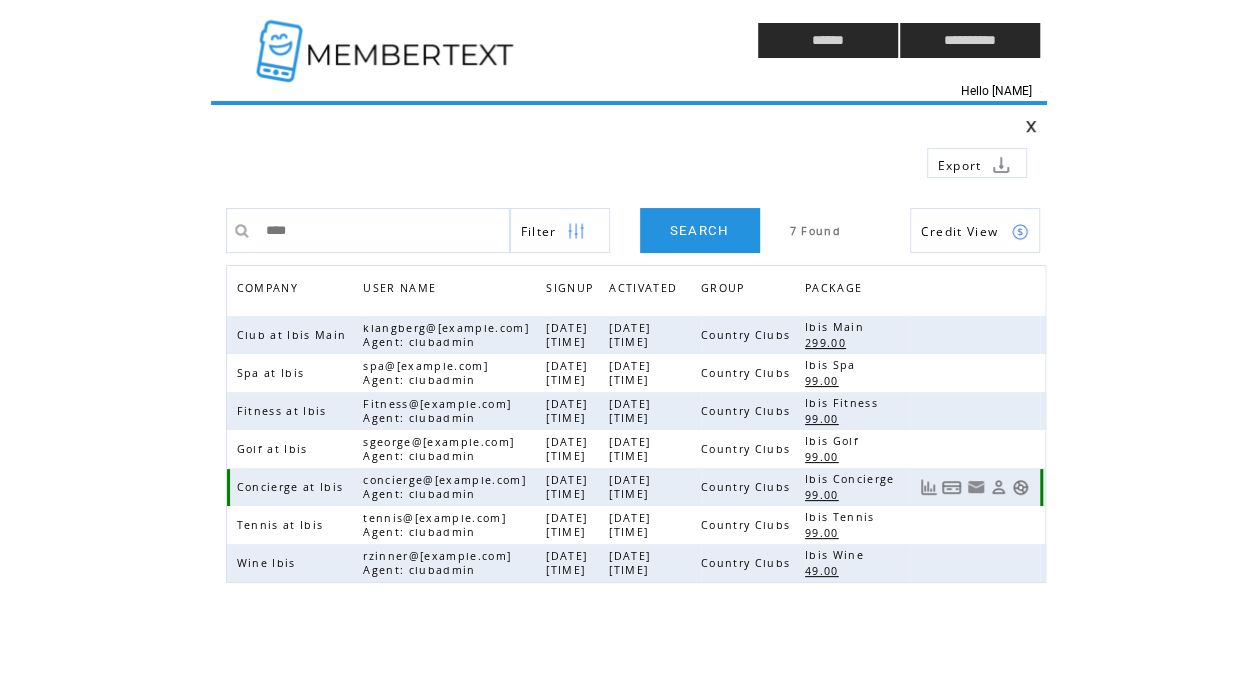 click at bounding box center (1020, 487) 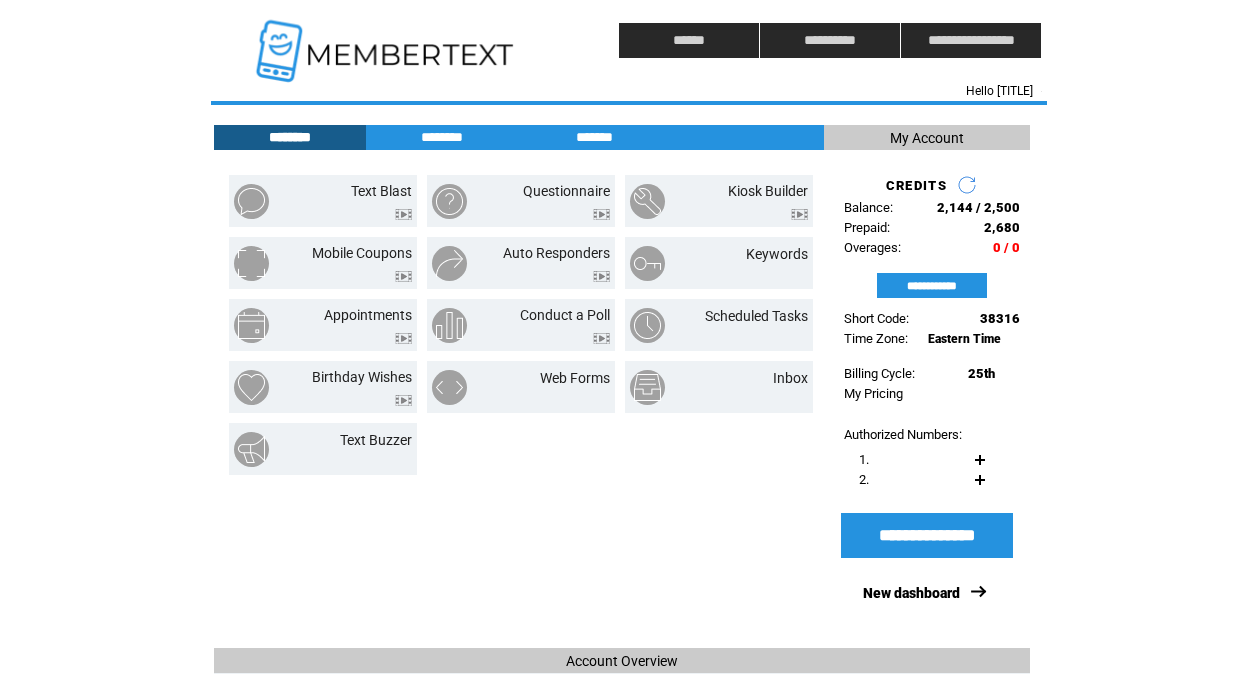 scroll, scrollTop: 0, scrollLeft: 0, axis: both 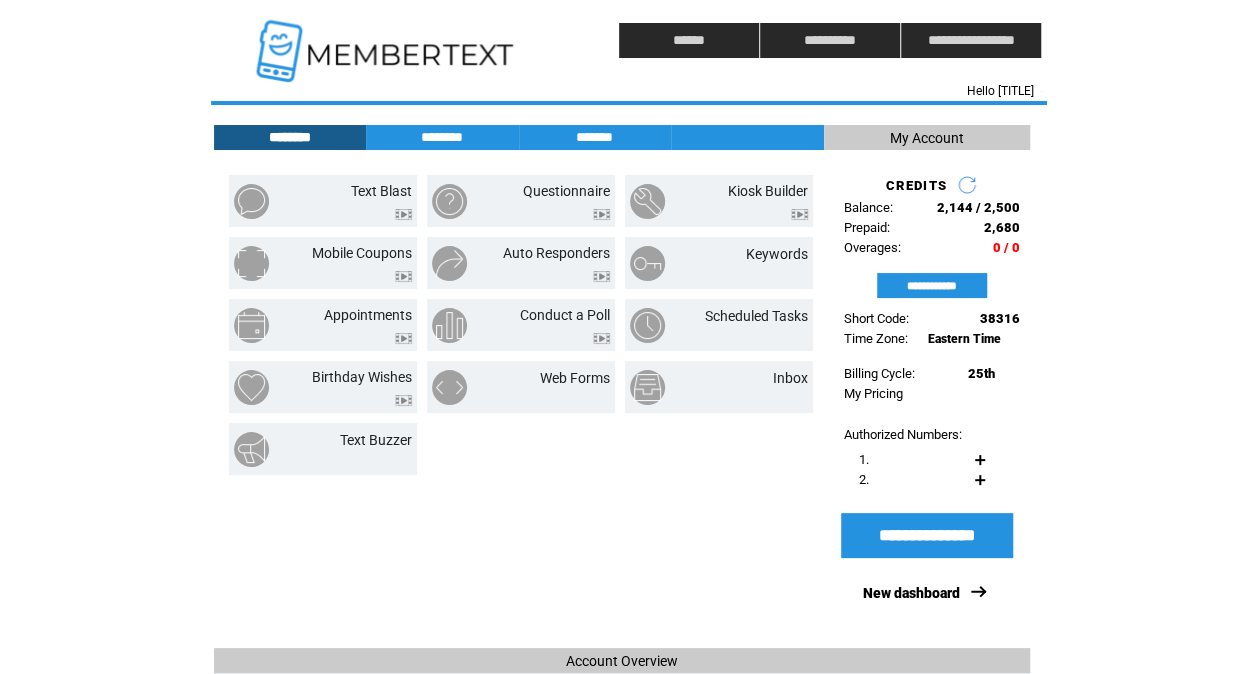 click on "********" at bounding box center (442, 137) 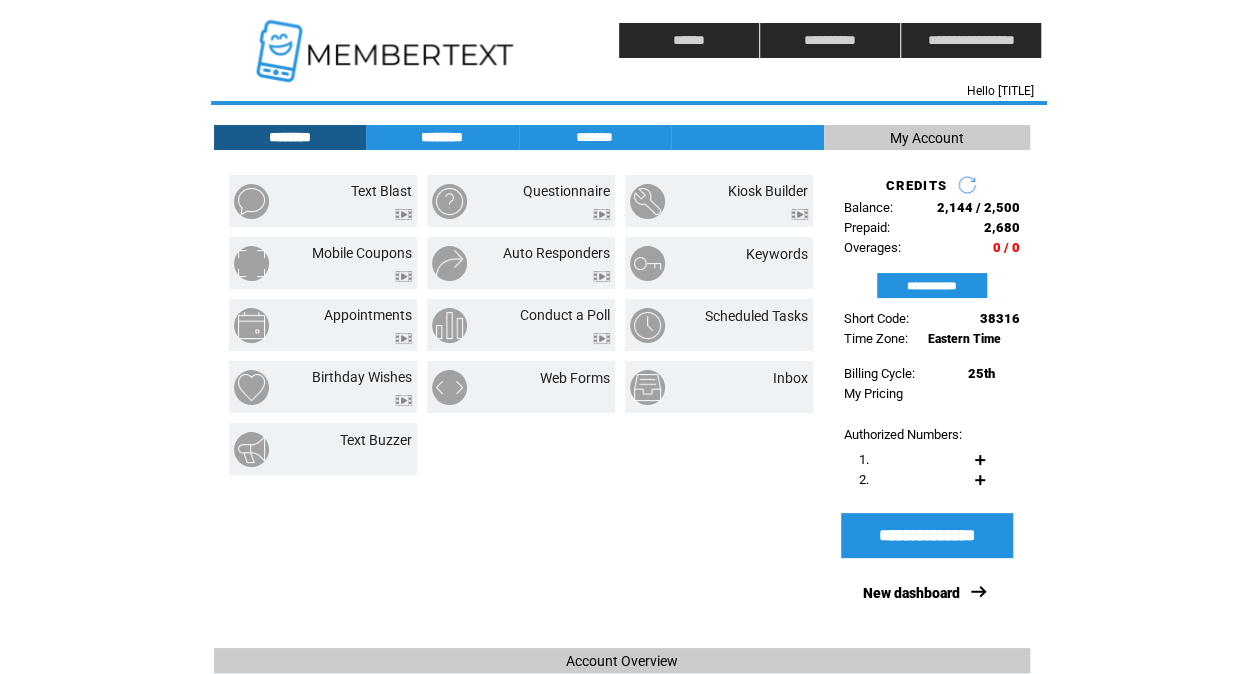 click on "********" at bounding box center (442, 137) 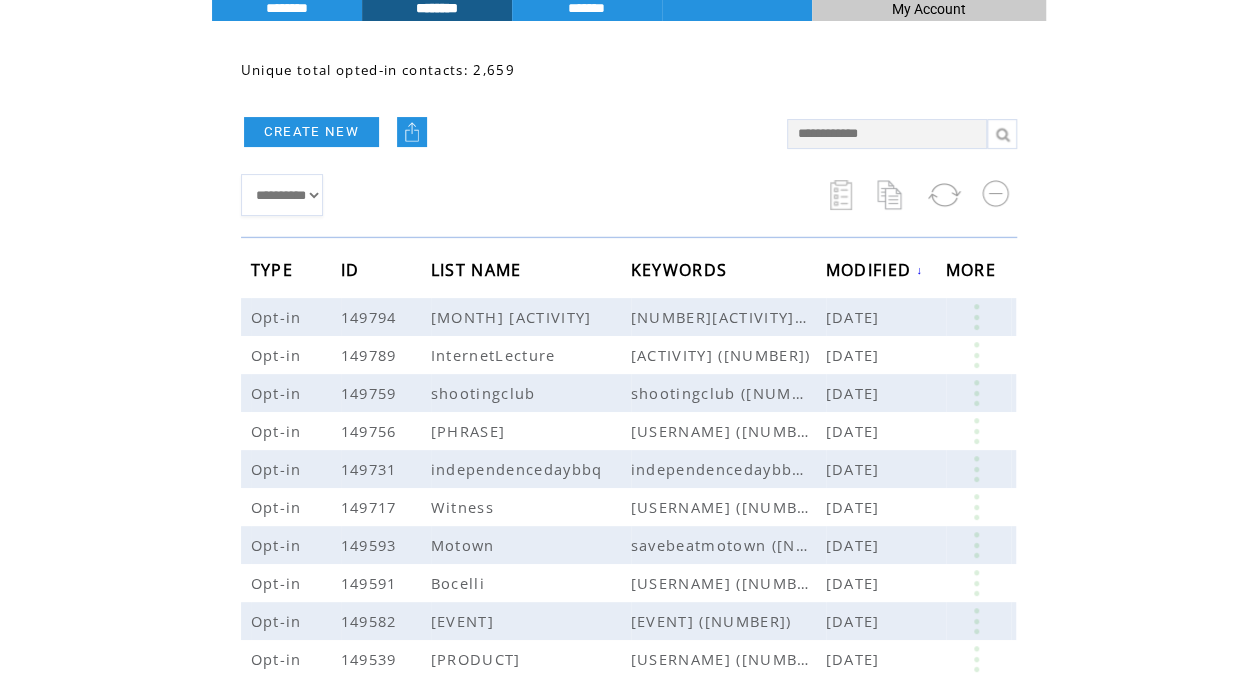 scroll, scrollTop: 134, scrollLeft: 0, axis: vertical 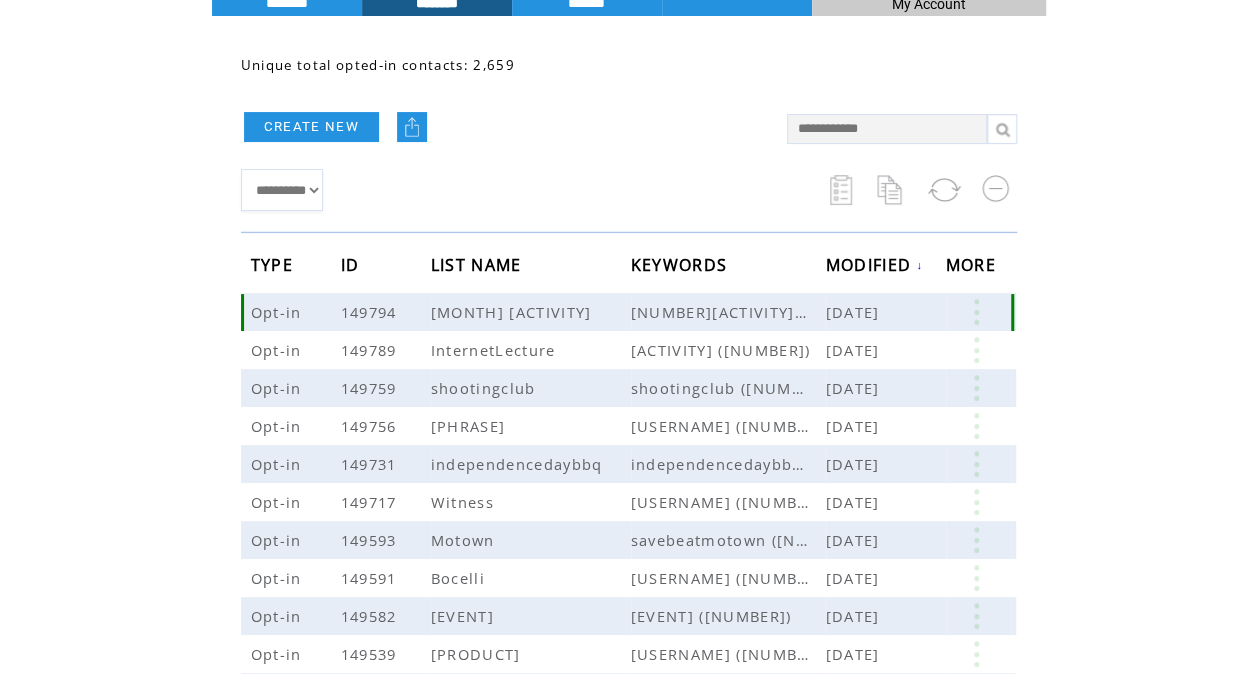 click at bounding box center (976, 312) 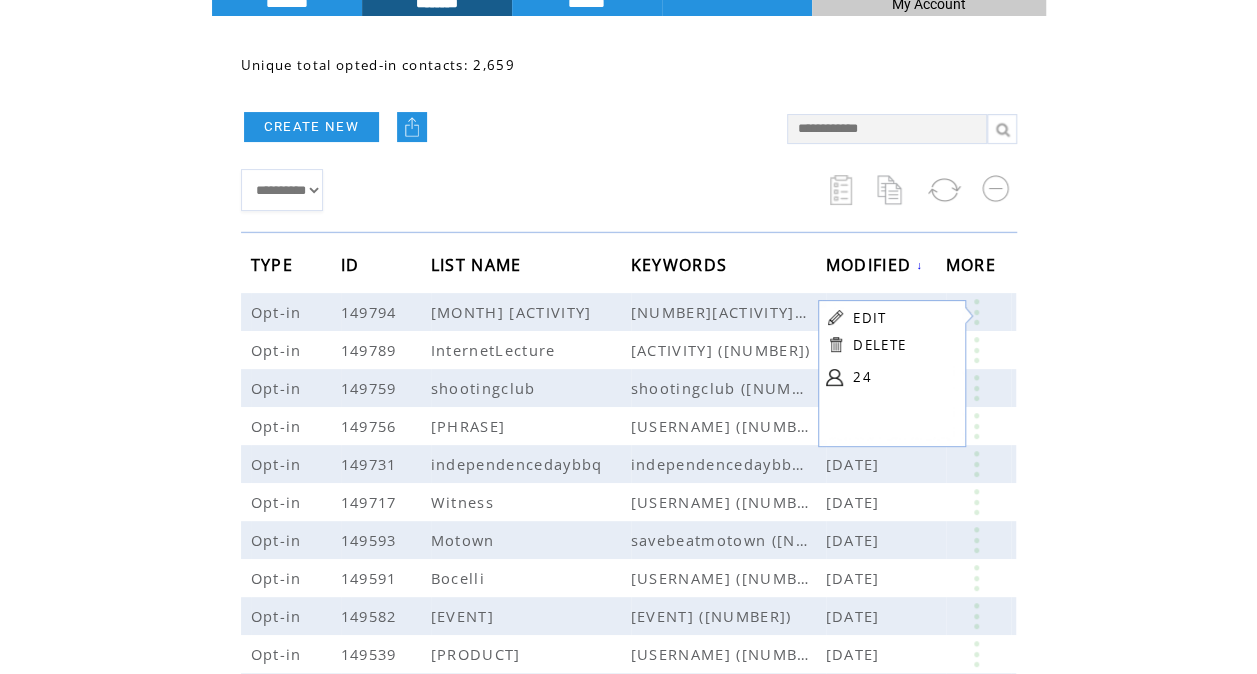 click on "24" at bounding box center [903, 377] 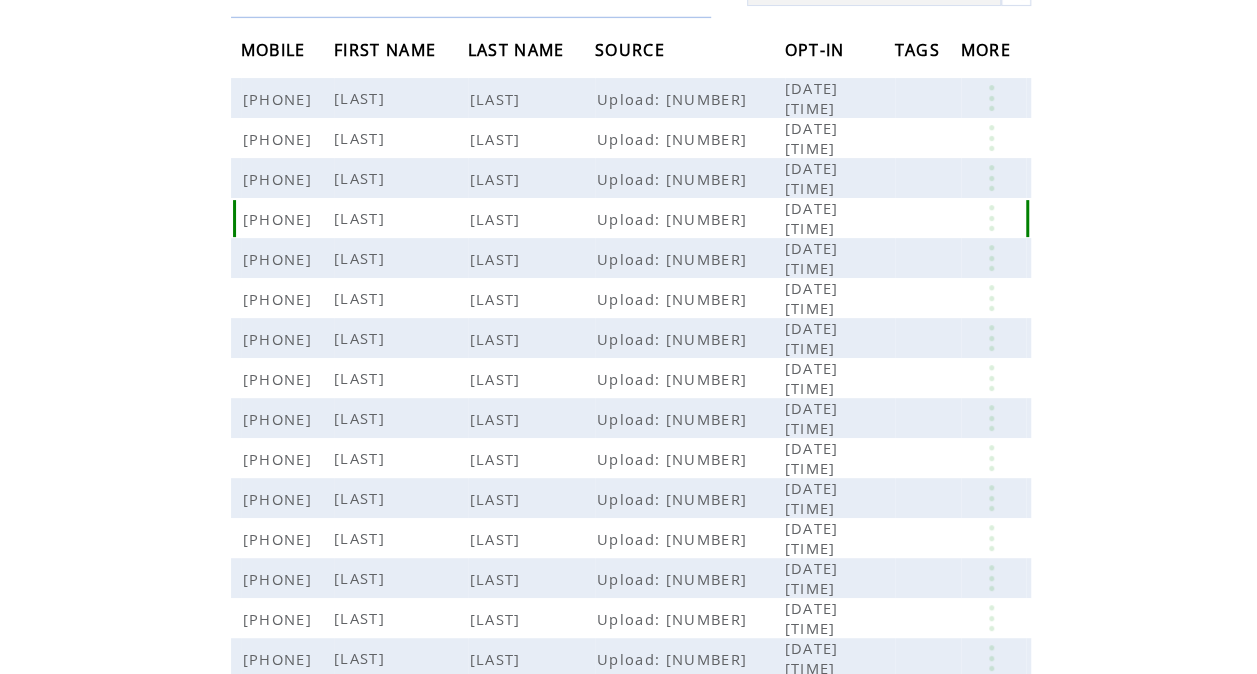 scroll, scrollTop: 0, scrollLeft: 0, axis: both 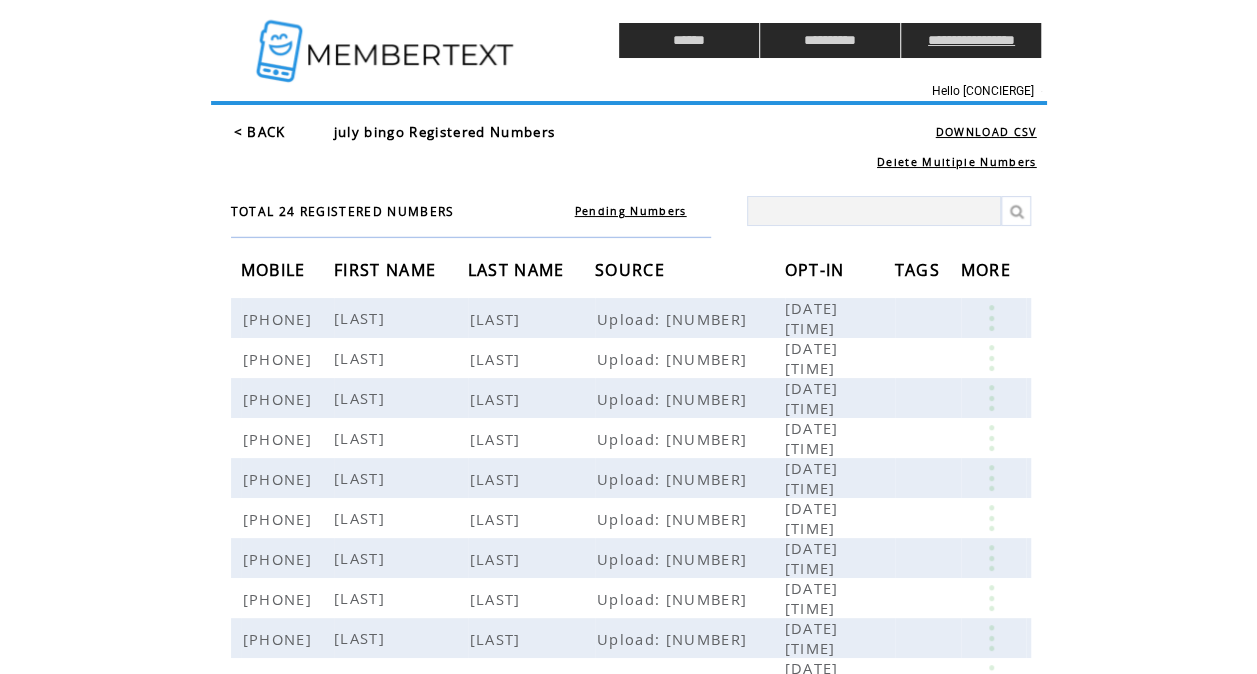 click on "**********" at bounding box center [971, 40] 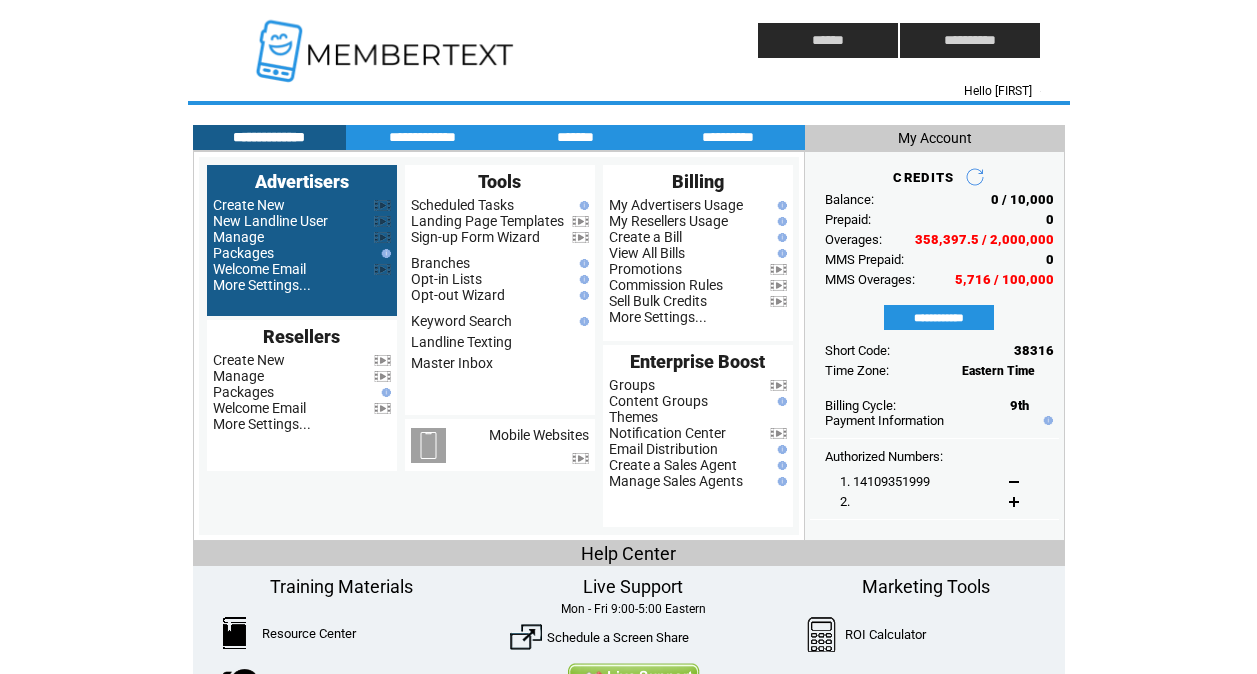 scroll, scrollTop: 0, scrollLeft: 0, axis: both 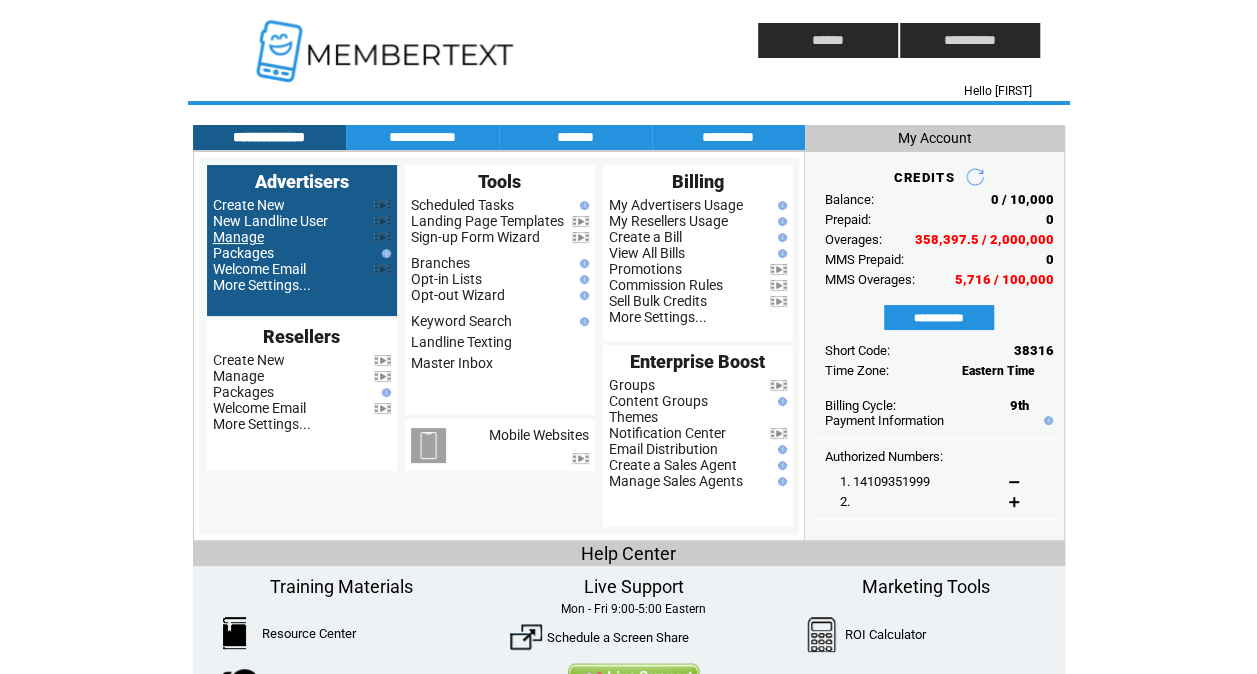 click on "Manage" at bounding box center [238, 237] 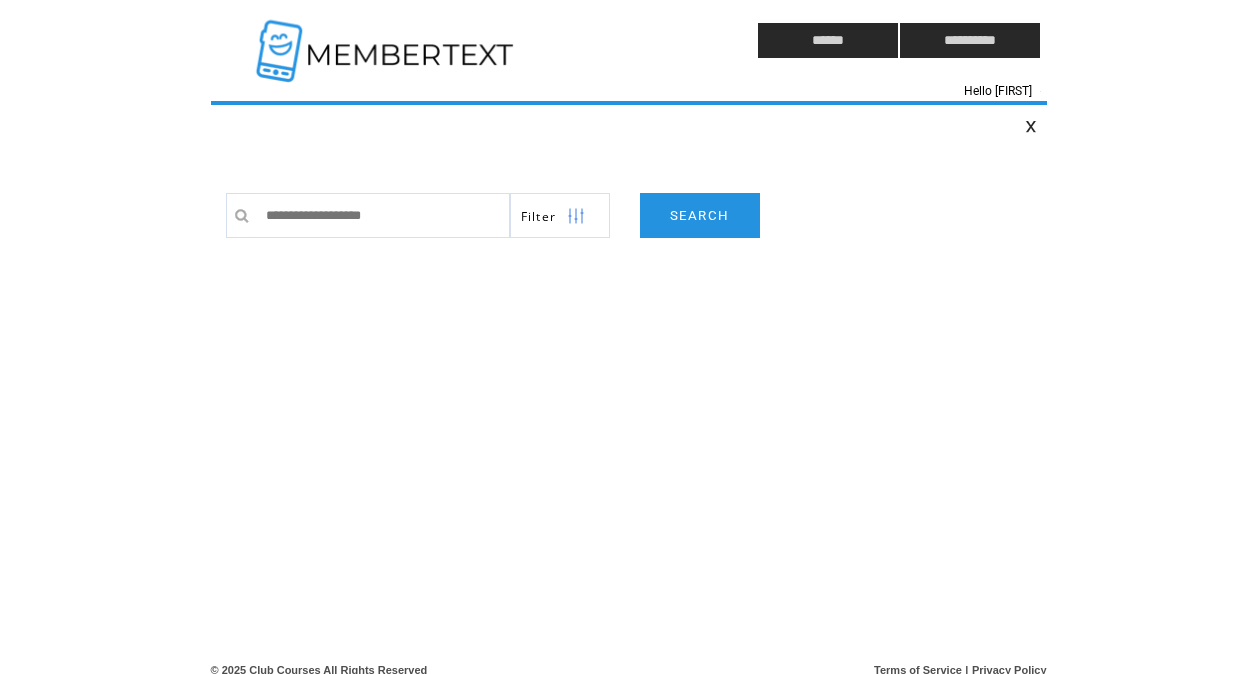 scroll, scrollTop: 0, scrollLeft: 0, axis: both 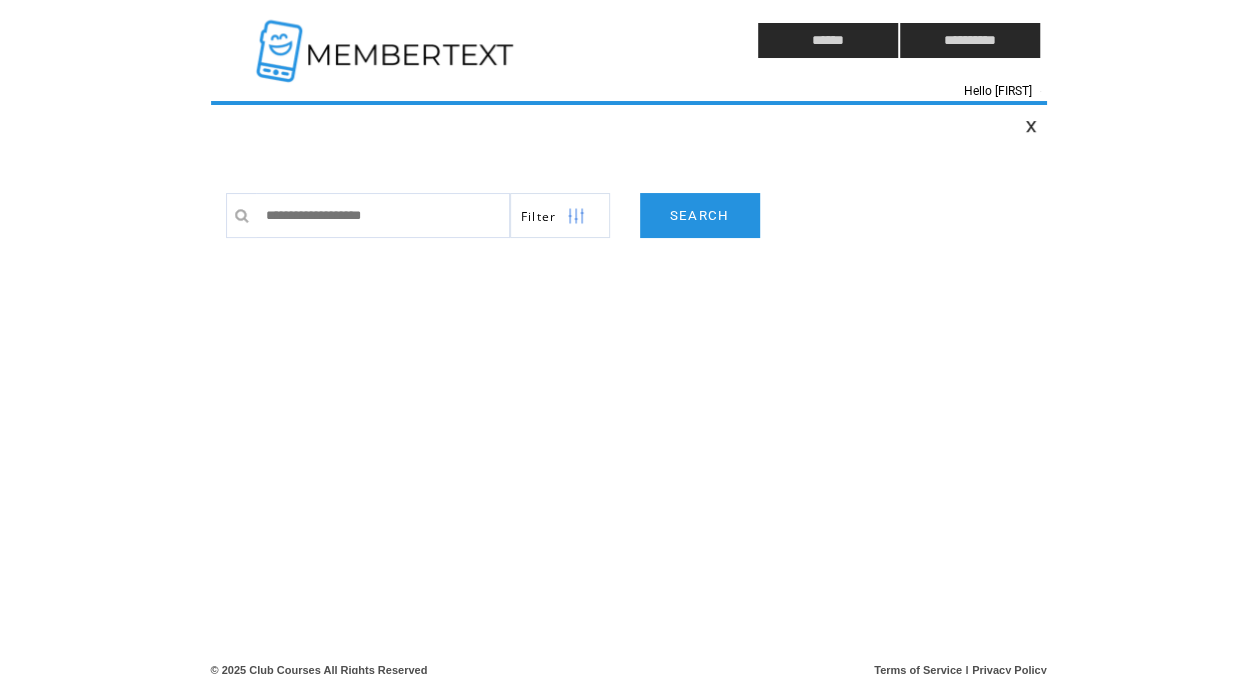click at bounding box center (383, 215) 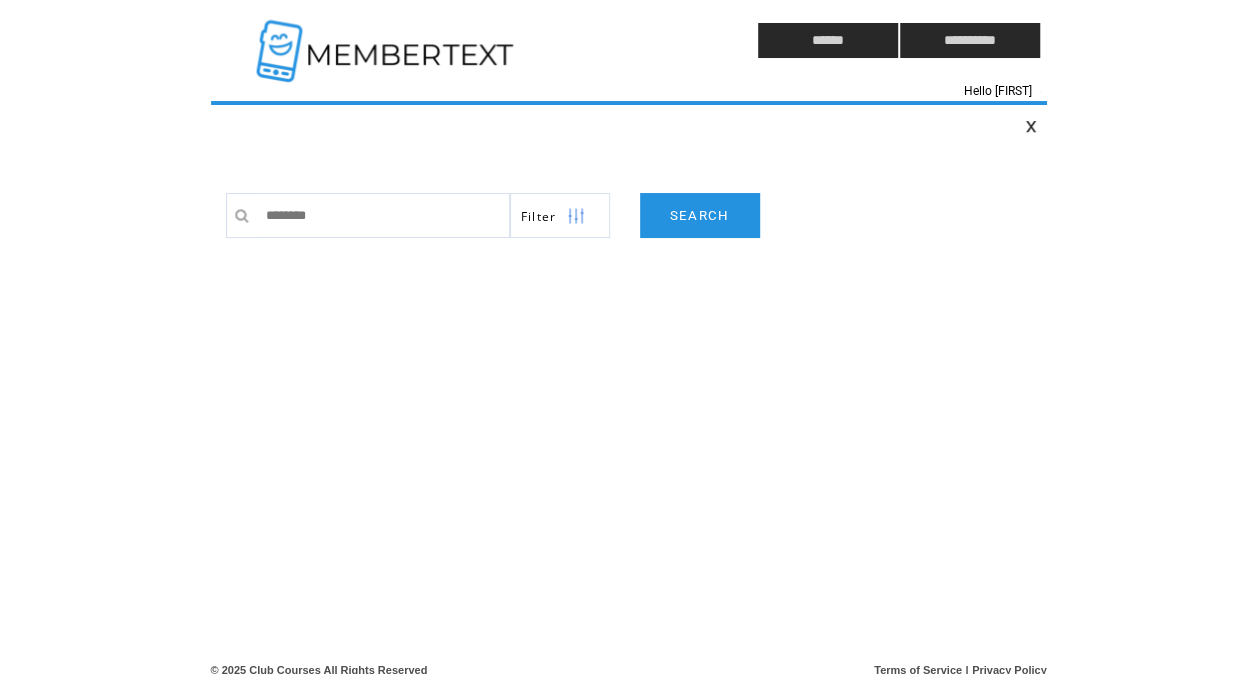 type on "*********" 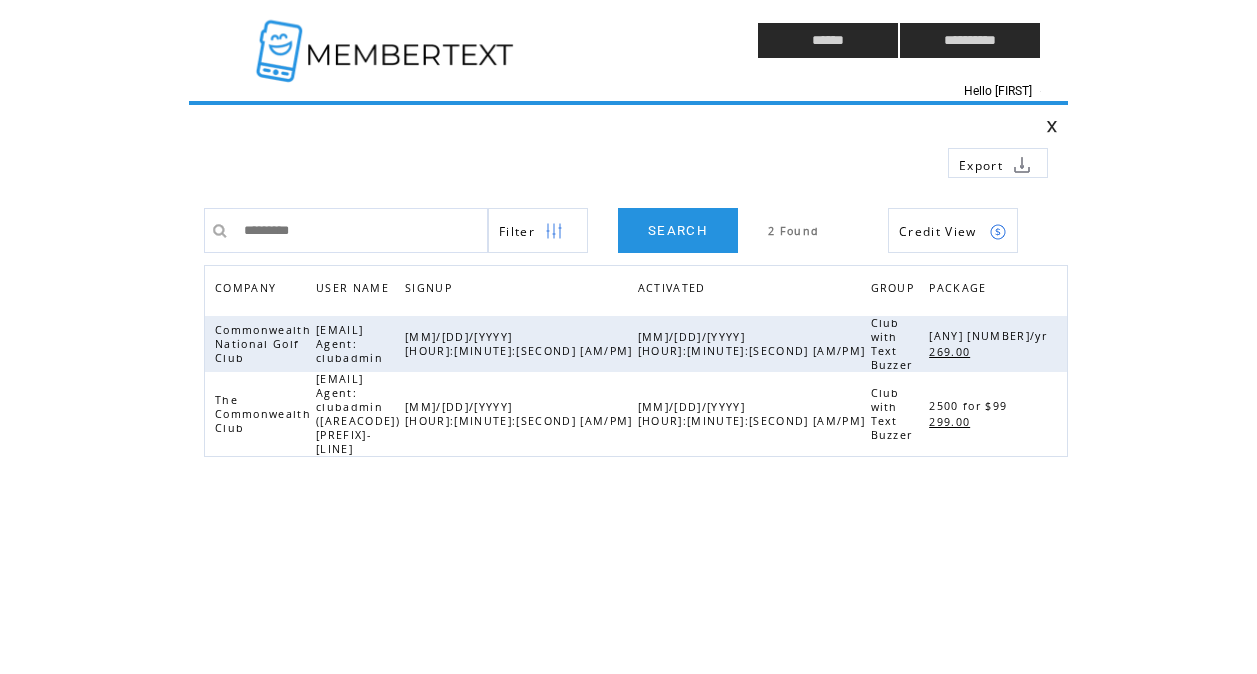 scroll, scrollTop: 0, scrollLeft: 0, axis: both 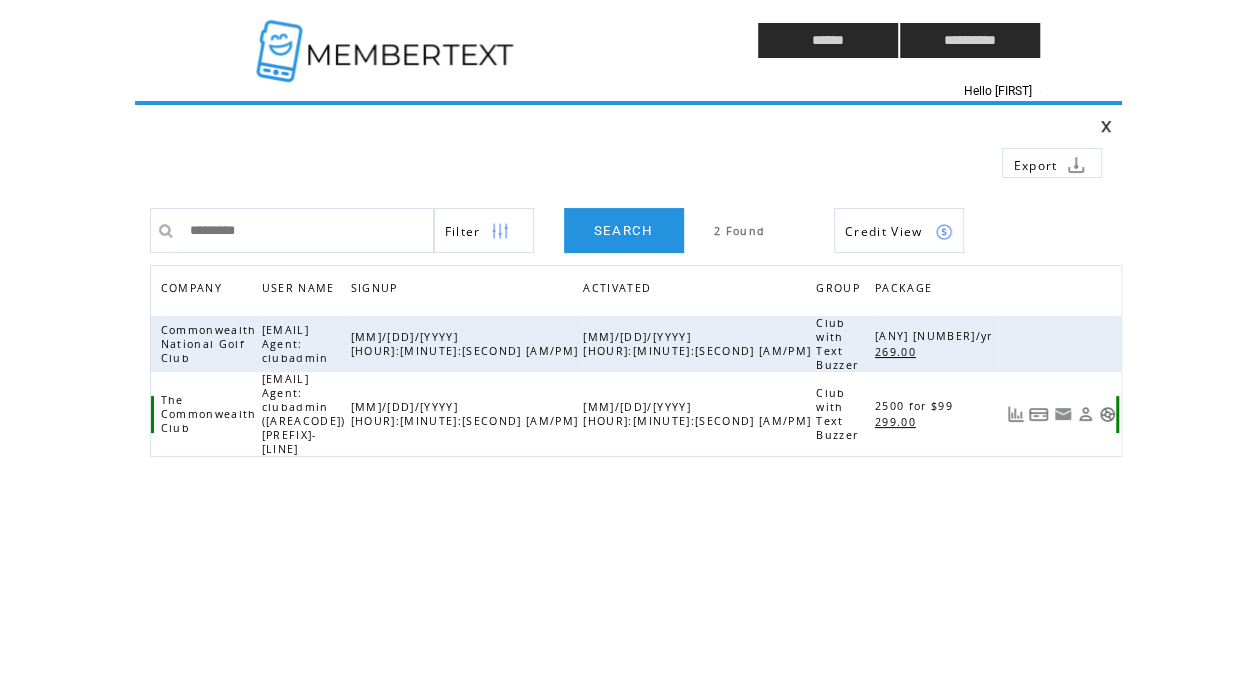 drag, startPoint x: 336, startPoint y: 367, endPoint x: 570, endPoint y: 374, distance: 234.10468 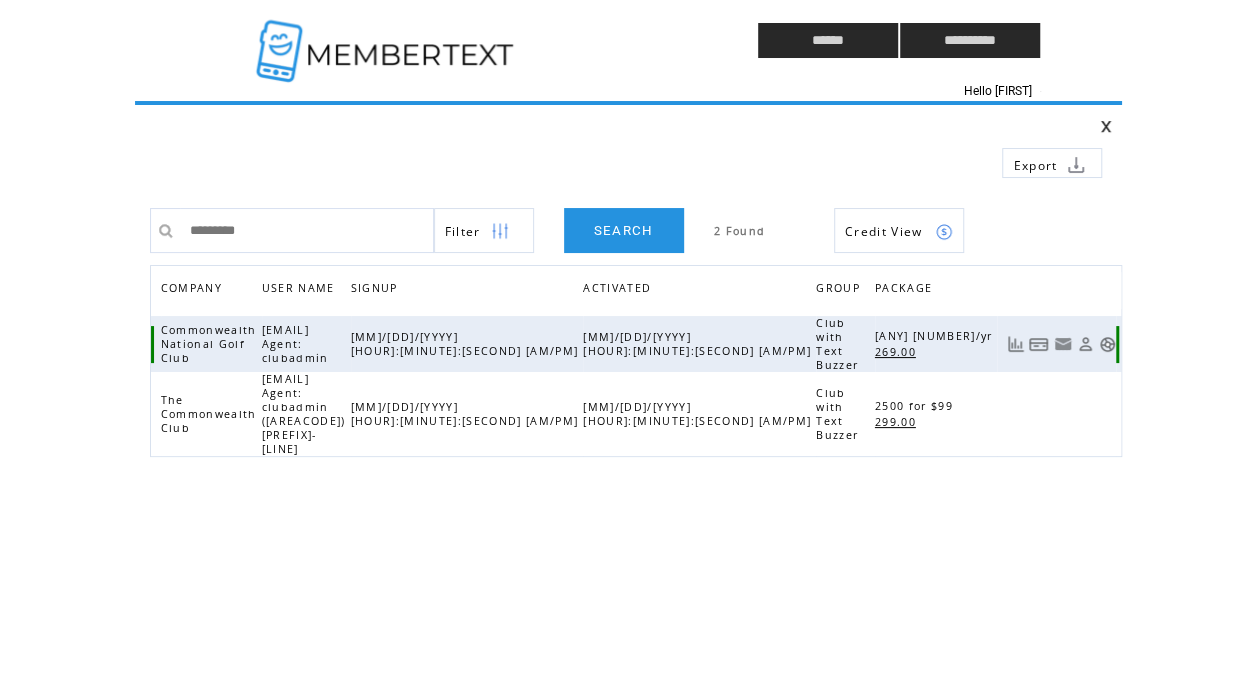 copy on "hspurlock@thecommonwealthclub.net" 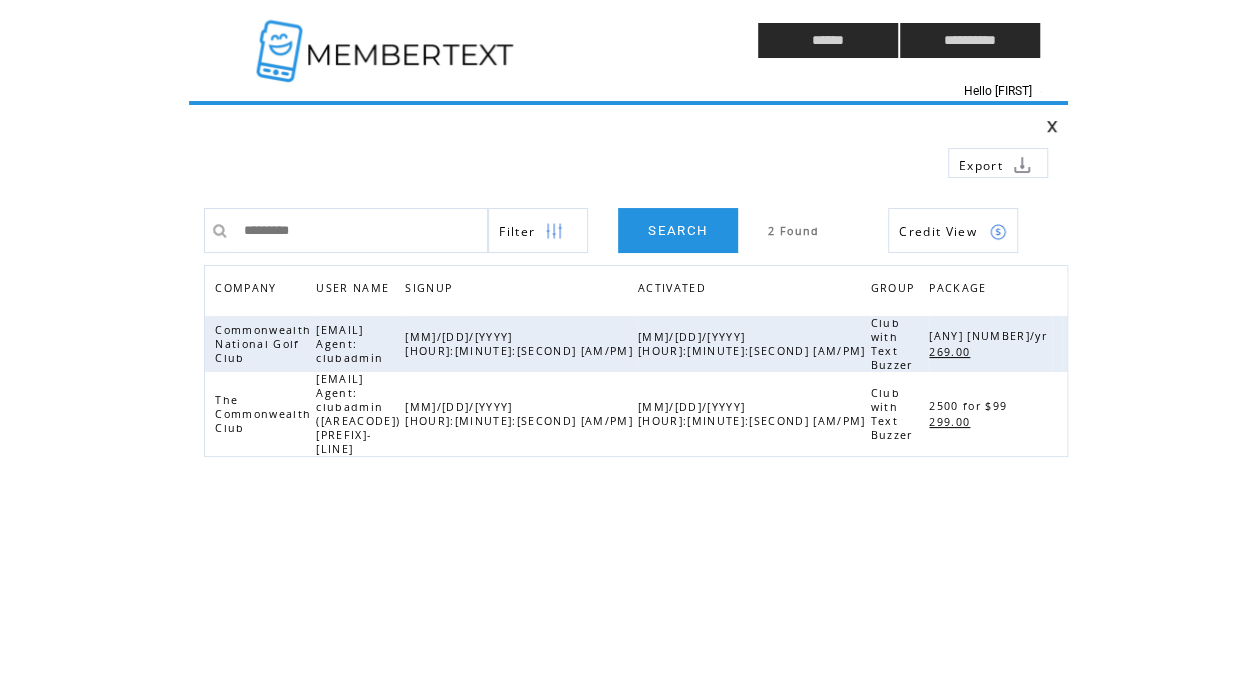 drag, startPoint x: 408, startPoint y: 222, endPoint x: -4, endPoint y: 164, distance: 416.0625 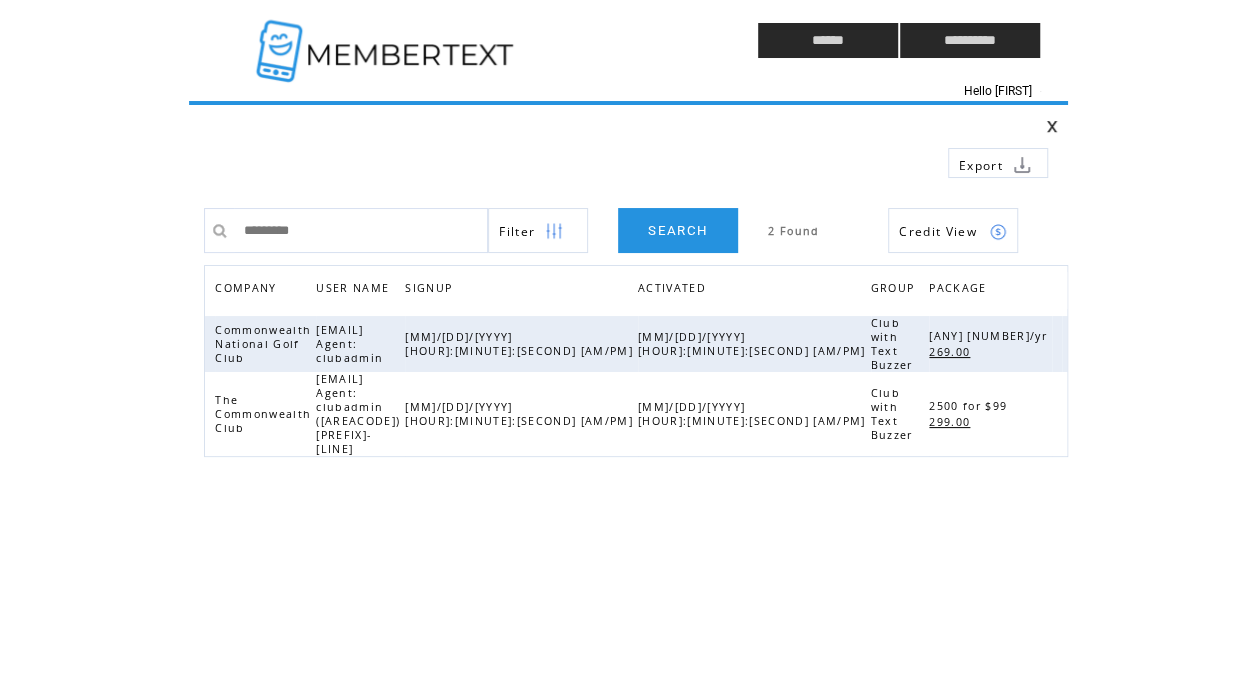 click on "**********" 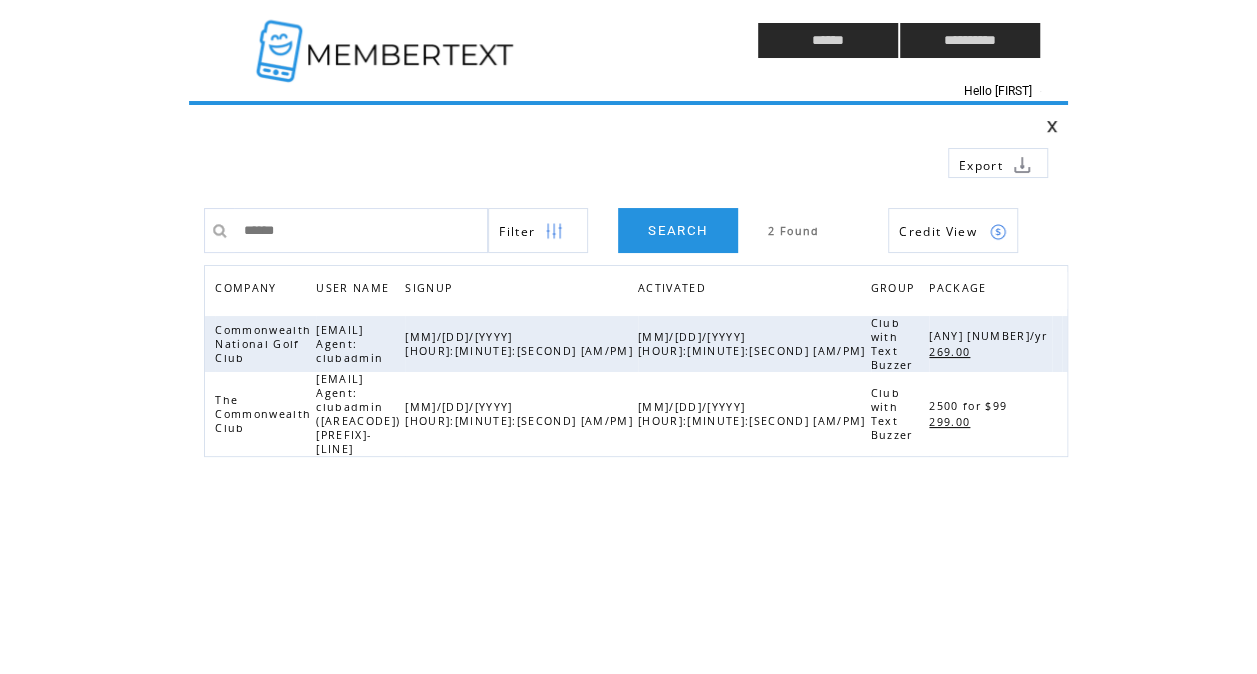 type on "*******" 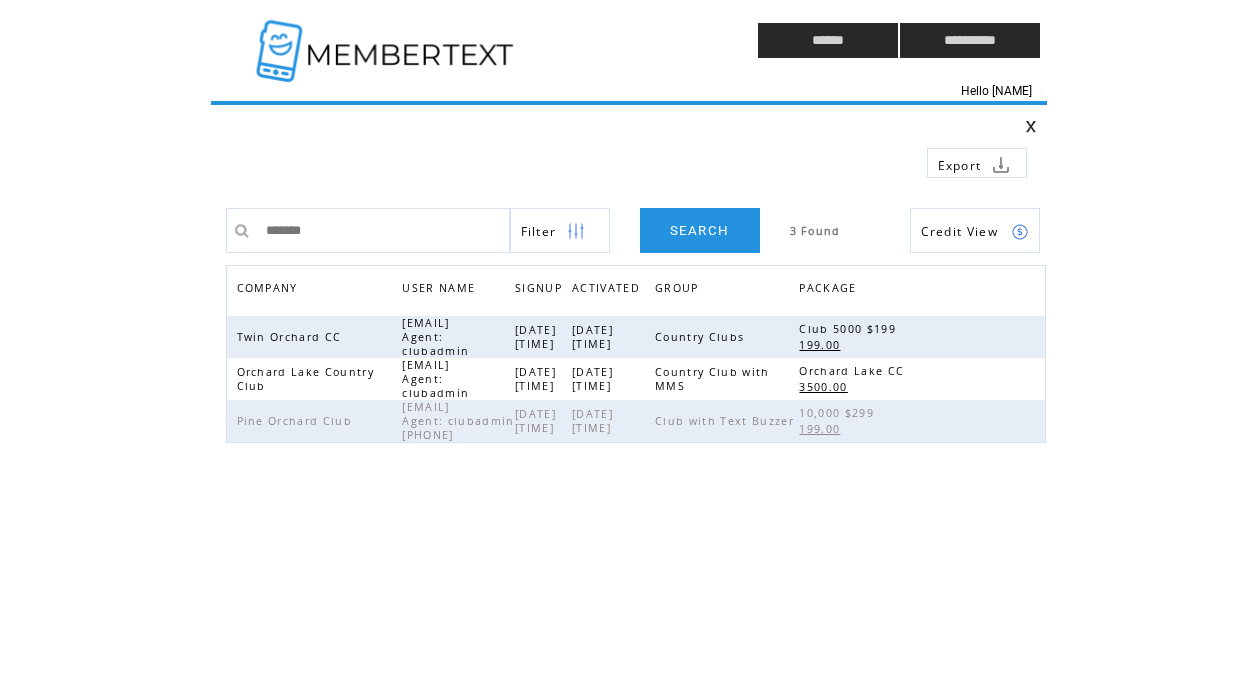 scroll, scrollTop: 0, scrollLeft: 0, axis: both 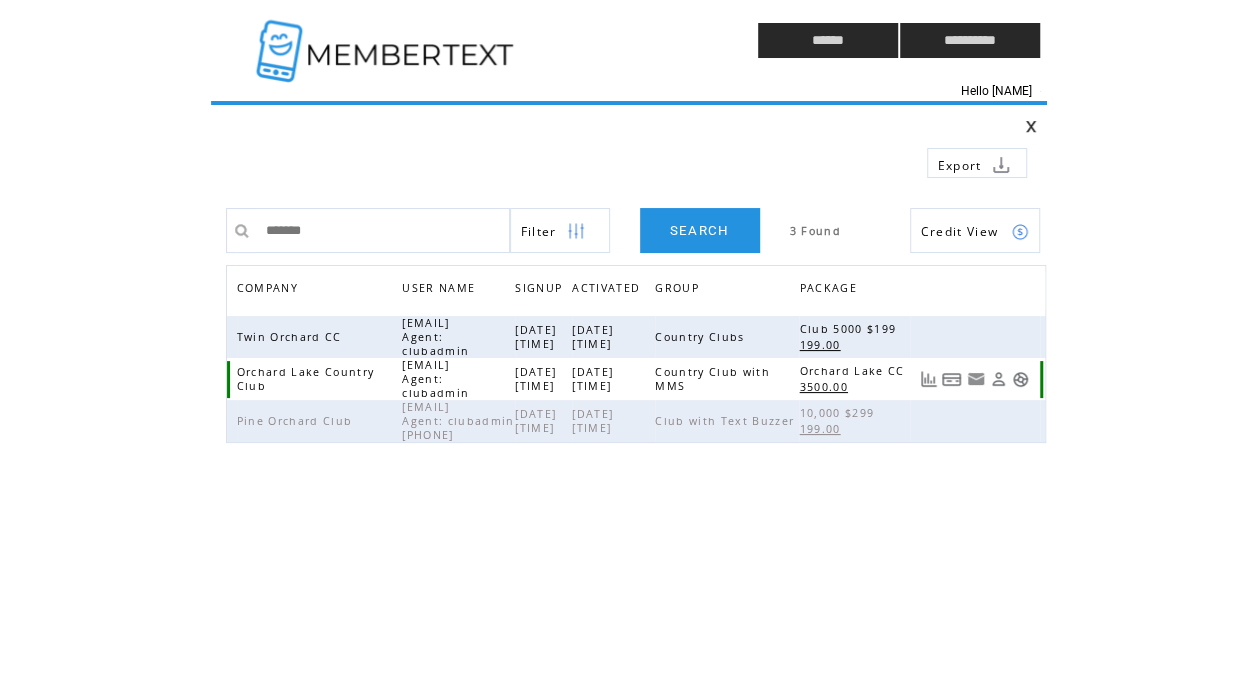 click at bounding box center (1020, 379) 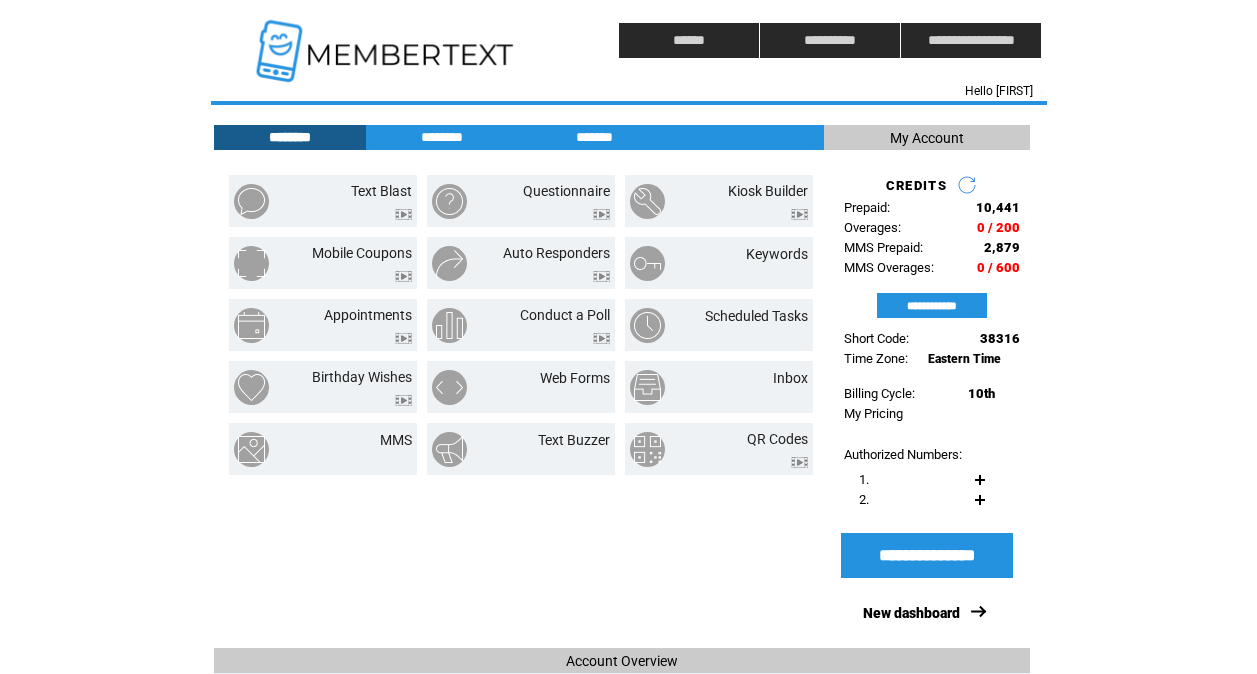 scroll, scrollTop: 0, scrollLeft: 0, axis: both 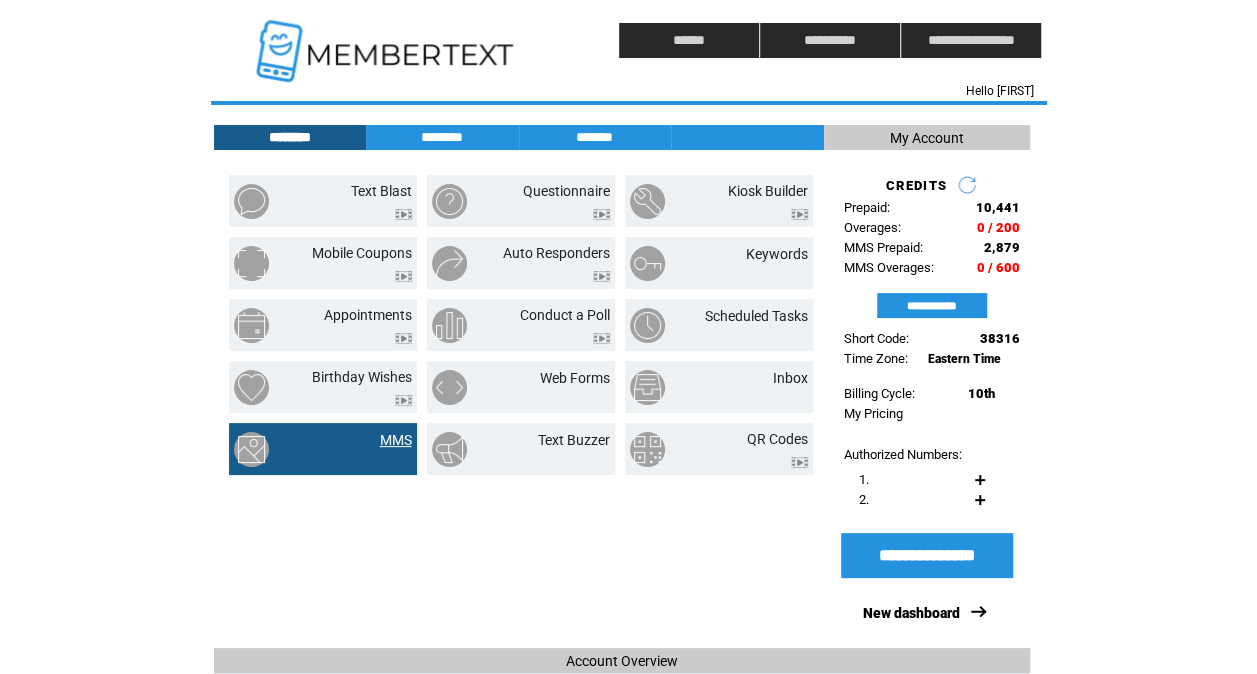 click on "MMS" at bounding box center [396, 440] 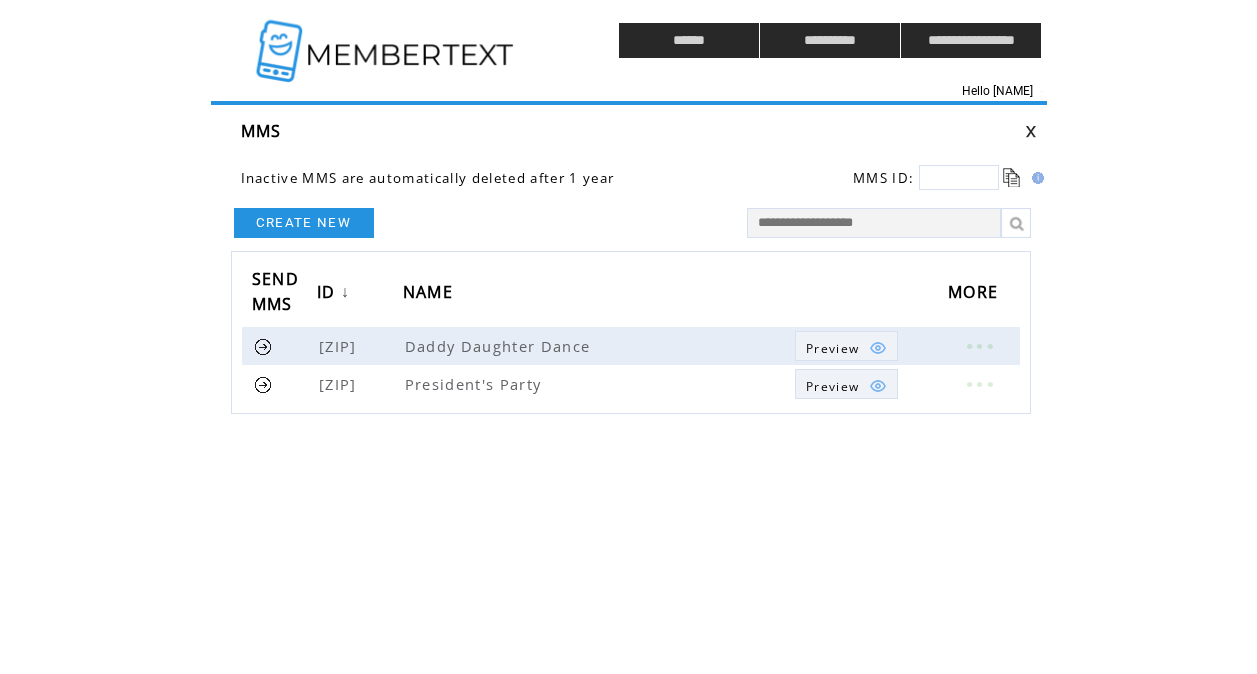 scroll, scrollTop: 0, scrollLeft: 0, axis: both 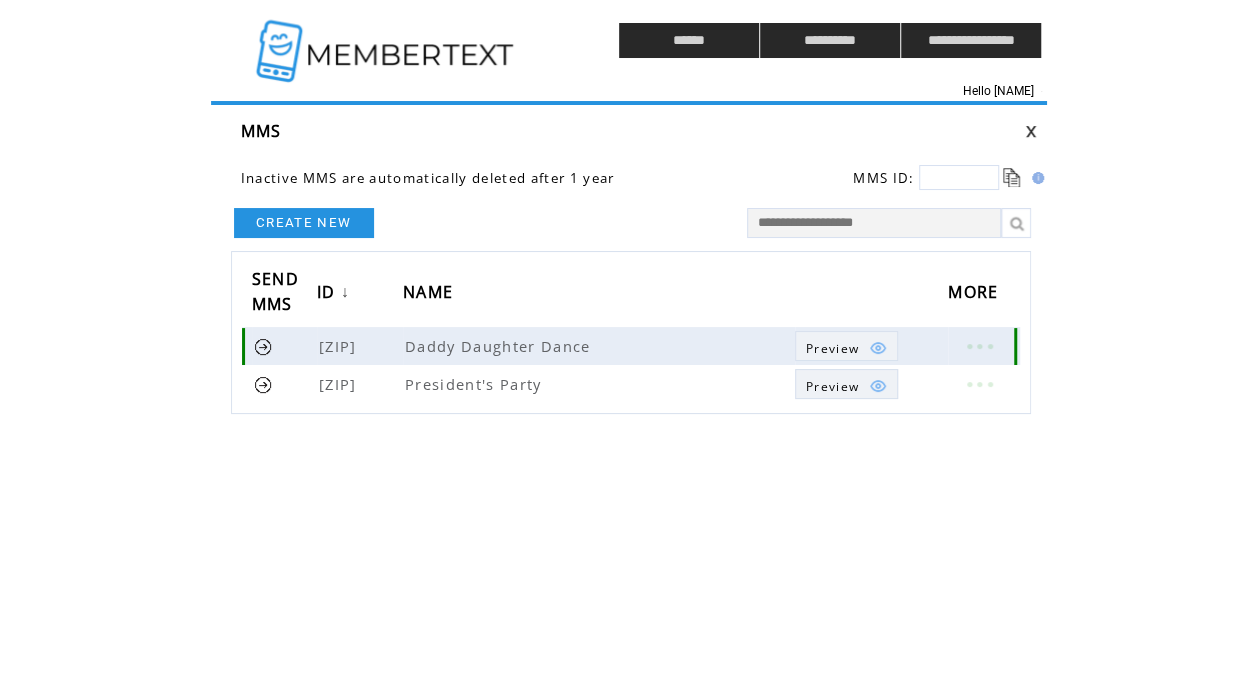 click at bounding box center (979, 346) 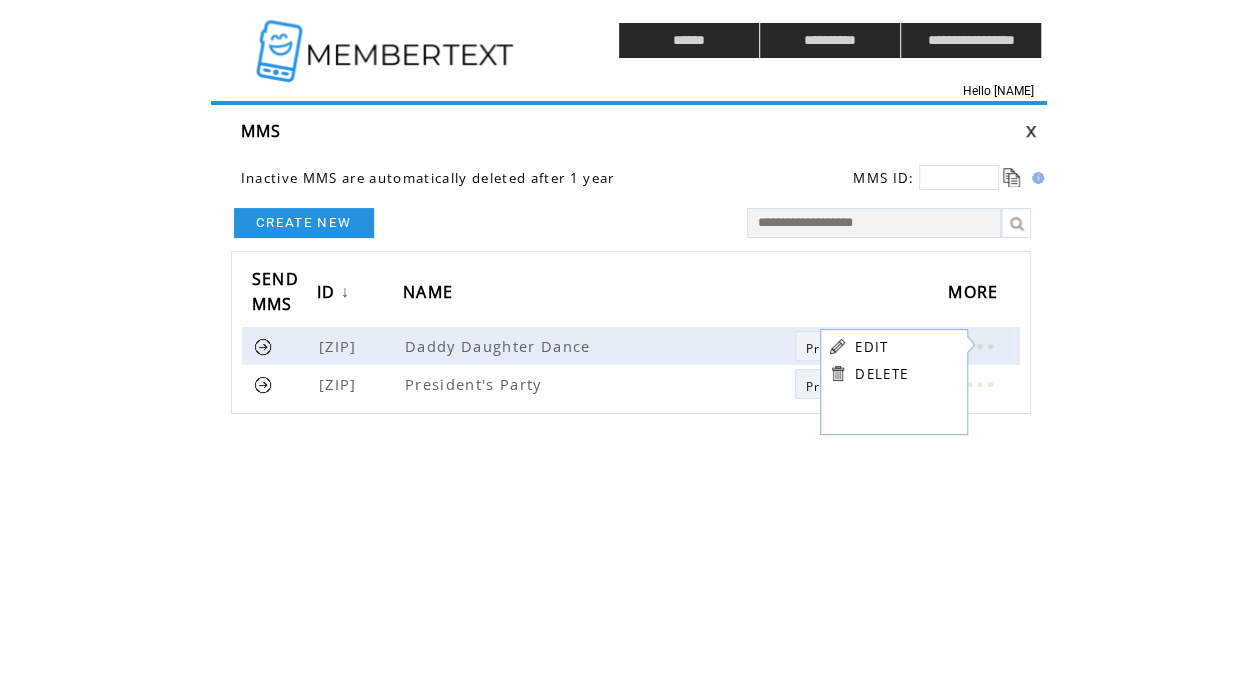click on "NAME" at bounding box center [599, 294] 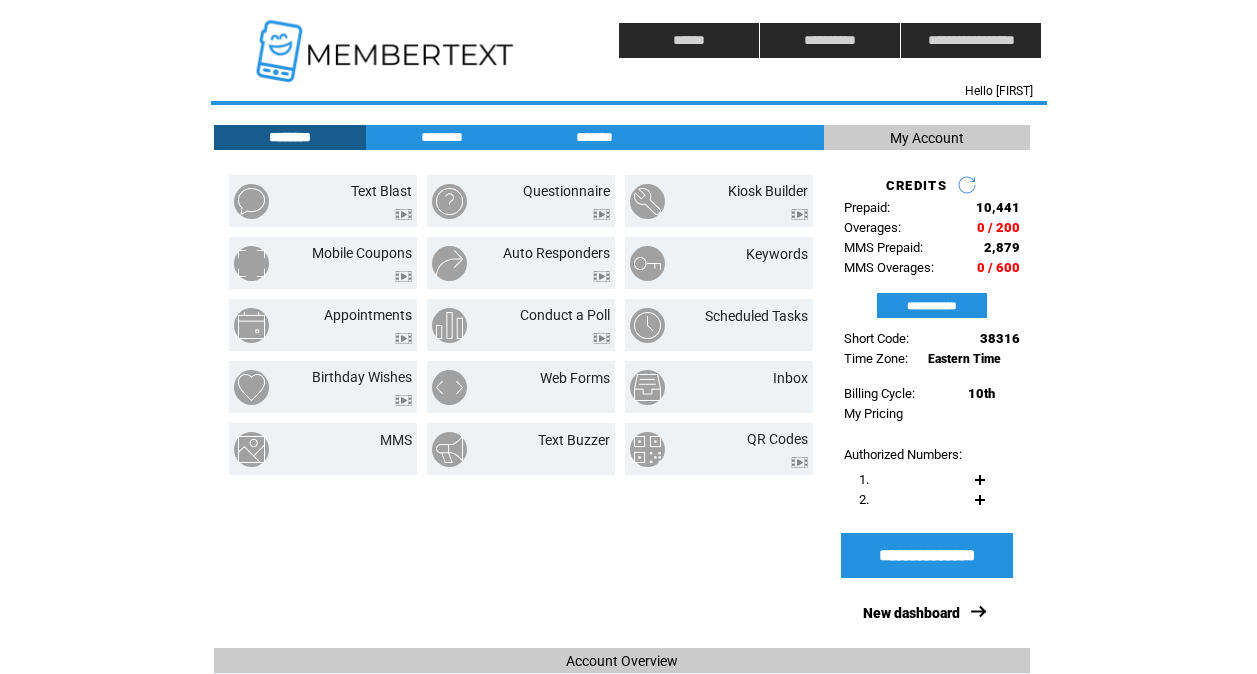 scroll, scrollTop: 0, scrollLeft: 0, axis: both 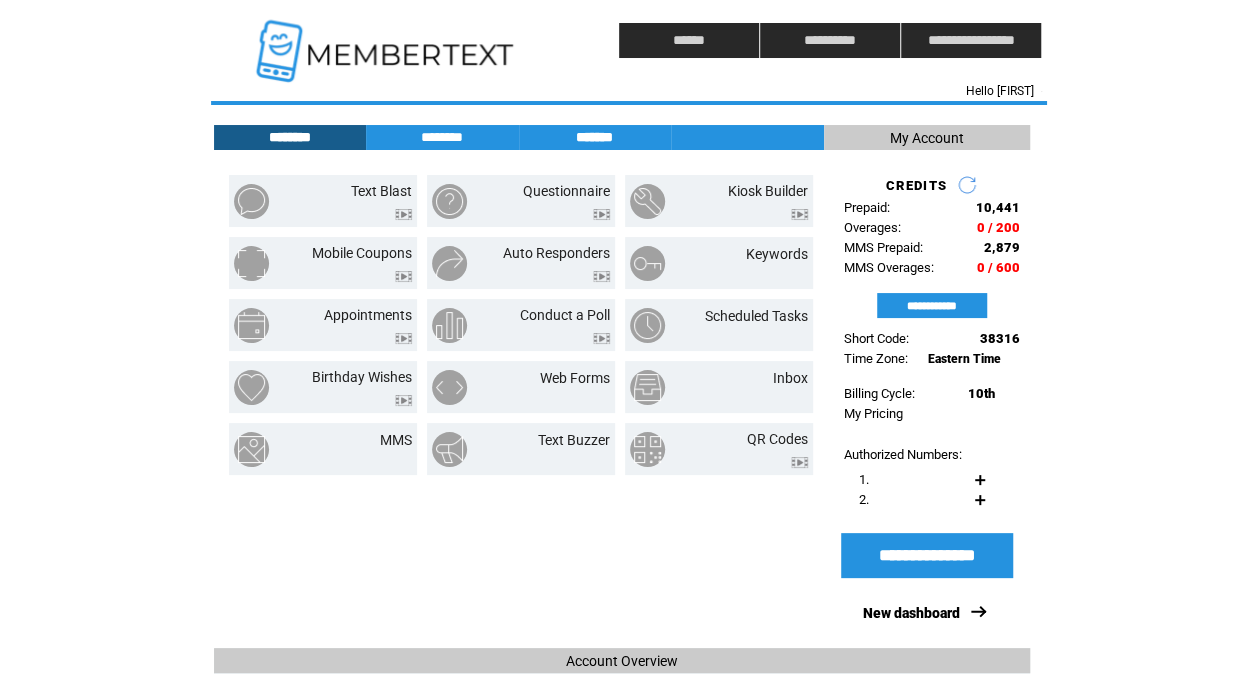 click on "*******" at bounding box center (595, 137) 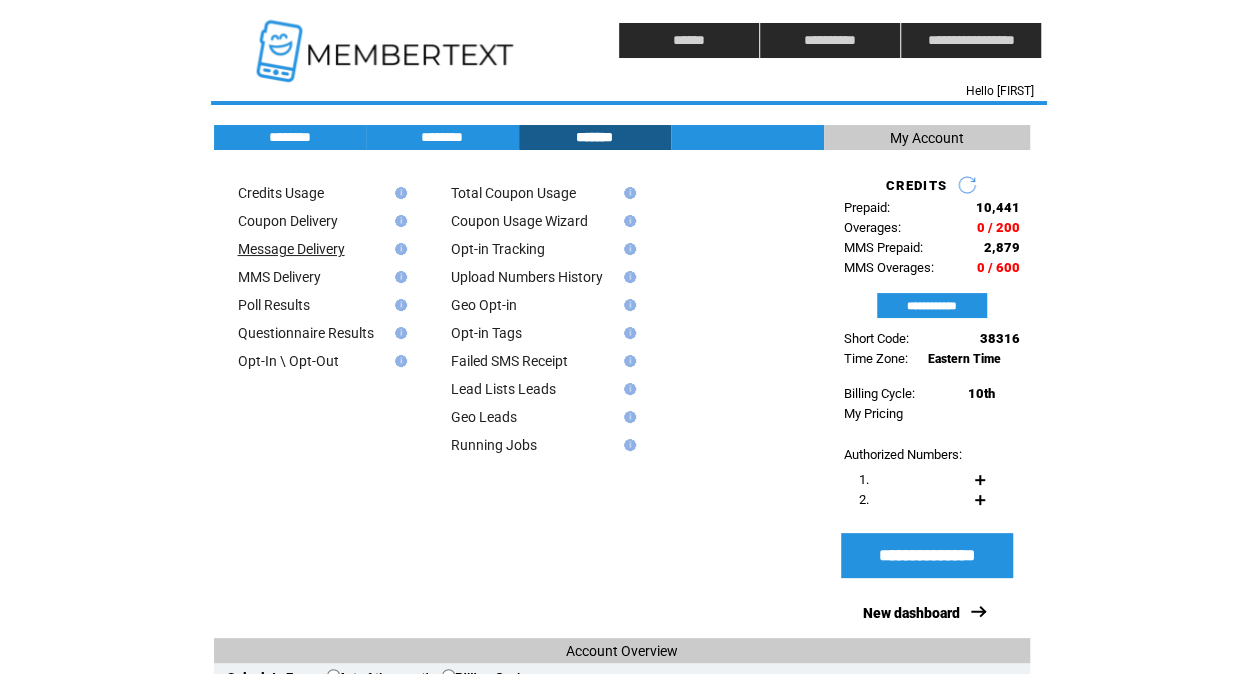 click on "Message Delivery" at bounding box center (291, 249) 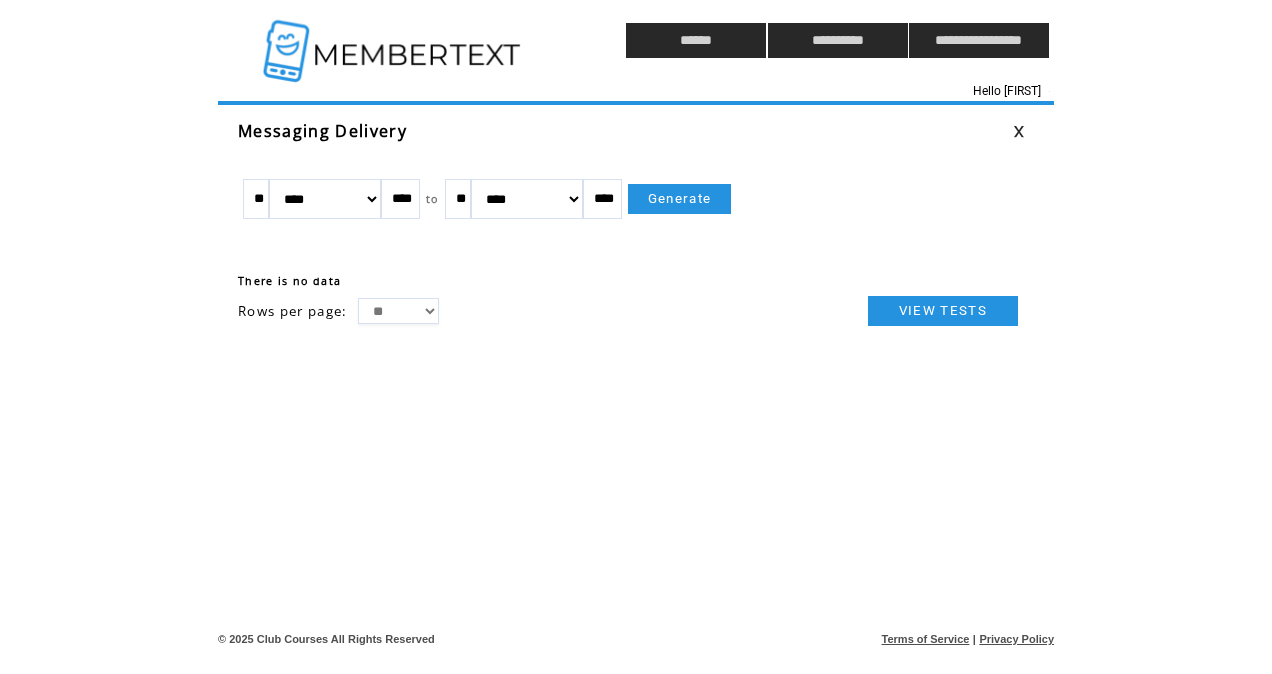 scroll, scrollTop: 0, scrollLeft: 0, axis: both 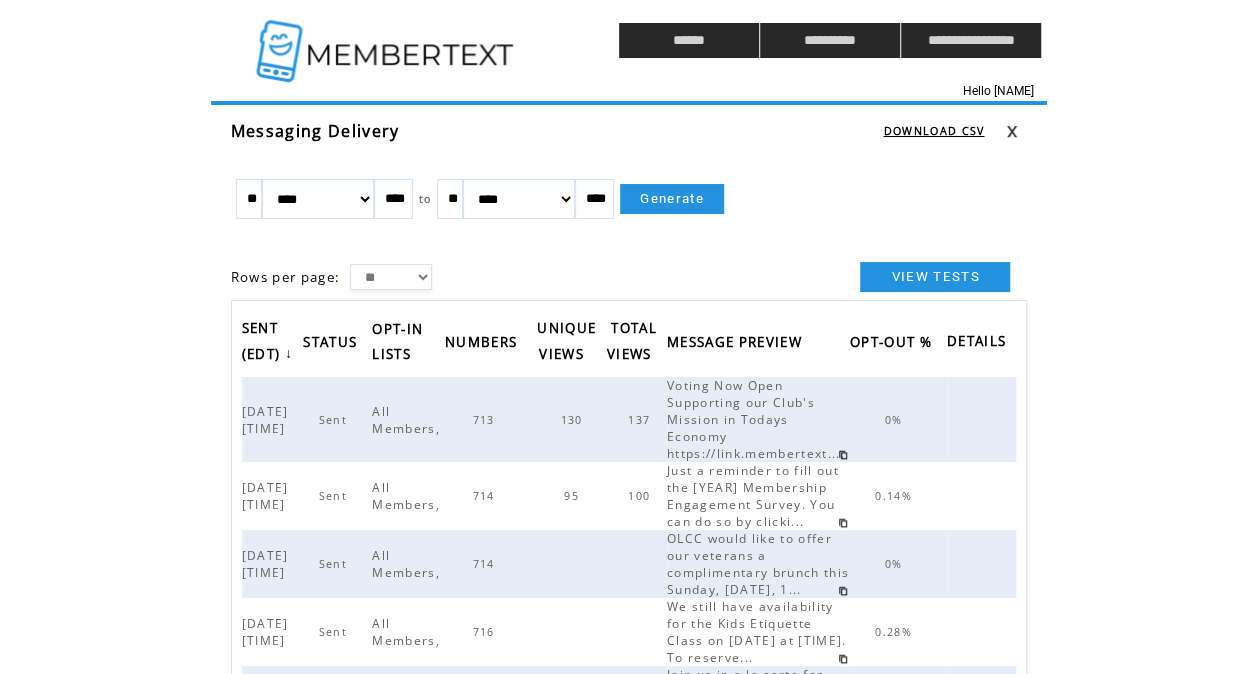 click on "**********" 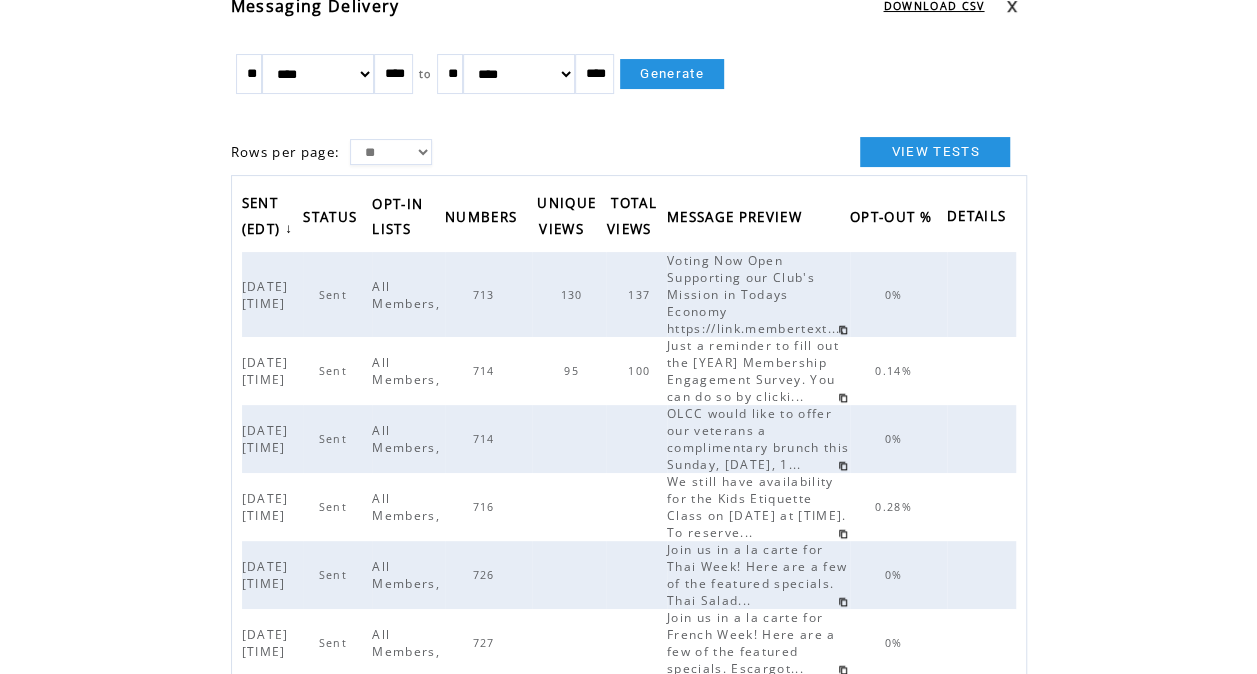 scroll, scrollTop: 124, scrollLeft: 0, axis: vertical 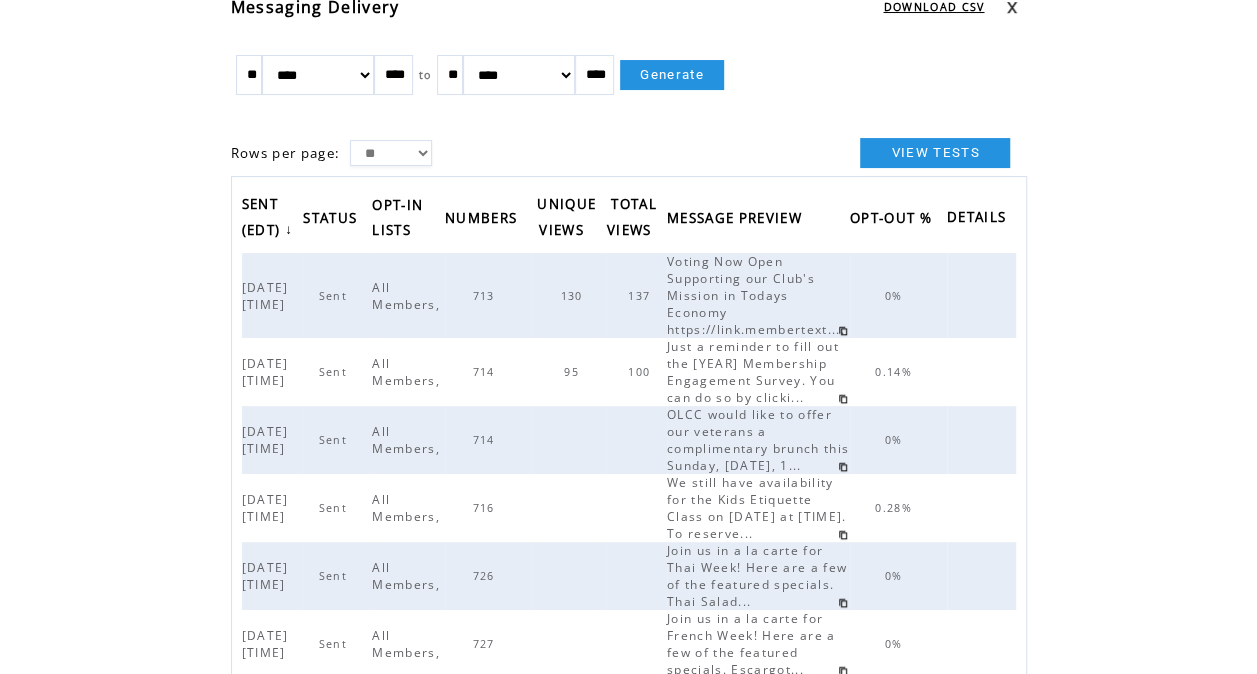 click on "**********" 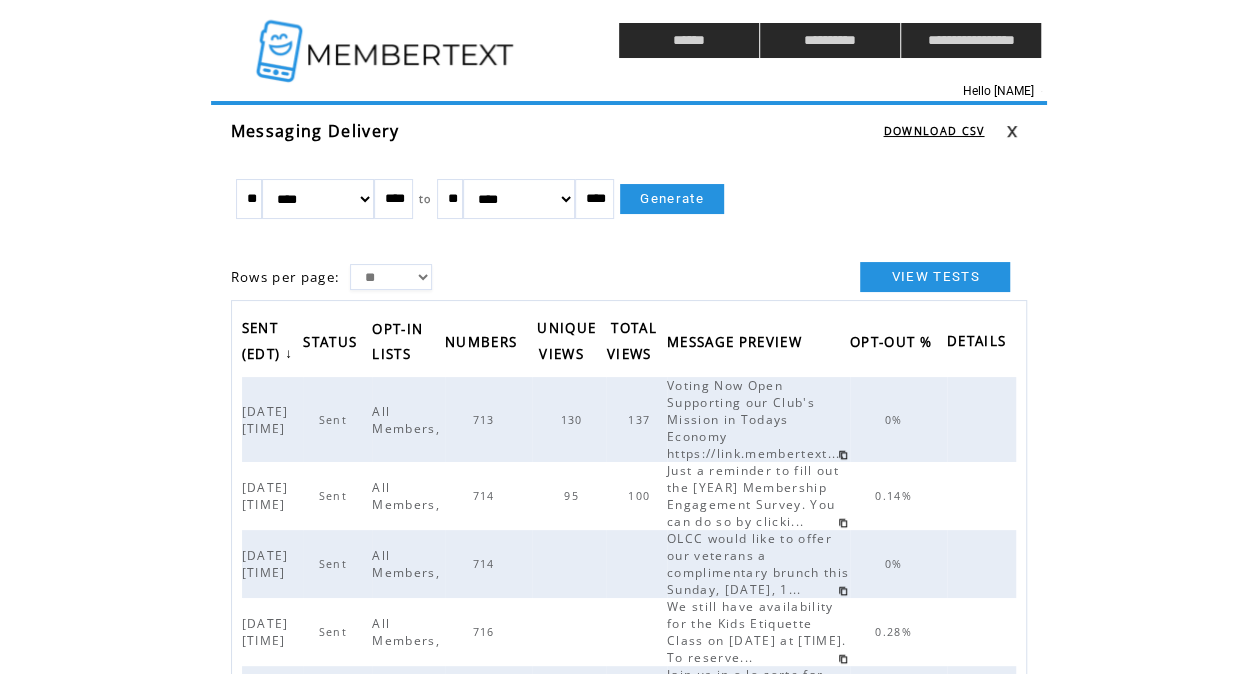 click at bounding box center [387, 40] 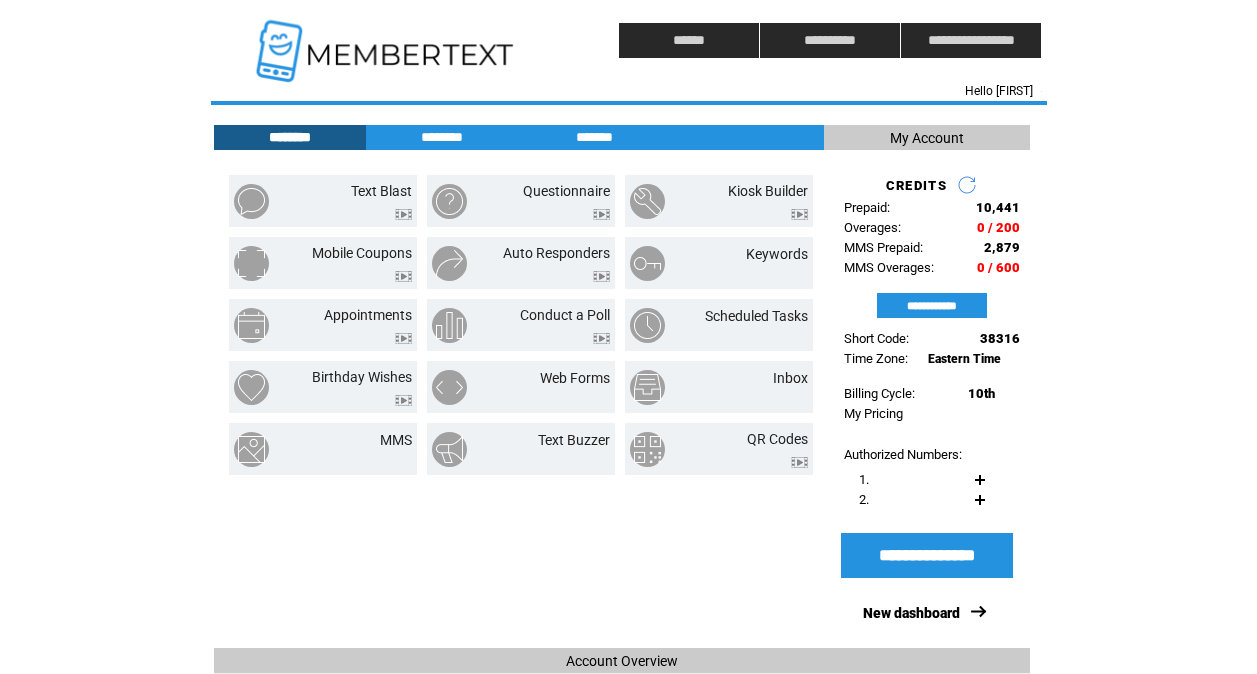 scroll, scrollTop: 0, scrollLeft: 0, axis: both 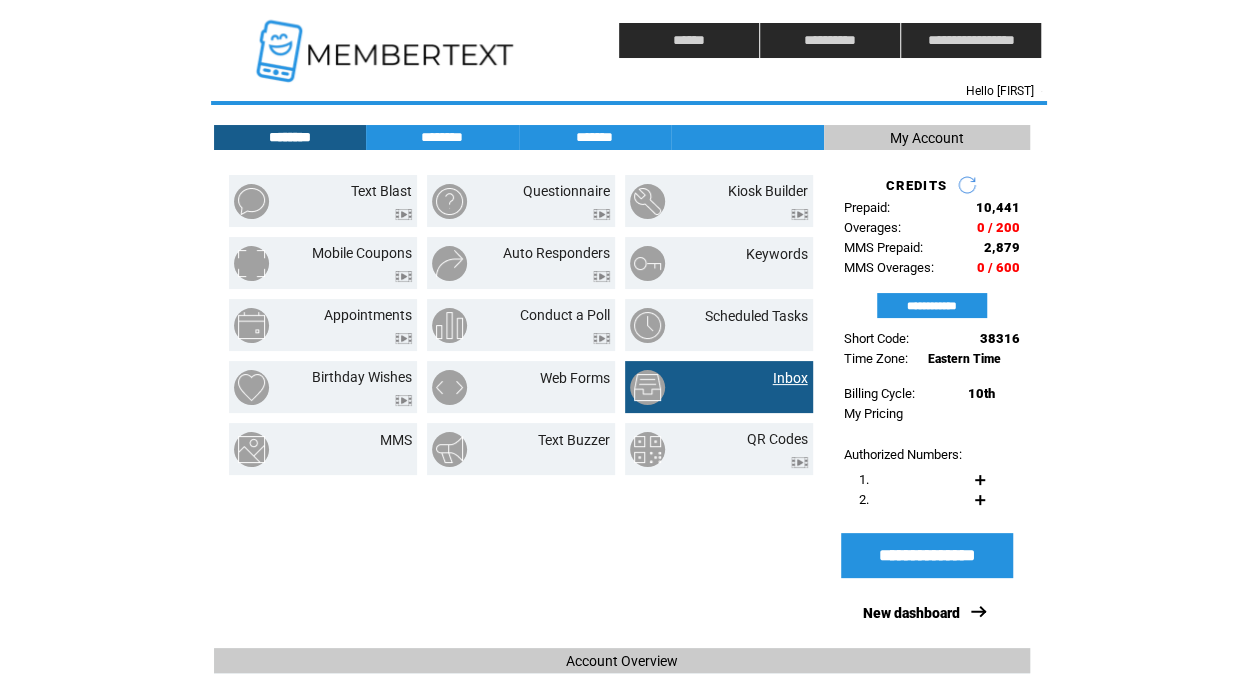 click on "Inbox" at bounding box center [790, 378] 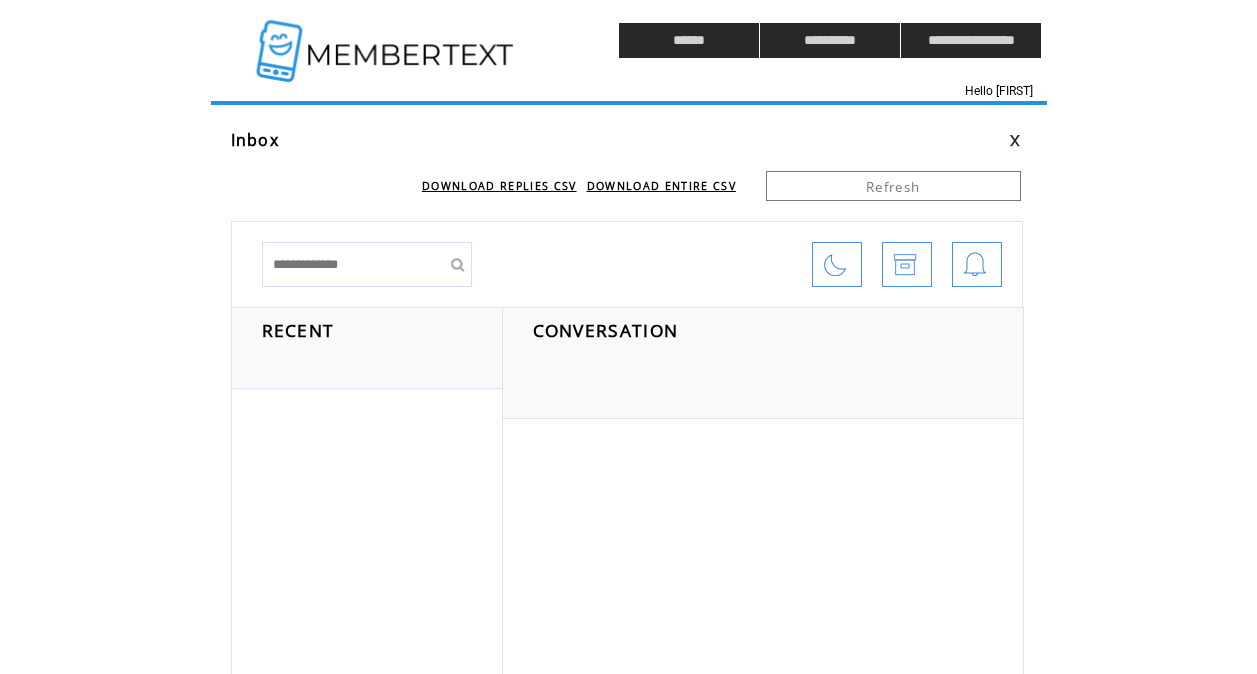 scroll, scrollTop: 0, scrollLeft: 0, axis: both 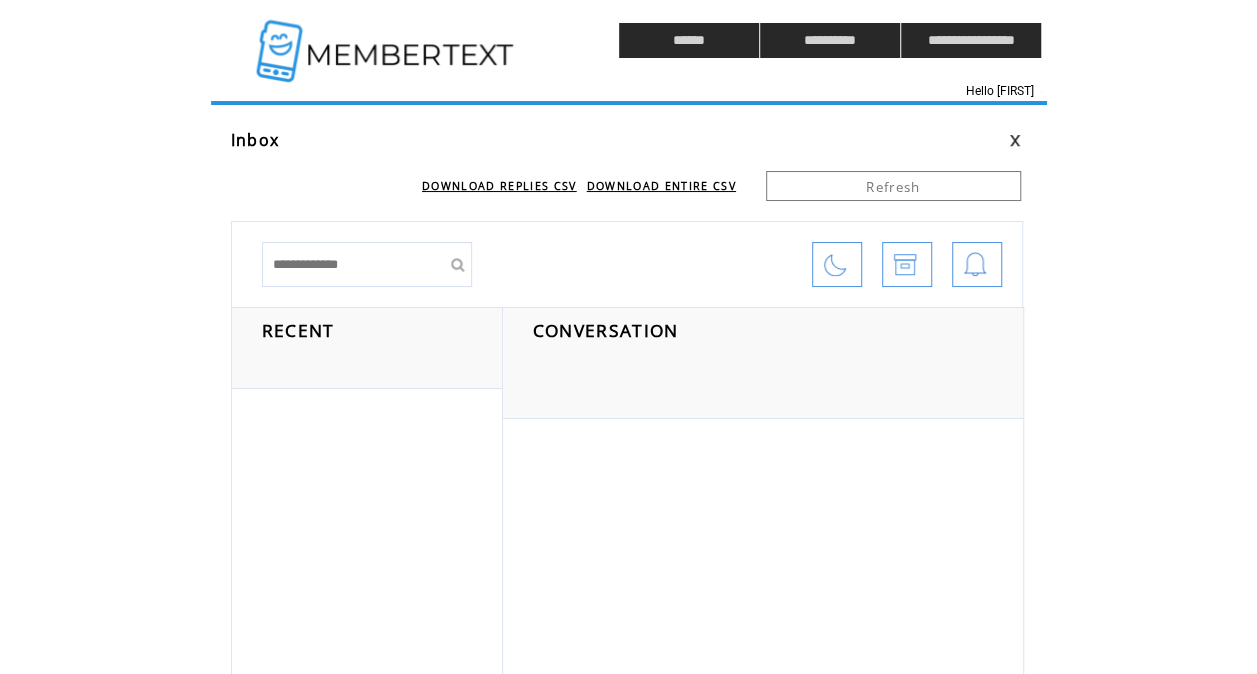 click at bounding box center (387, 40) 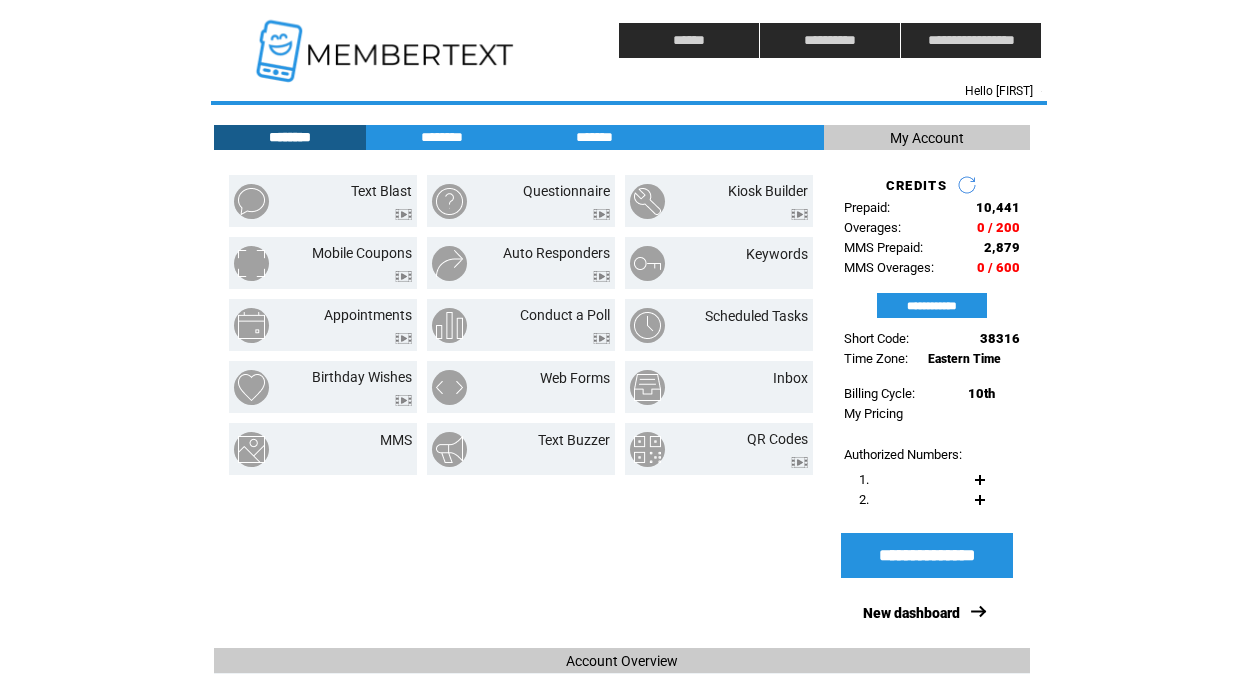 scroll, scrollTop: 0, scrollLeft: 0, axis: both 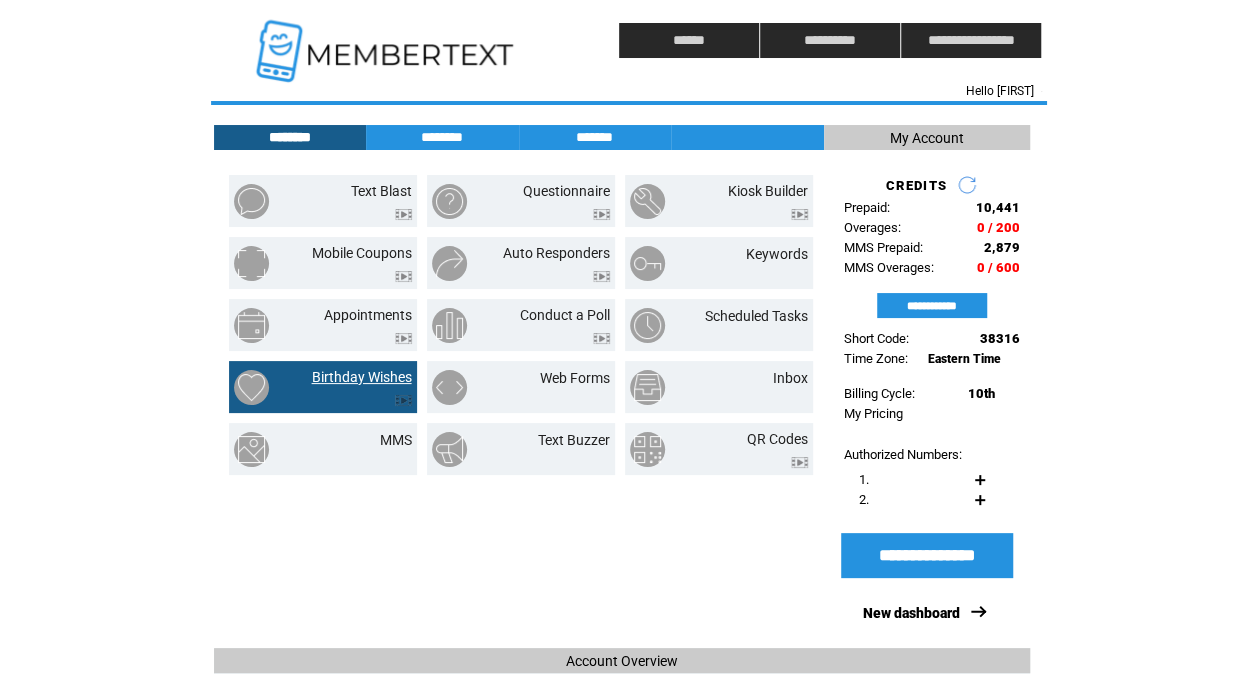click on "Birthday Wishes" at bounding box center (362, 377) 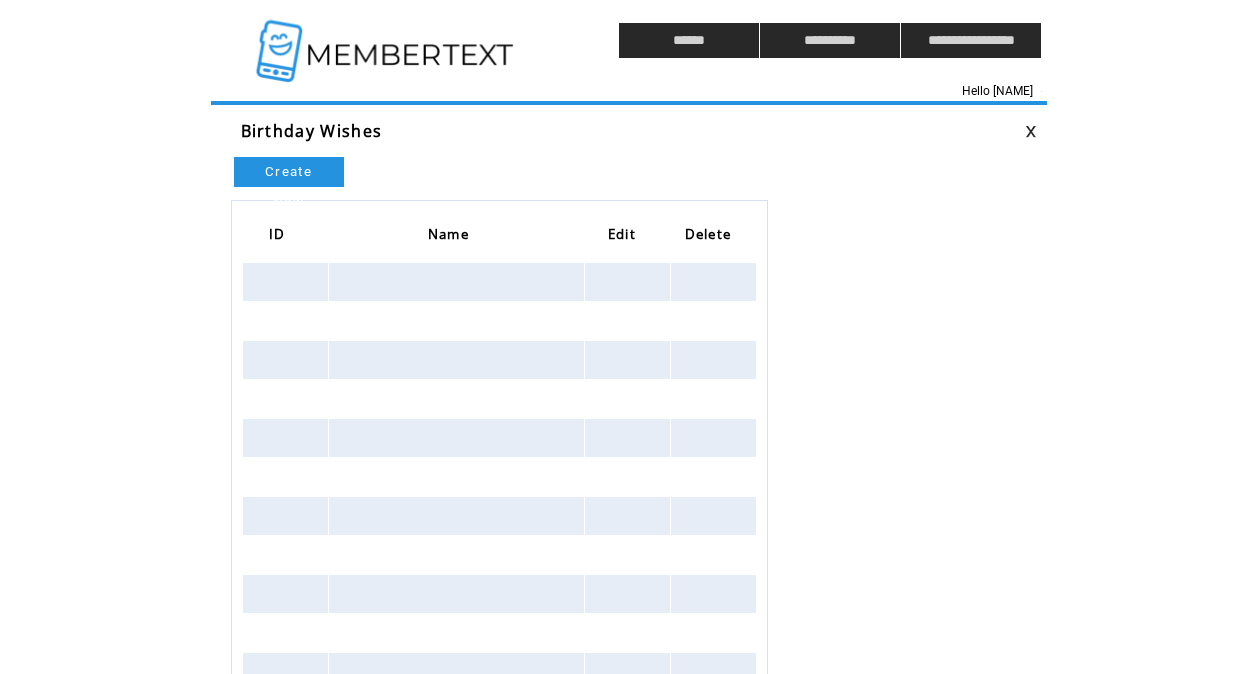 scroll, scrollTop: 0, scrollLeft: 0, axis: both 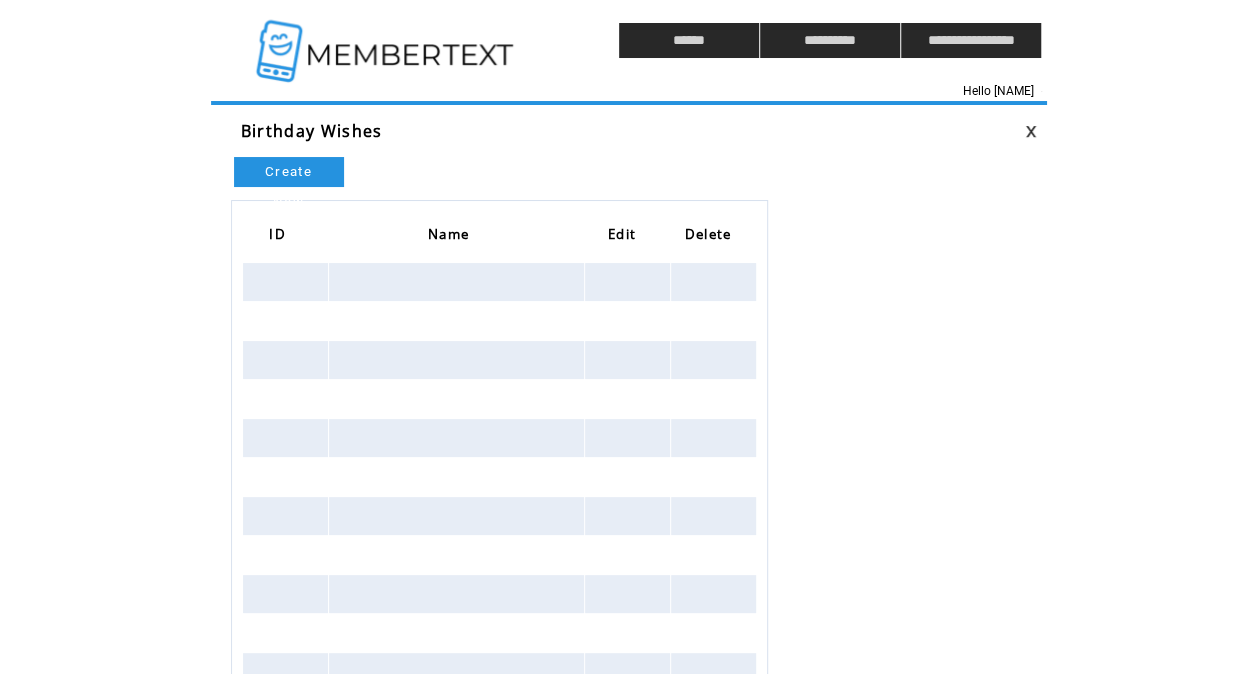 click at bounding box center (387, 40) 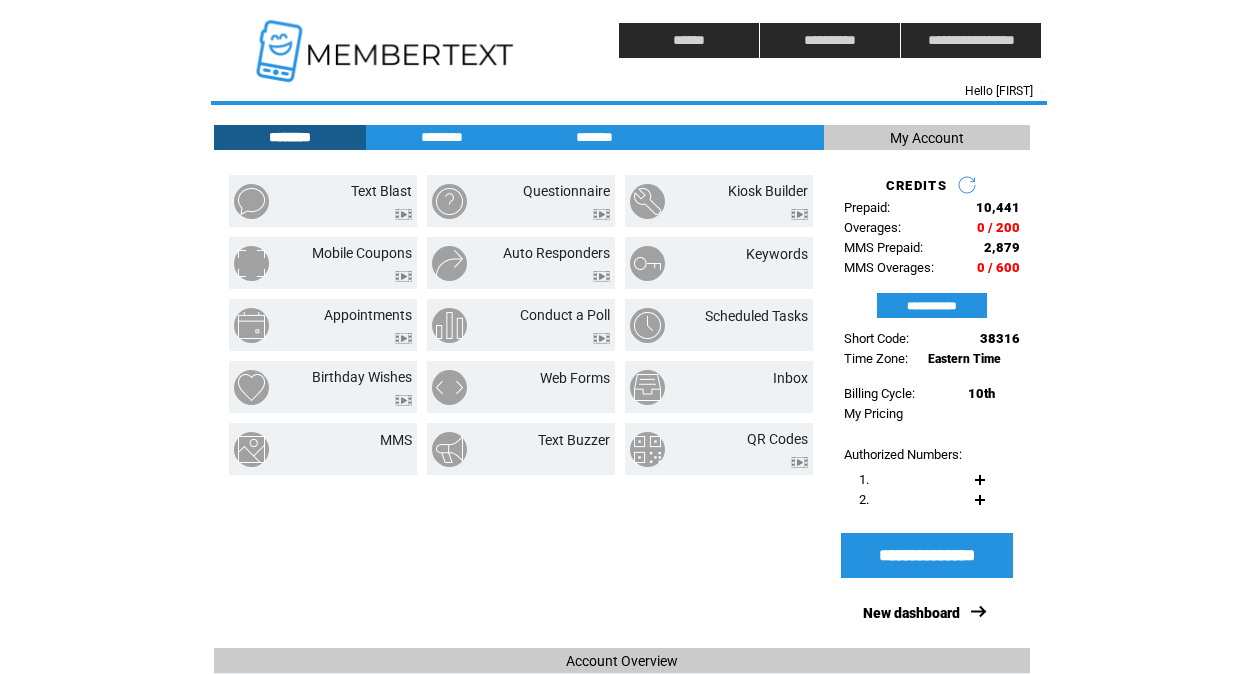 scroll, scrollTop: 0, scrollLeft: 0, axis: both 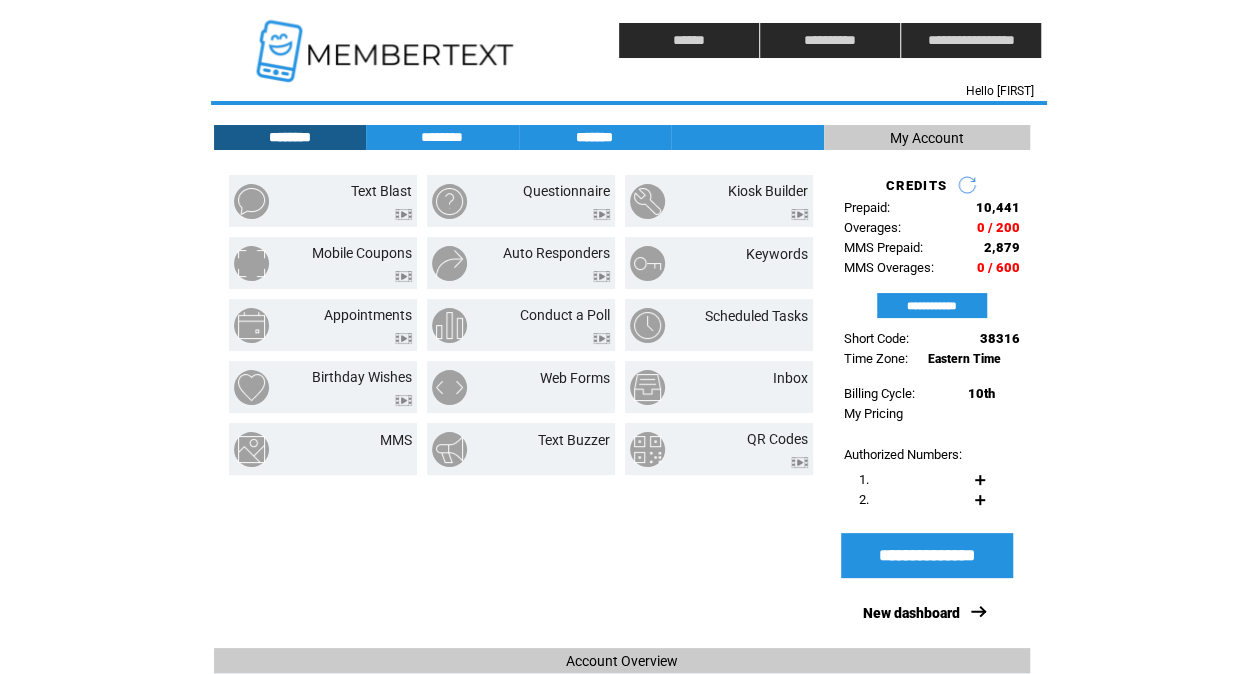 click on "*******" at bounding box center (595, 137) 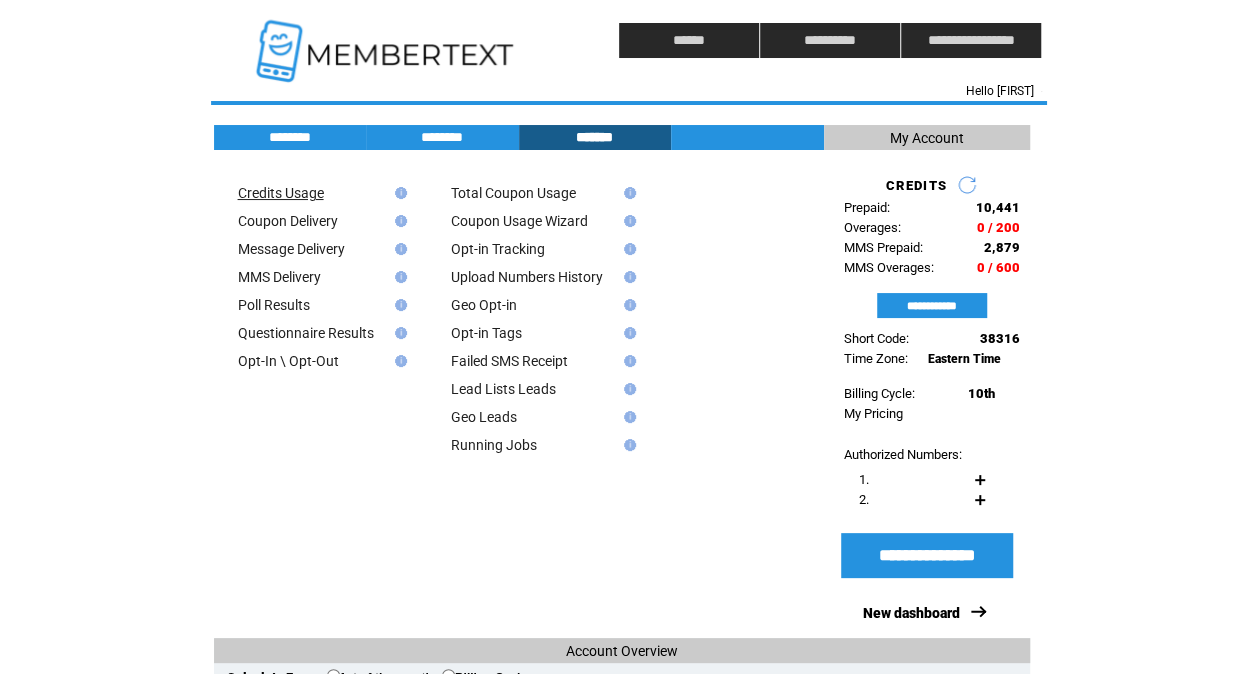 click on "Credits Usage" at bounding box center (281, 193) 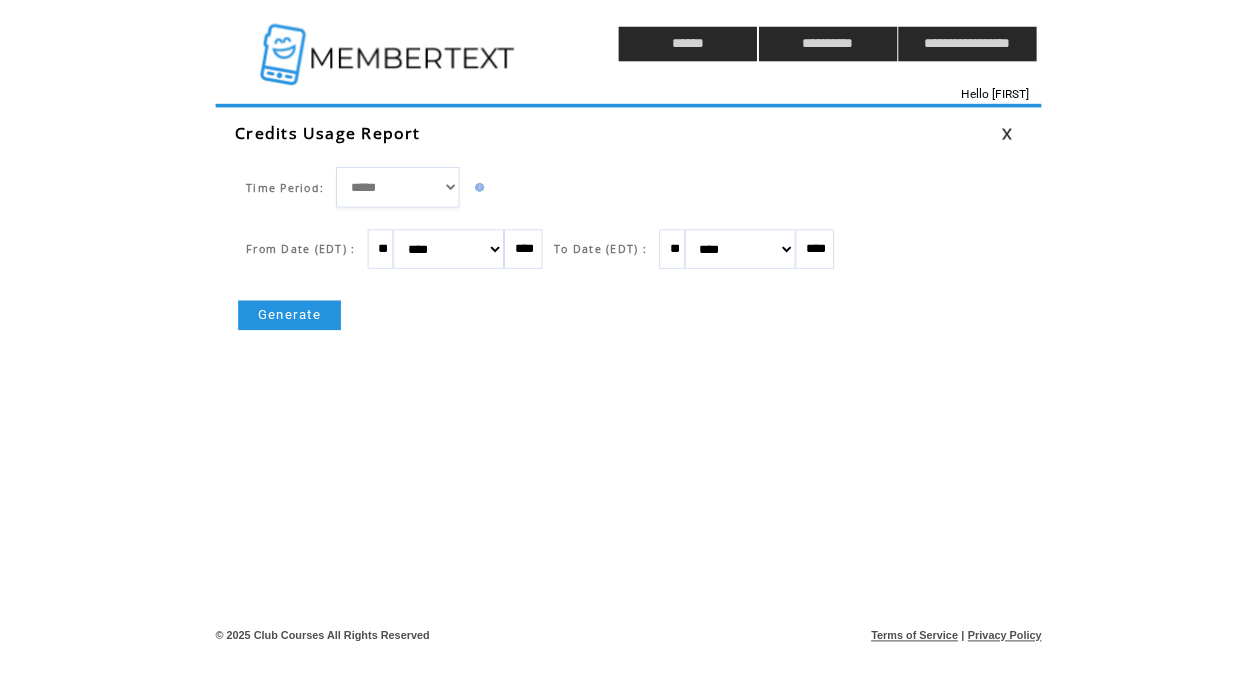 scroll, scrollTop: 0, scrollLeft: 0, axis: both 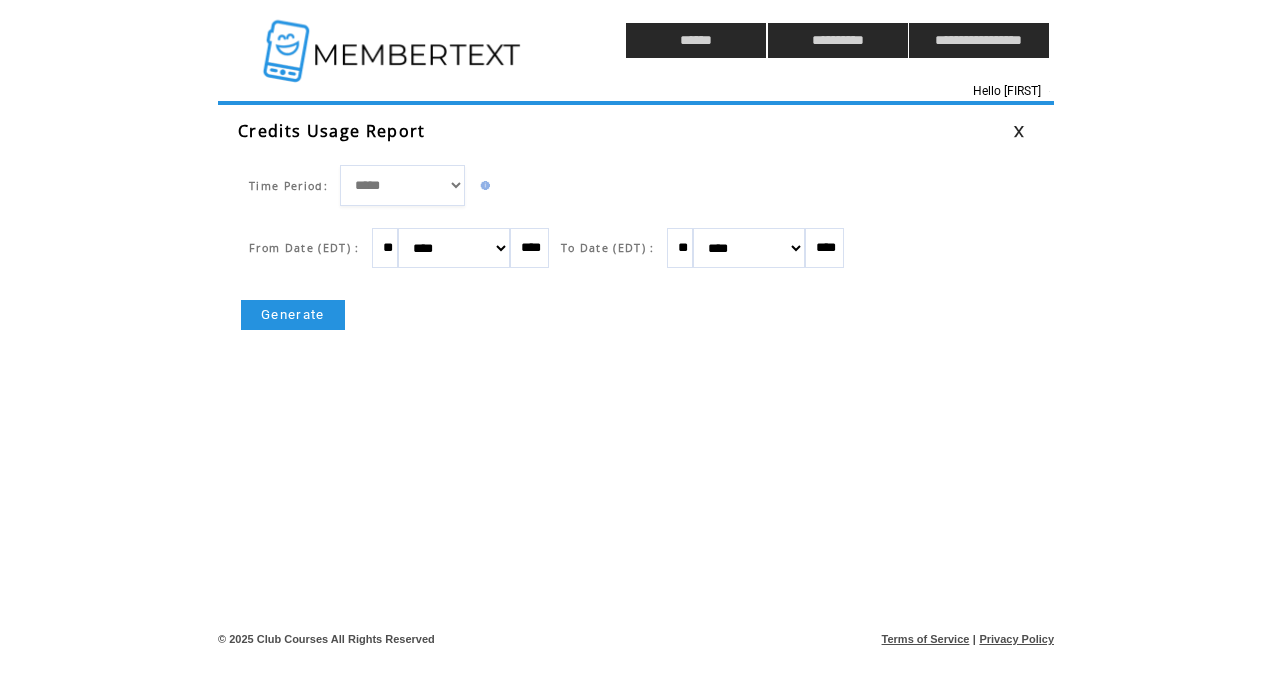 click on "**********" at bounding box center [402, 185] 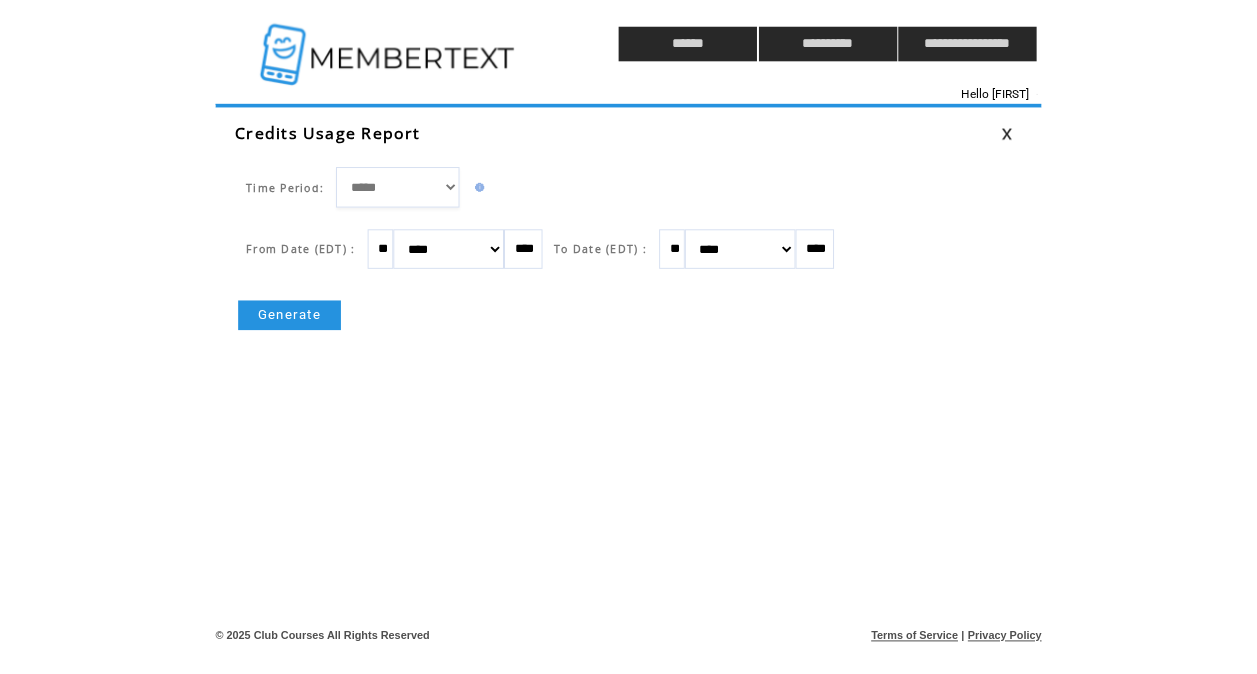 scroll, scrollTop: 0, scrollLeft: 0, axis: both 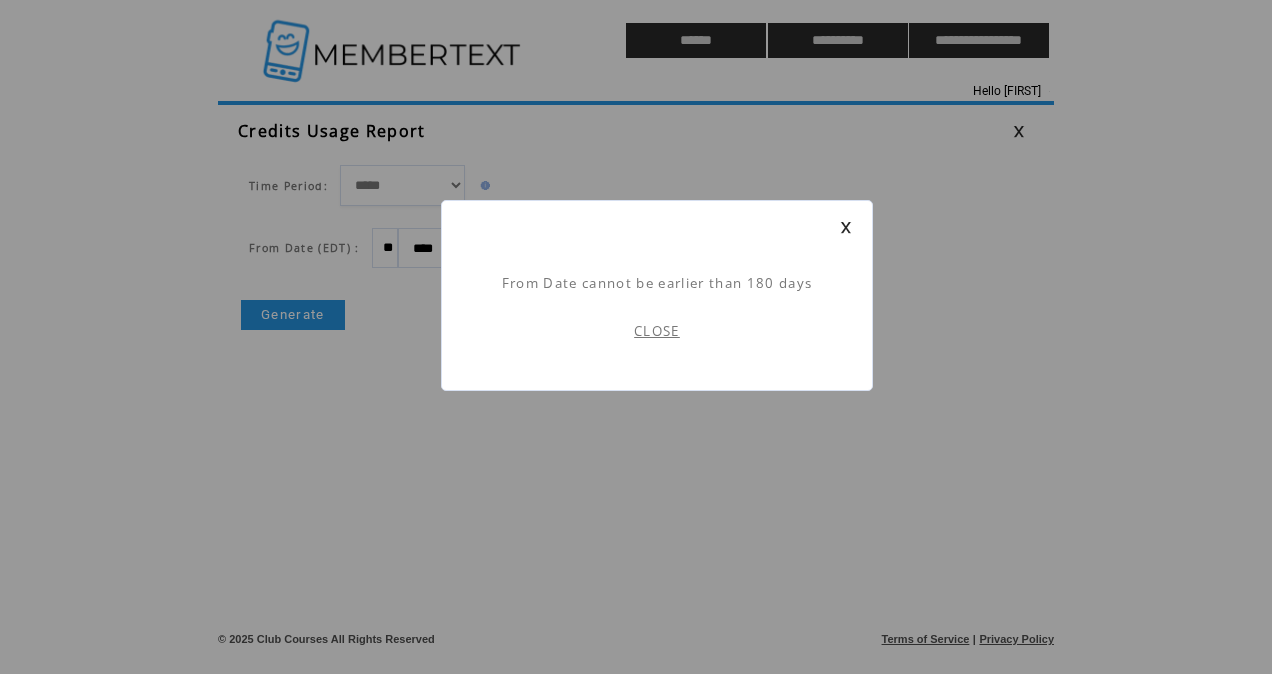 click on "CLOSE" at bounding box center (657, 331) 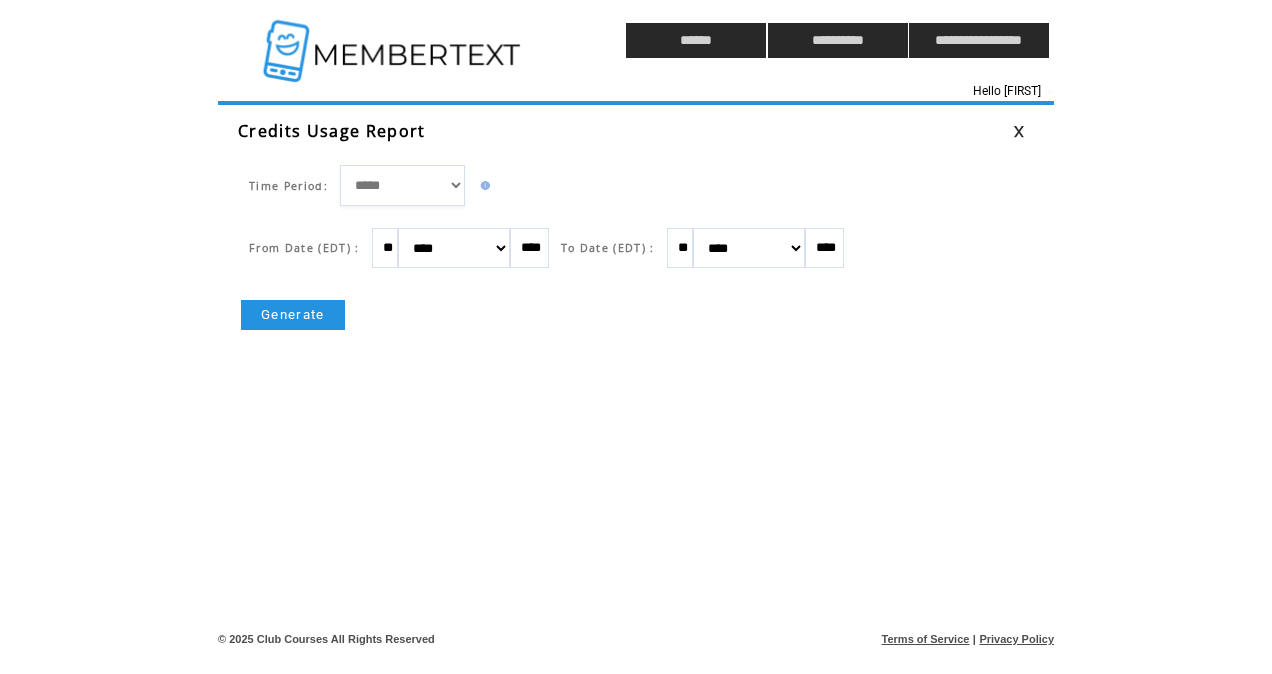click on "****" at bounding box center (529, 248) 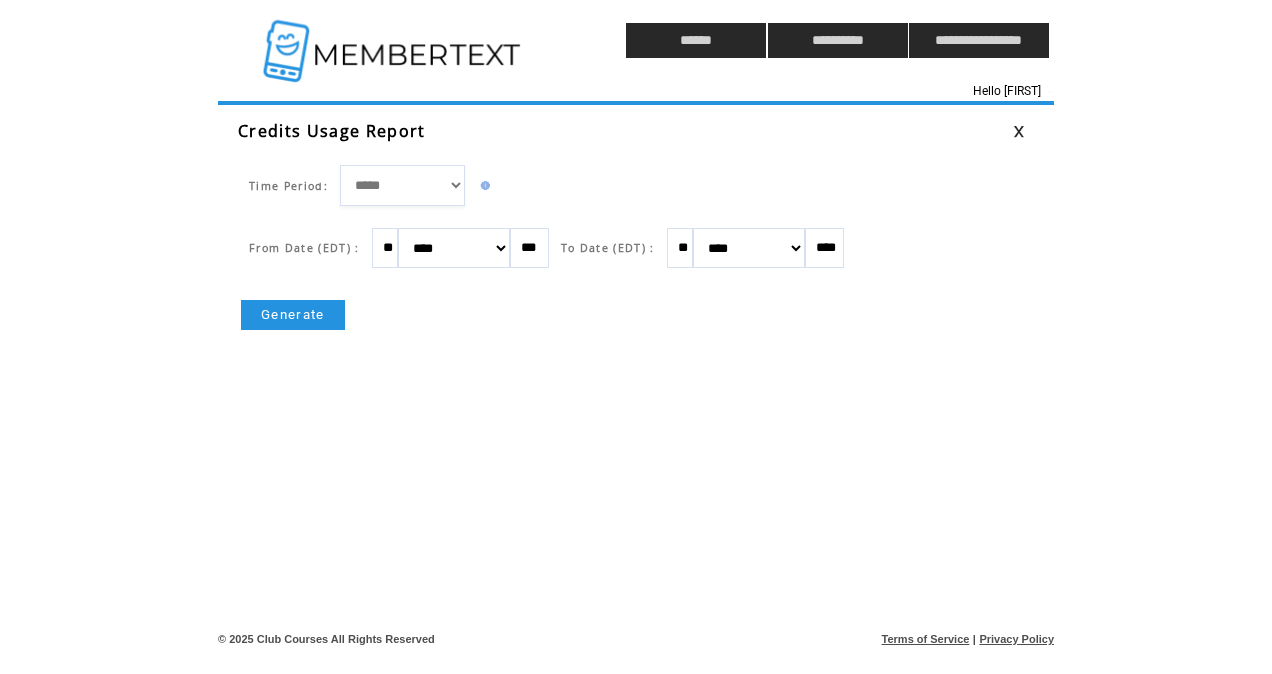 click on "******* 		 ******** 		 ***** 		 ***** 		 *** 		 **** 		 **** 		 ****** 		 ********* 		 ******* 		 ******** 		 ********" at bounding box center [454, 248] 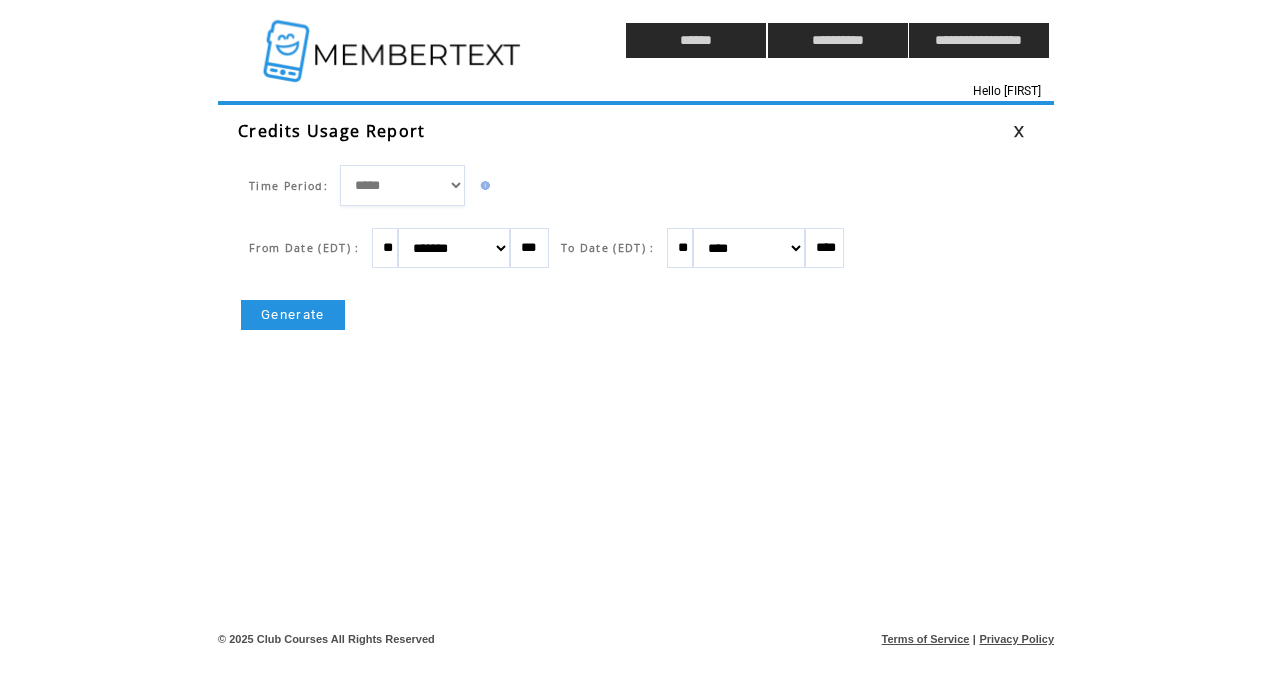 click on "Generate" at bounding box center [293, 315] 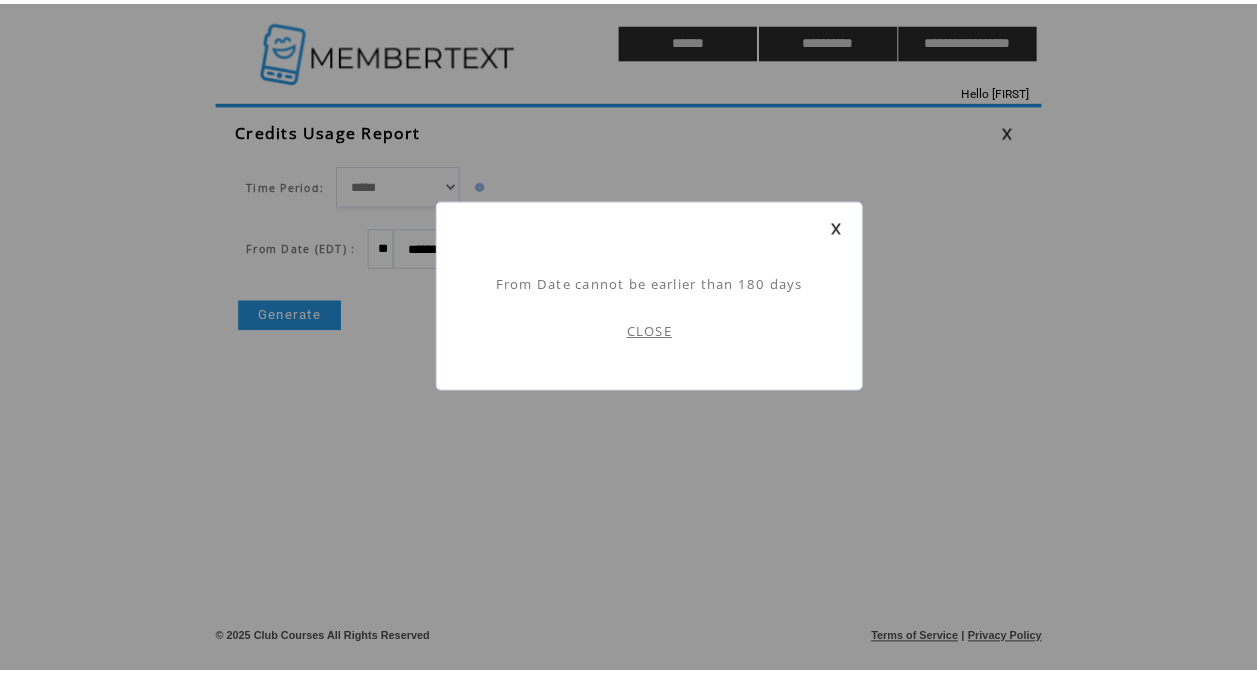 scroll, scrollTop: 0, scrollLeft: 0, axis: both 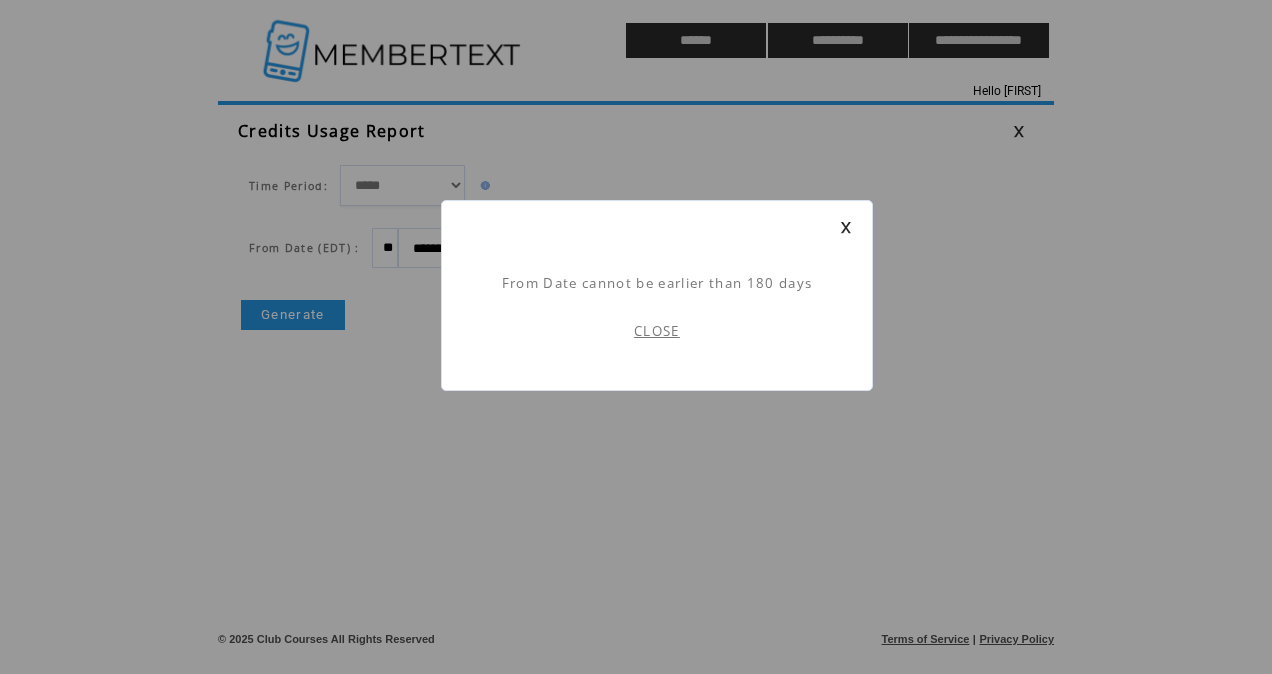 click on "CLOSE" at bounding box center [657, 331] 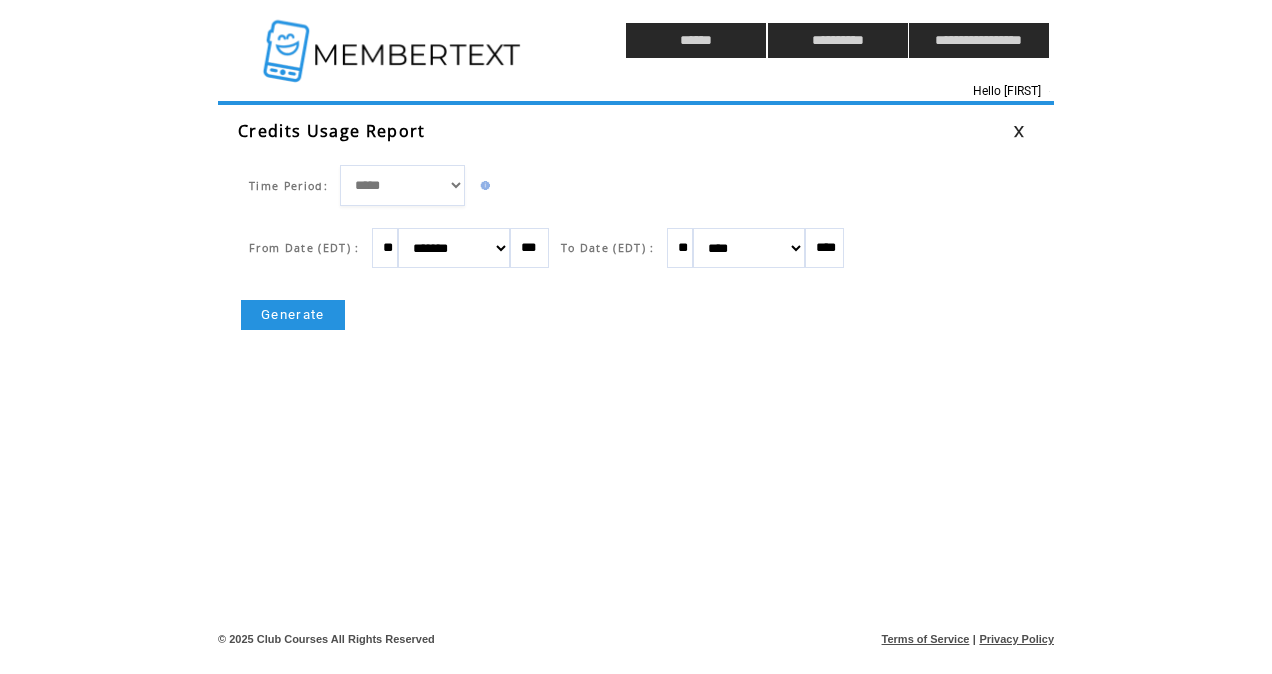 click on "******* 		 ******** 		 ***** 		 ***** 		 *** 		 **** 		 **** 		 ****** 		 ********* 		 ******* 		 ******** 		 ********" at bounding box center (454, 248) 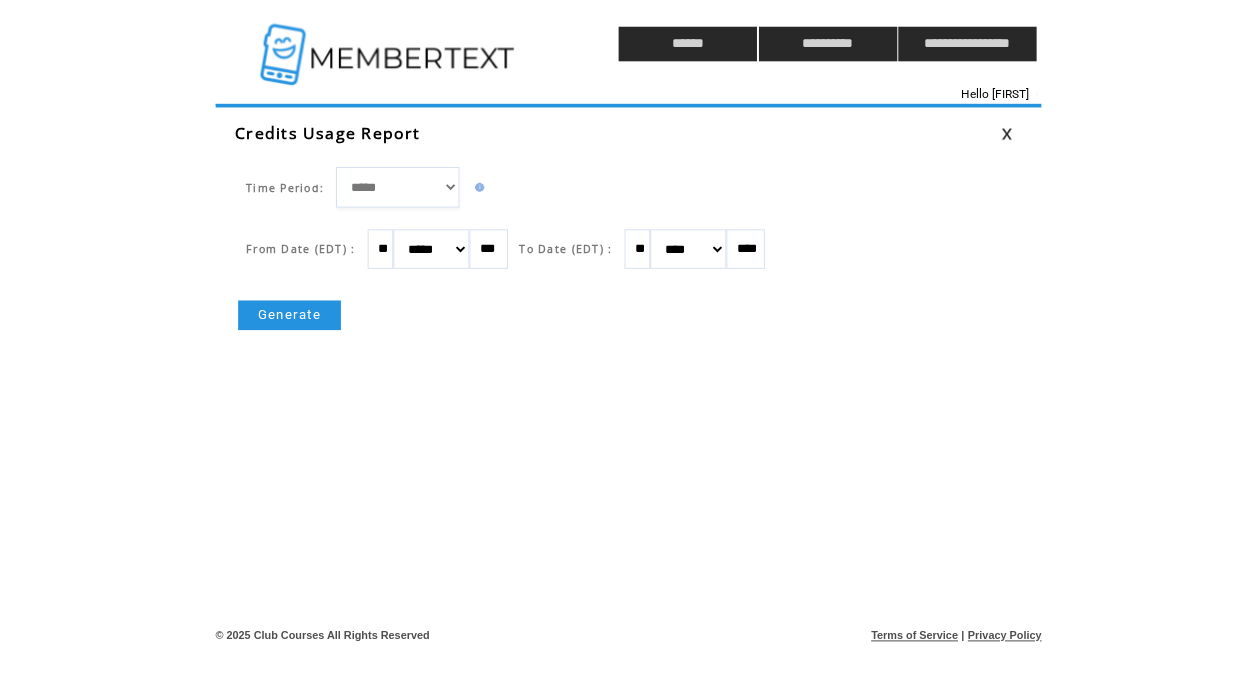 scroll, scrollTop: 0, scrollLeft: 0, axis: both 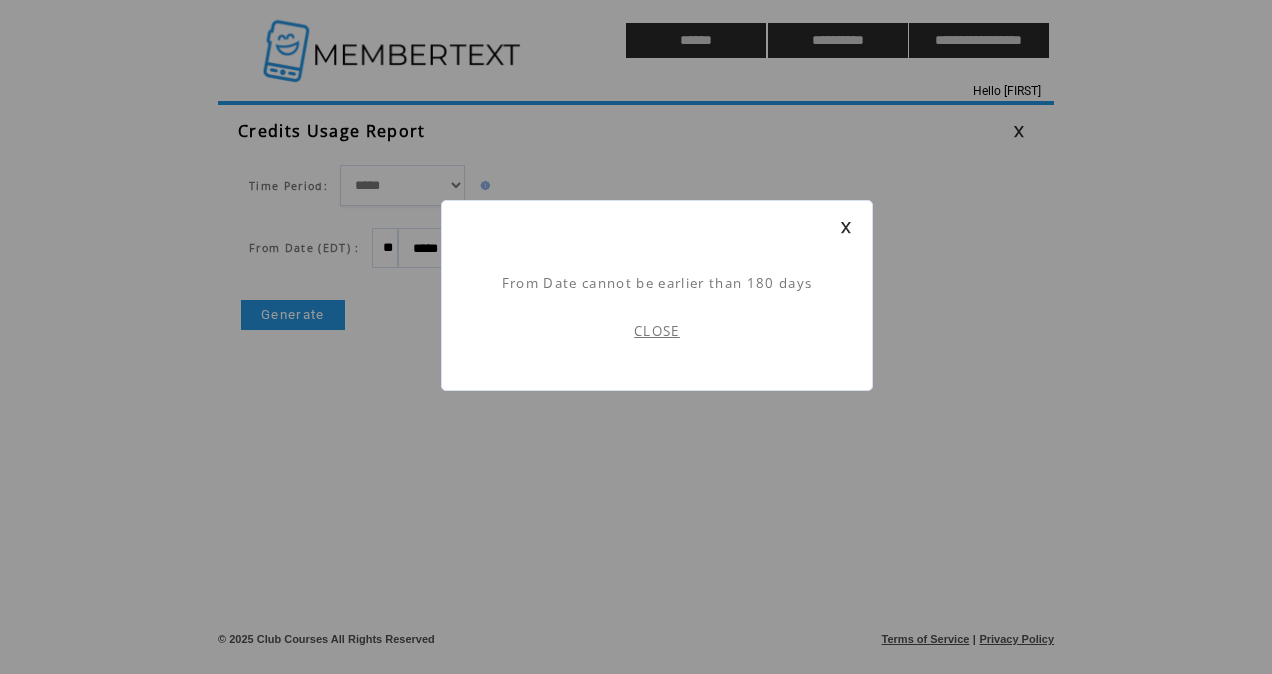 click on "CLOSE" at bounding box center (657, 331) 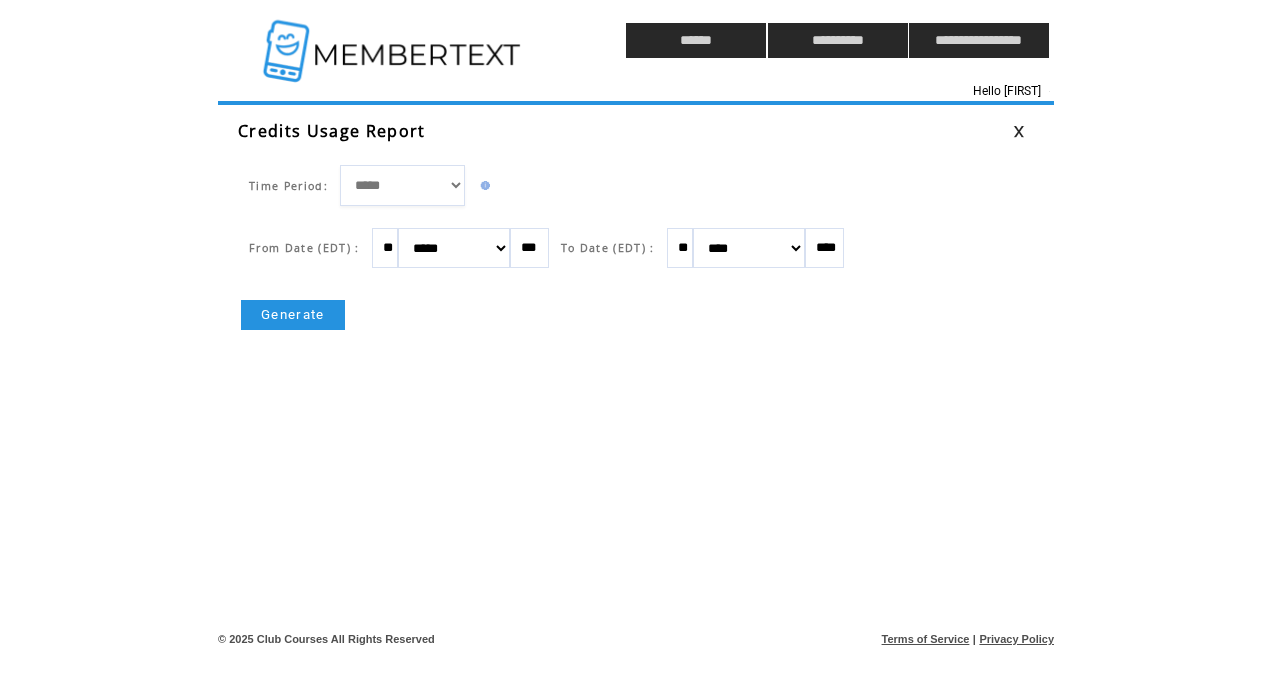 click on "******* 		 ******** 		 ***** 		 ***** 		 *** 		 **** 		 **** 		 ****** 		 ********* 		 ******* 		 ******** 		 ********" at bounding box center (454, 248) 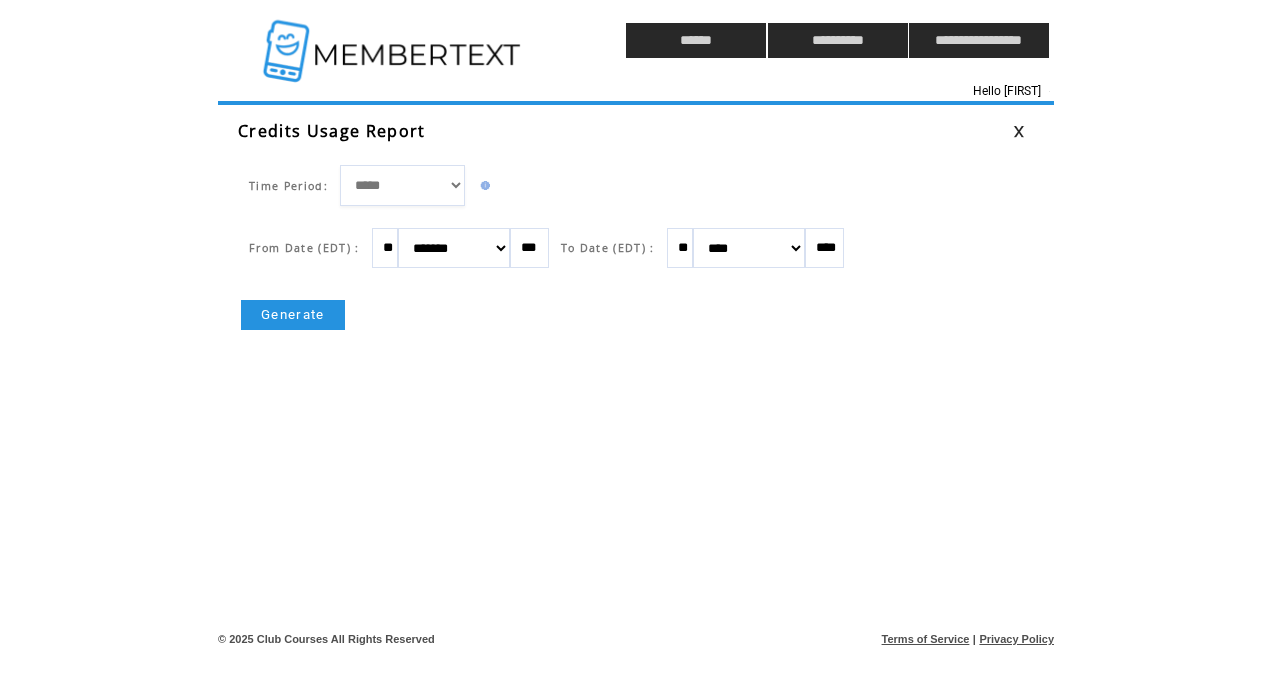 click on "******* 		 ******** 		 ***** 		 ***** 		 *** 		 **** 		 **** 		 ****** 		 ********* 		 ******* 		 ******** 		 ********" at bounding box center [454, 248] 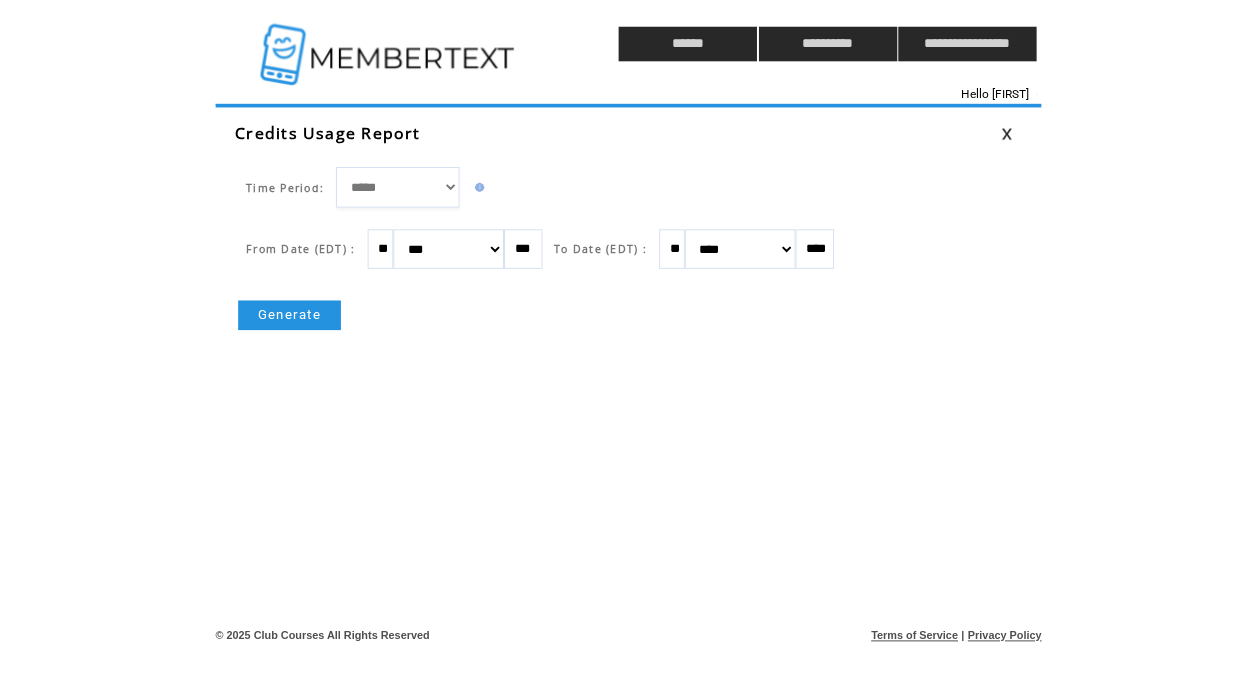 scroll, scrollTop: 0, scrollLeft: 0, axis: both 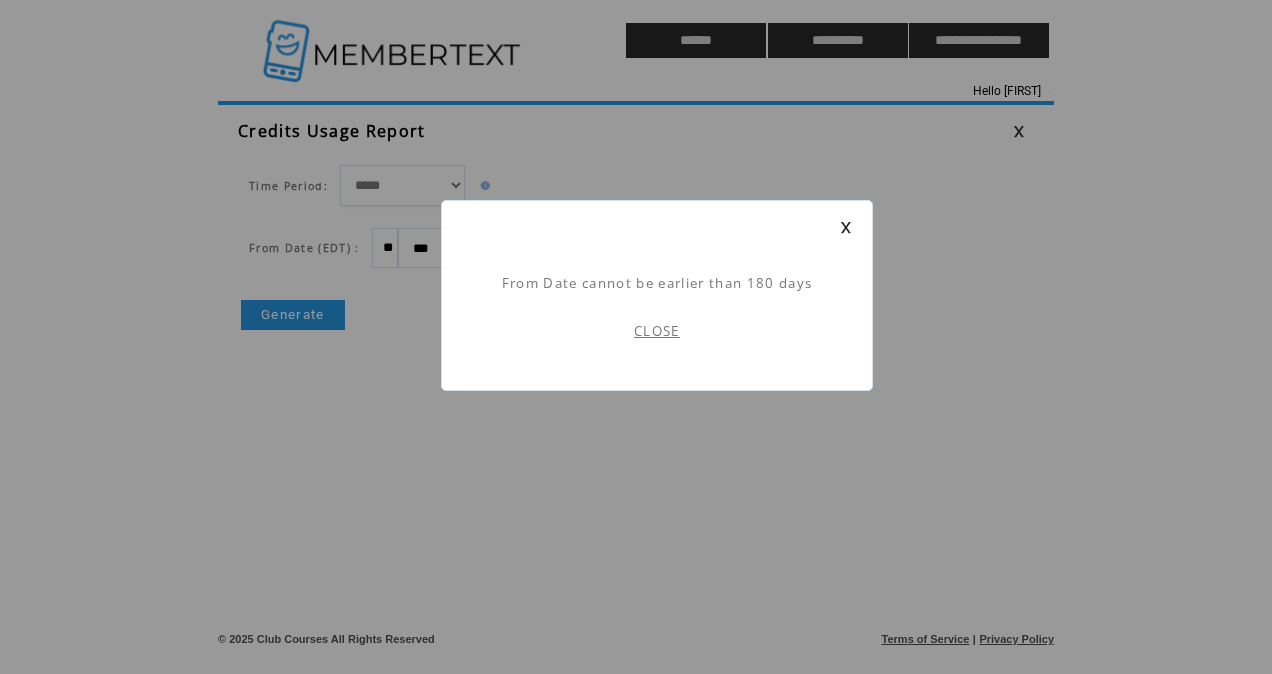 click on "CLOSE" at bounding box center [657, 331] 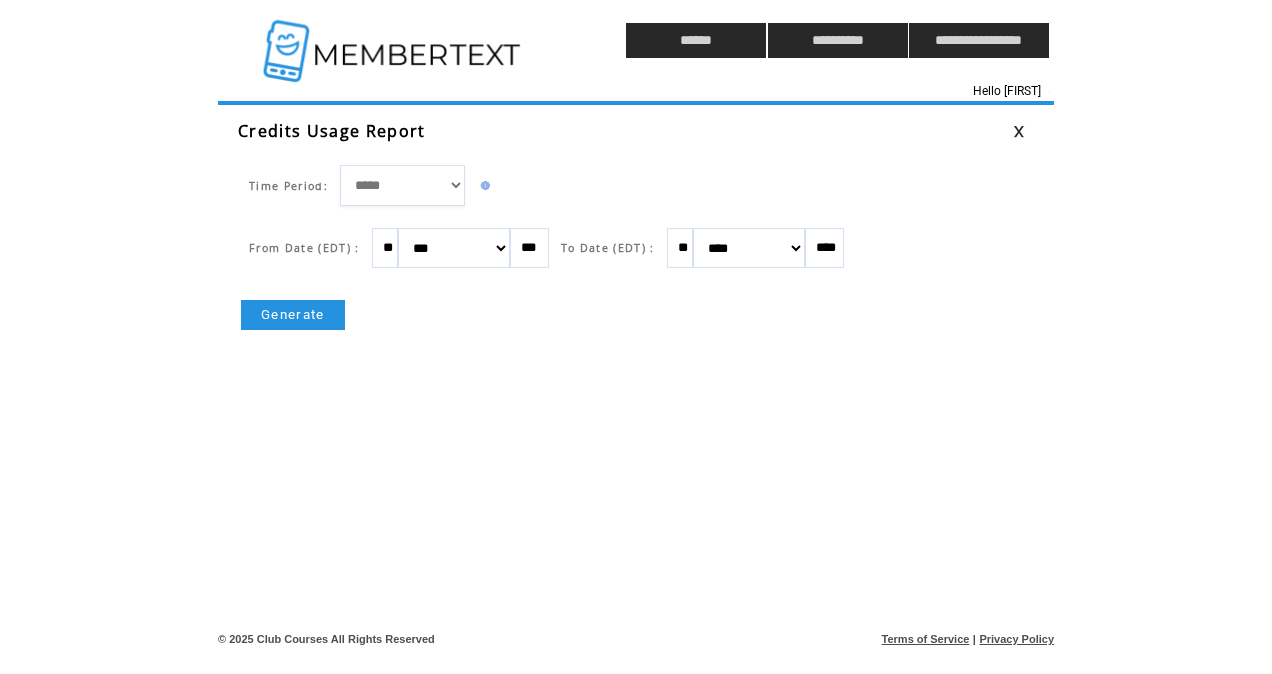 click at bounding box center [838, 320] 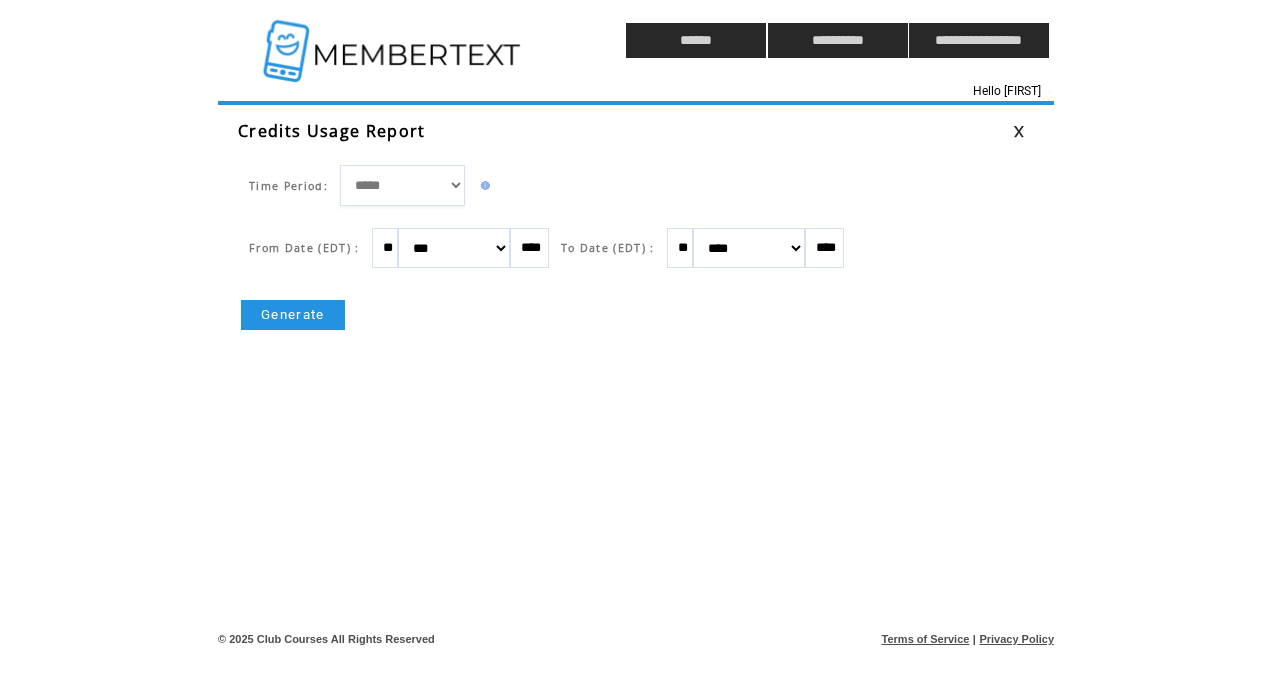type on "****" 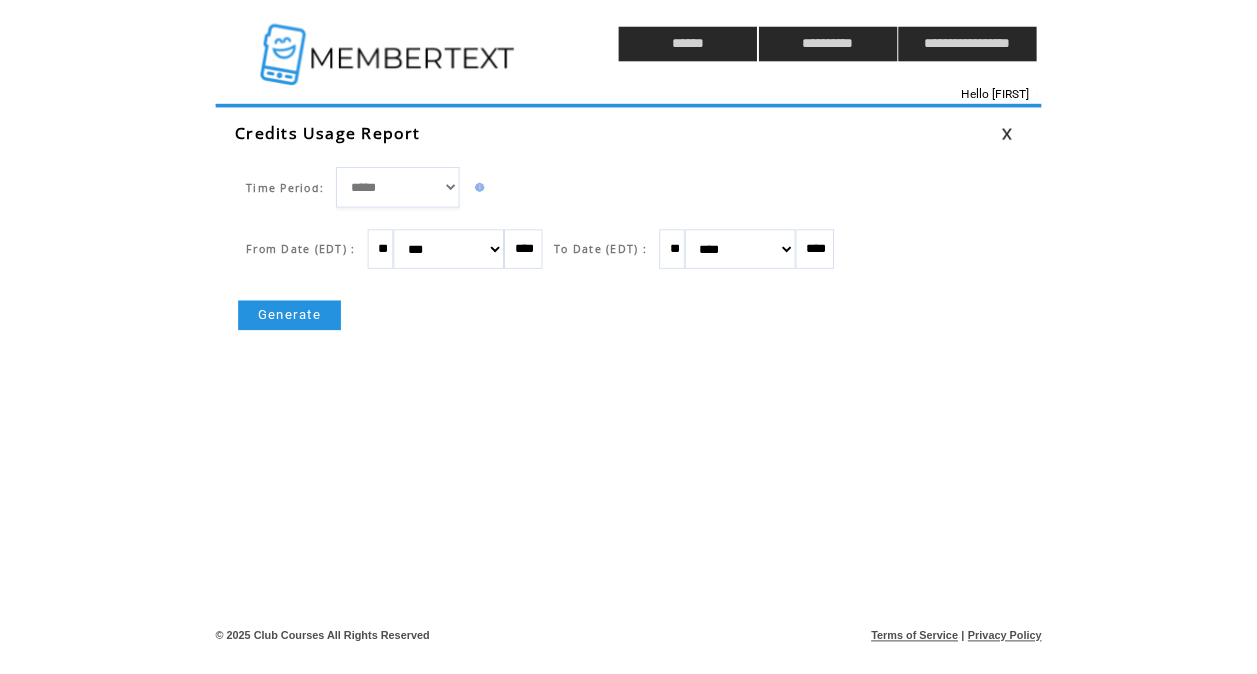 scroll, scrollTop: 0, scrollLeft: 0, axis: both 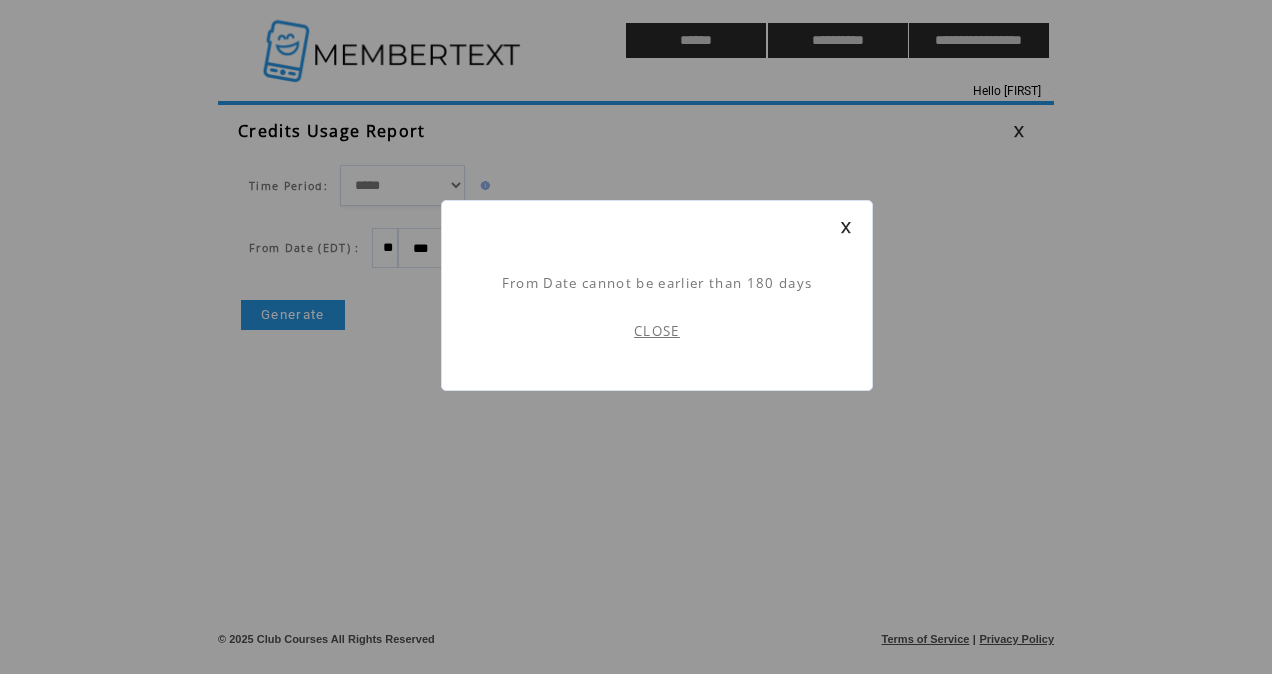 click on "CLOSE" at bounding box center (657, 331) 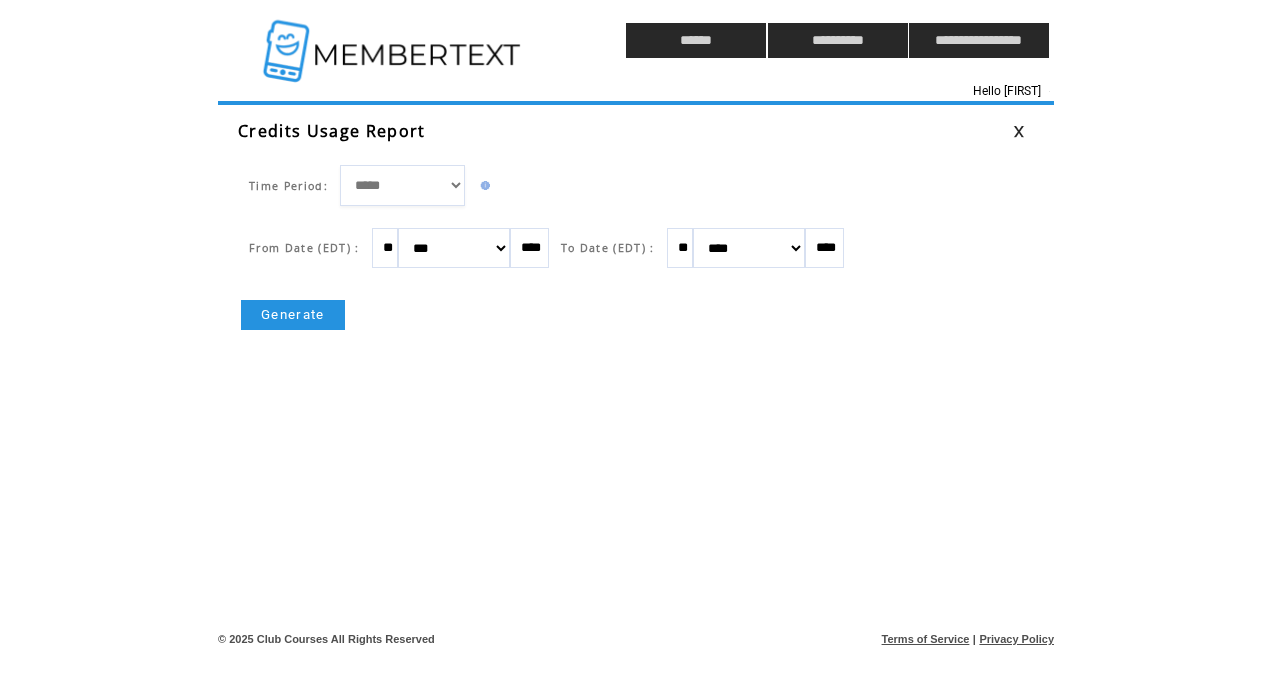 click on "******* 		 ******** 		 ***** 		 ***** 		 *** 		 **** 		 **** 		 ****** 		 ********* 		 ******* 		 ******** 		 ********" at bounding box center [454, 248] 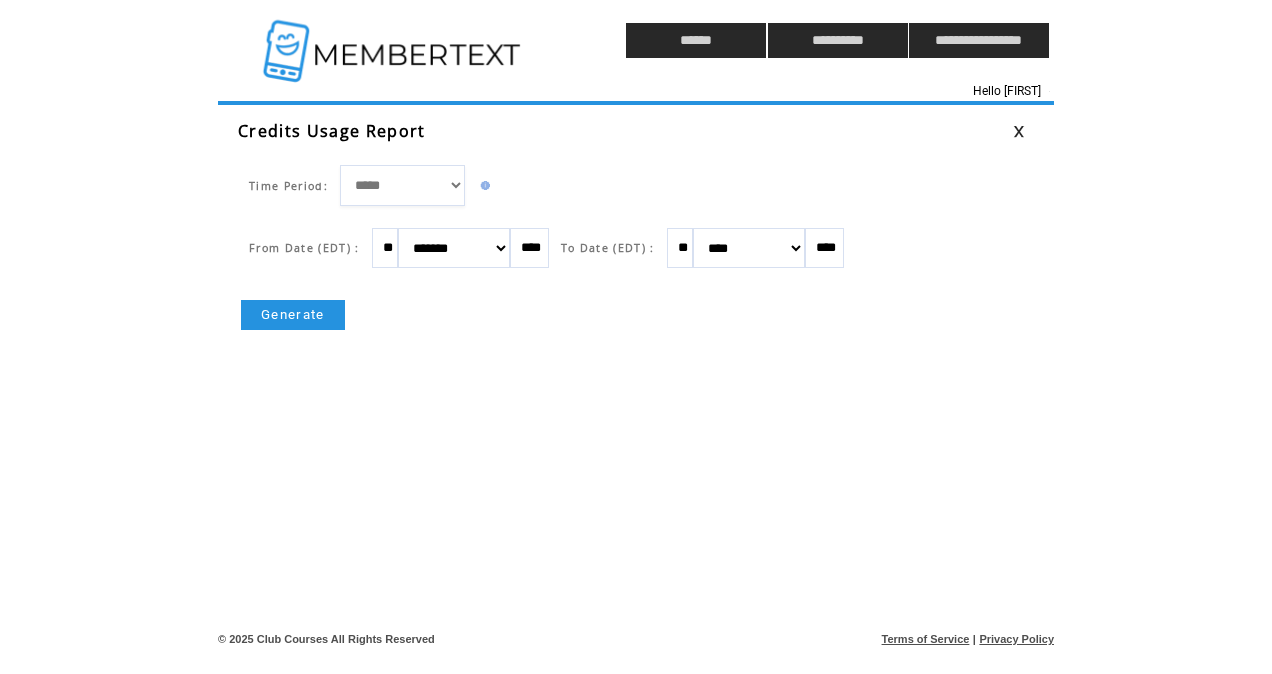click on "Generate" at bounding box center (293, 315) 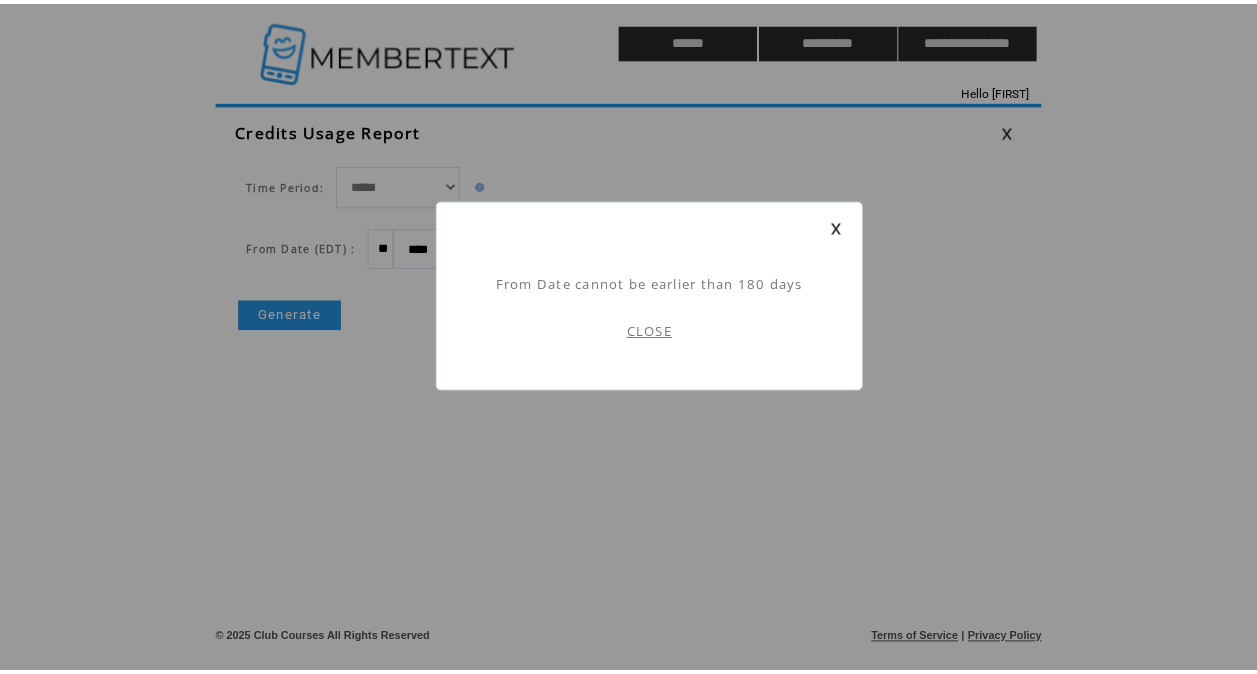 scroll, scrollTop: 0, scrollLeft: 0, axis: both 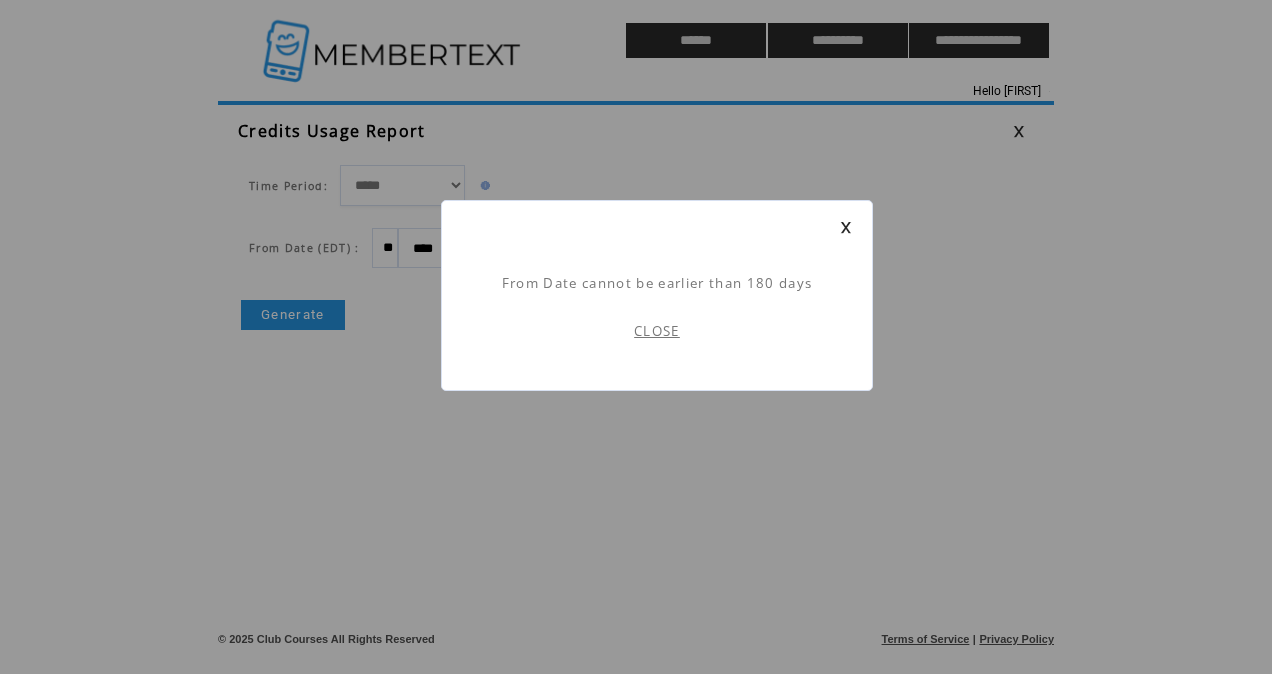 click on "CLOSE" at bounding box center (657, 331) 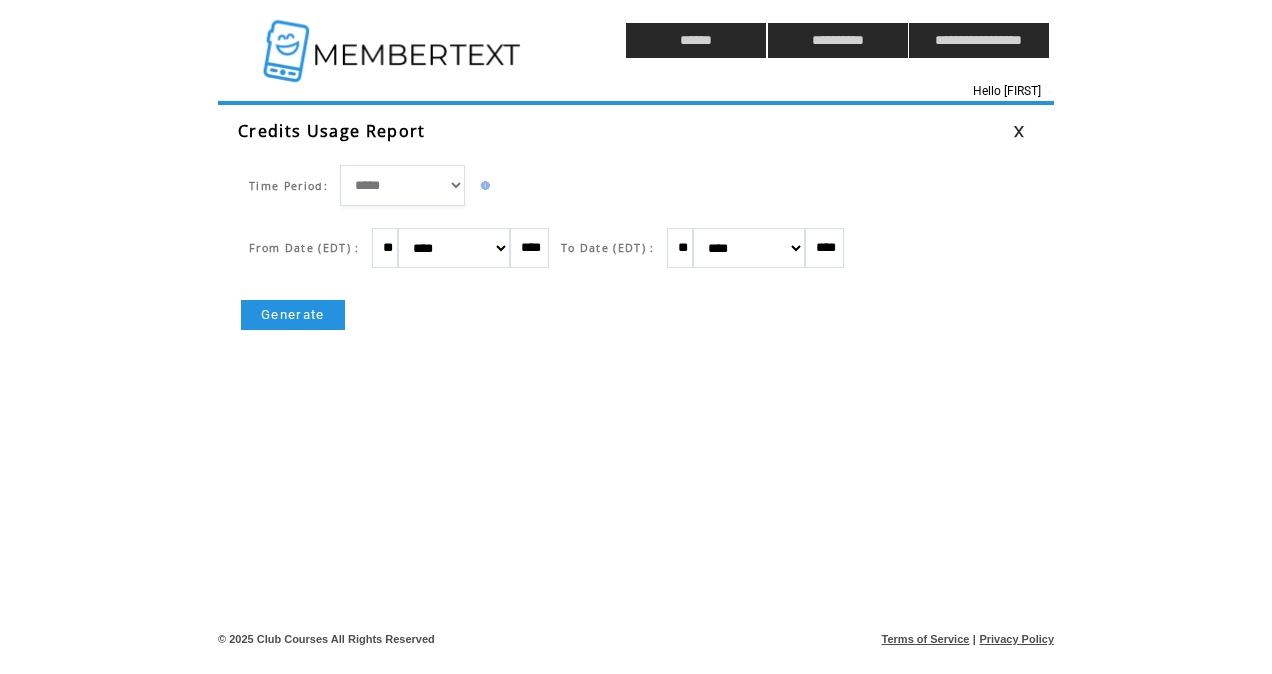 click on "****" at bounding box center [529, 248] 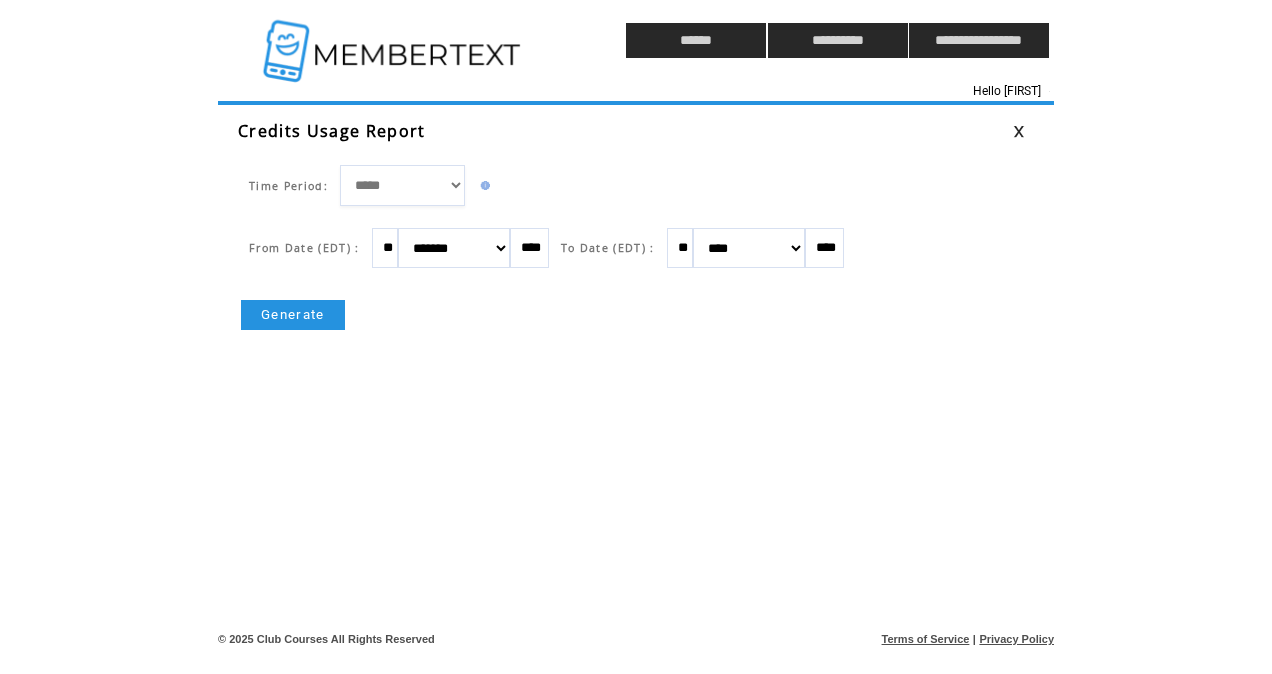 click on "Generate" at bounding box center (293, 315) 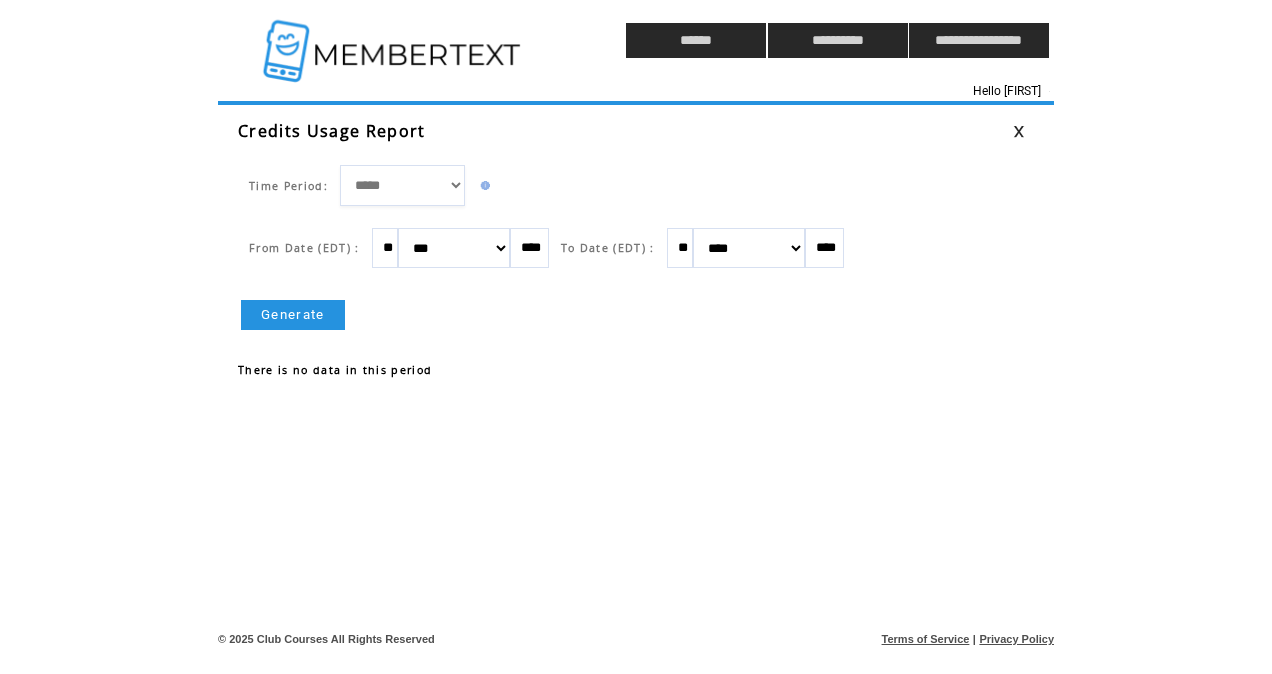 scroll, scrollTop: 0, scrollLeft: 0, axis: both 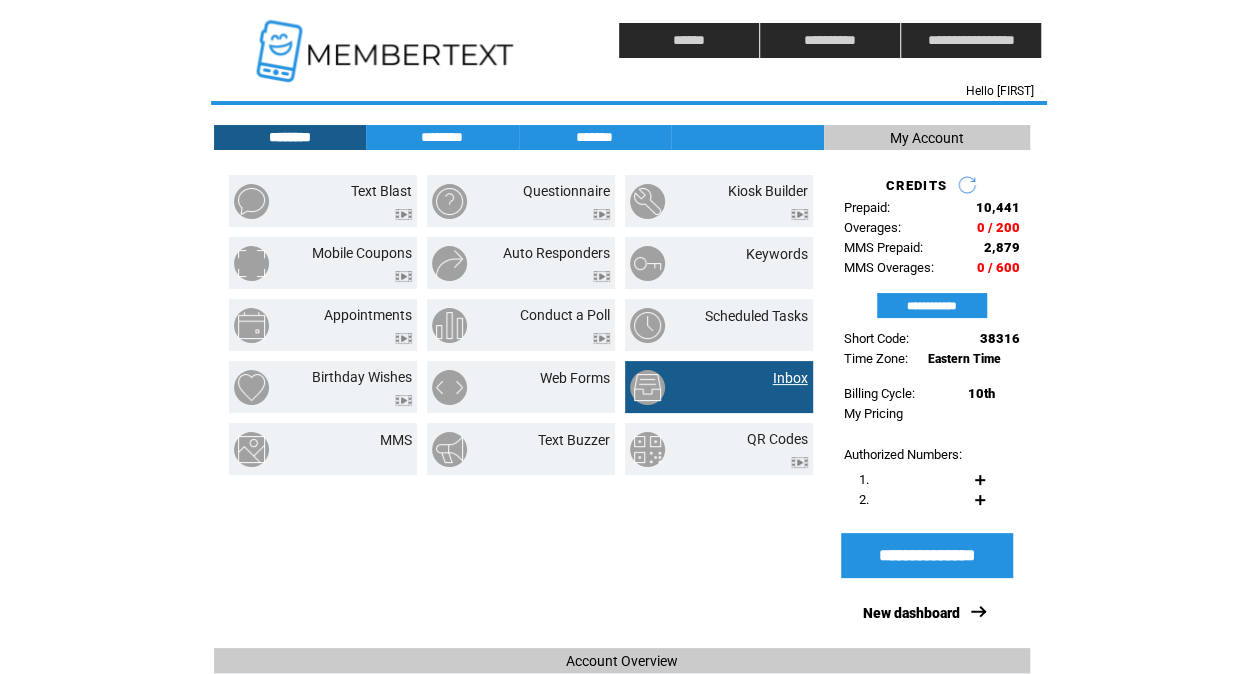 click on "Inbox" at bounding box center (790, 378) 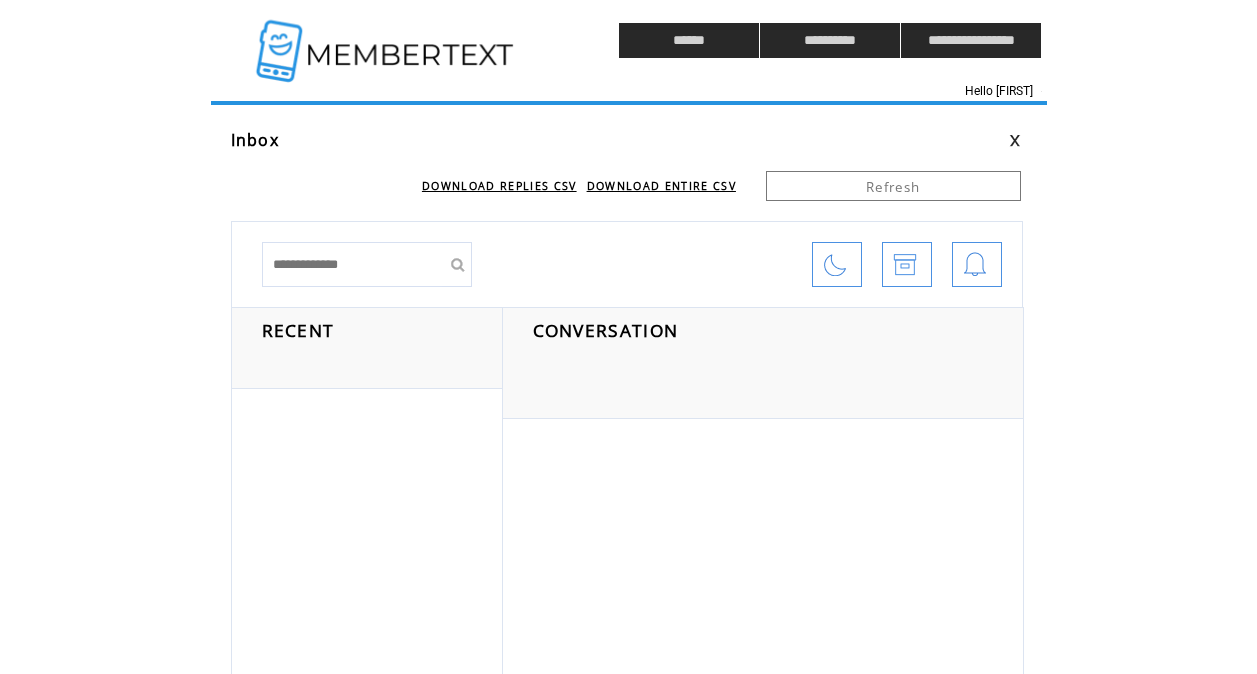 scroll, scrollTop: 0, scrollLeft: 0, axis: both 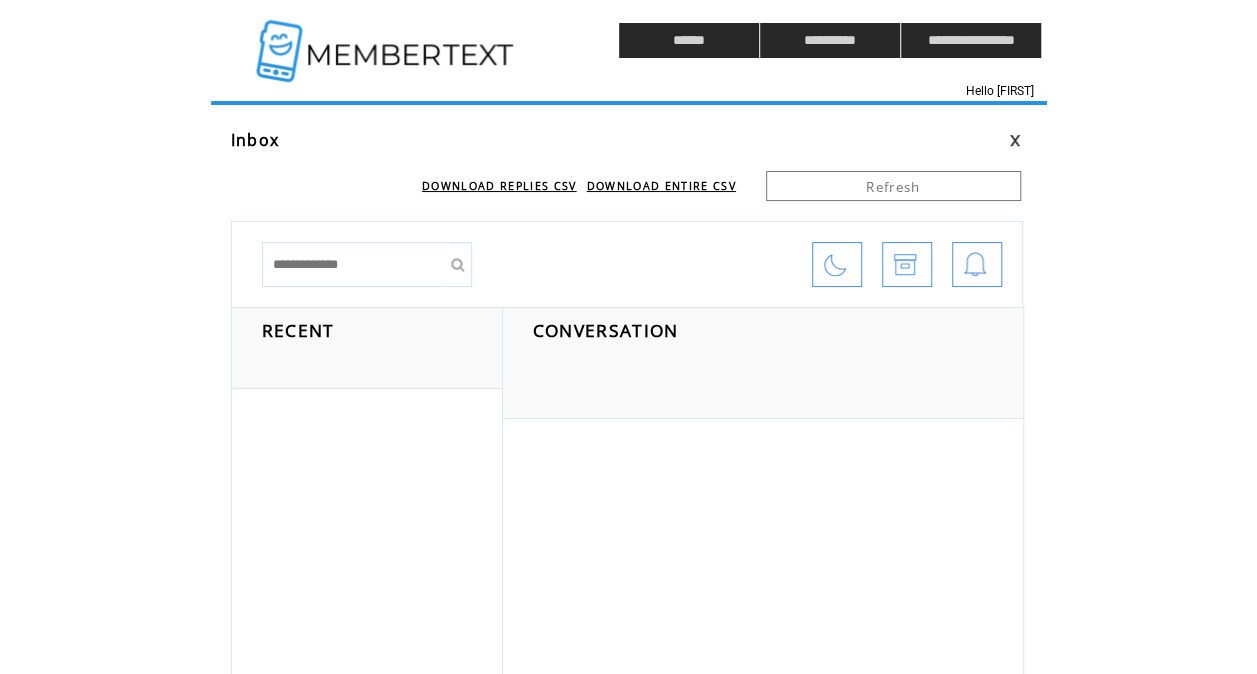 click at bounding box center [387, 40] 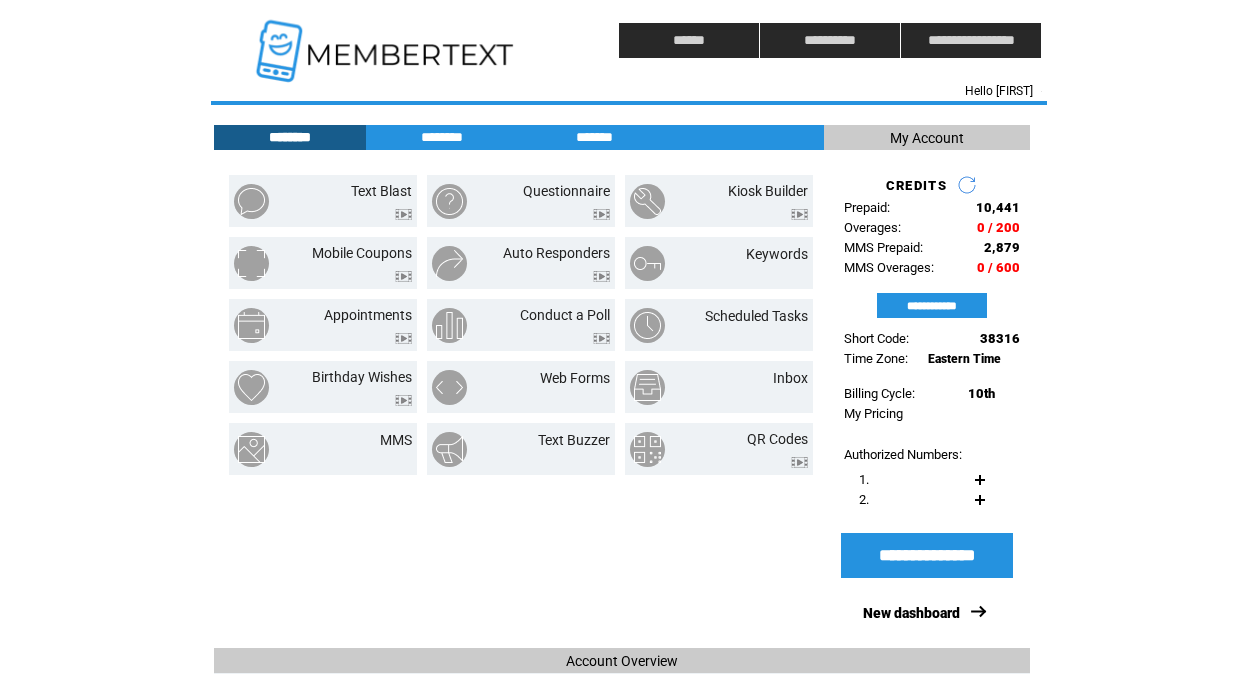 scroll, scrollTop: 0, scrollLeft: 0, axis: both 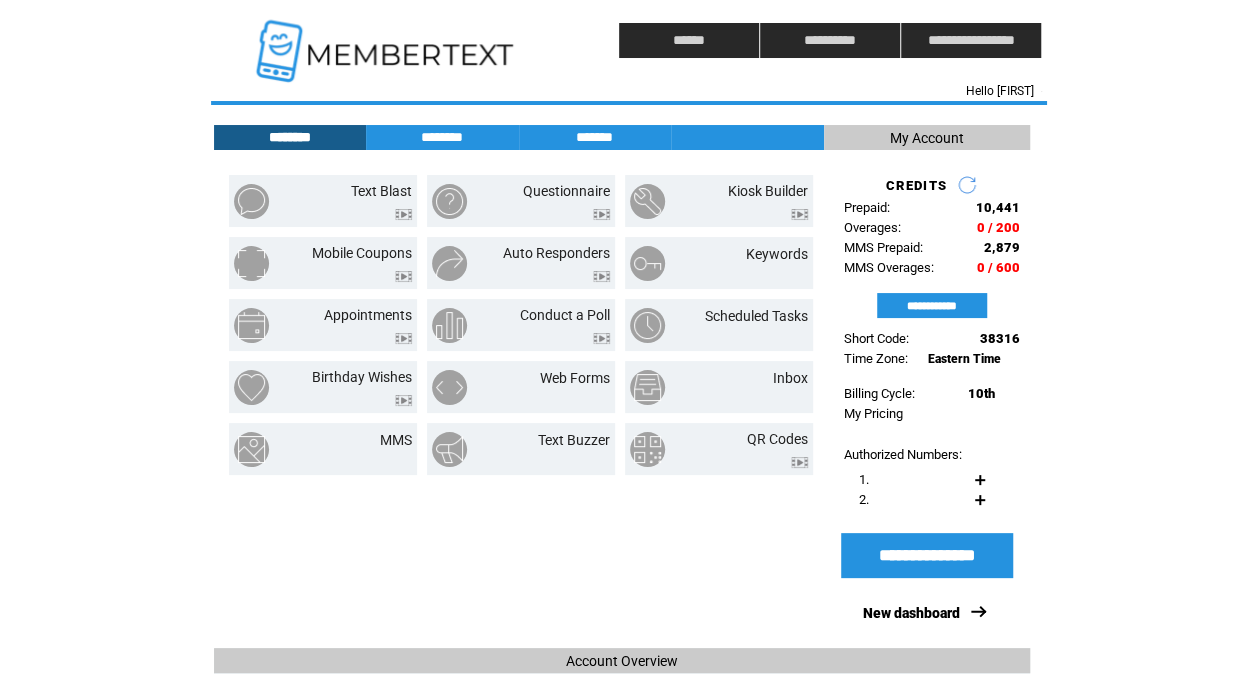 click on "**********" 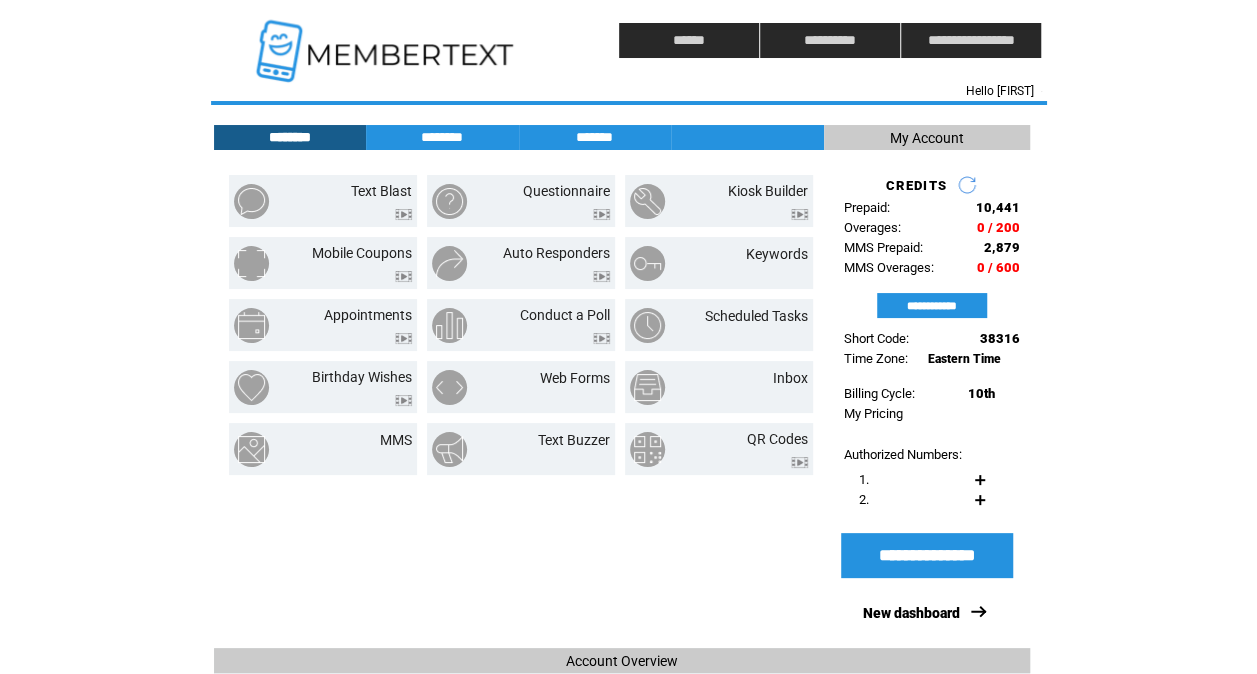 click on "**********" 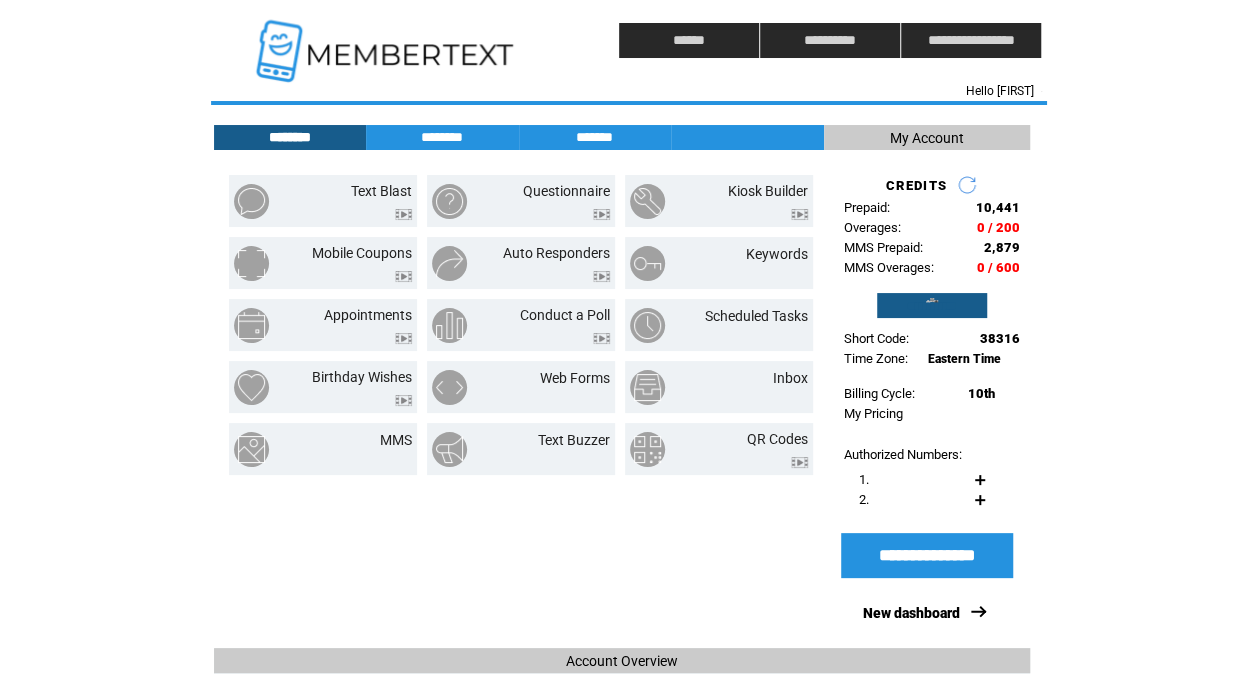 click on "**********" at bounding box center (932, 305) 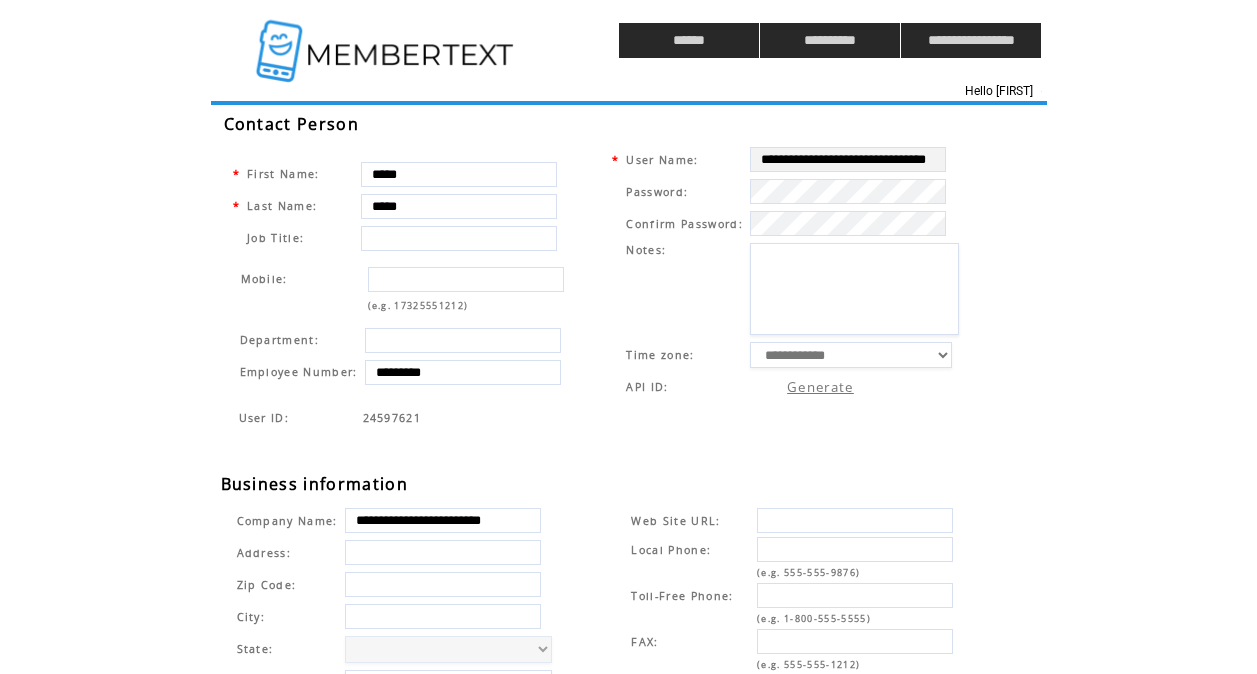 scroll, scrollTop: 0, scrollLeft: 0, axis: both 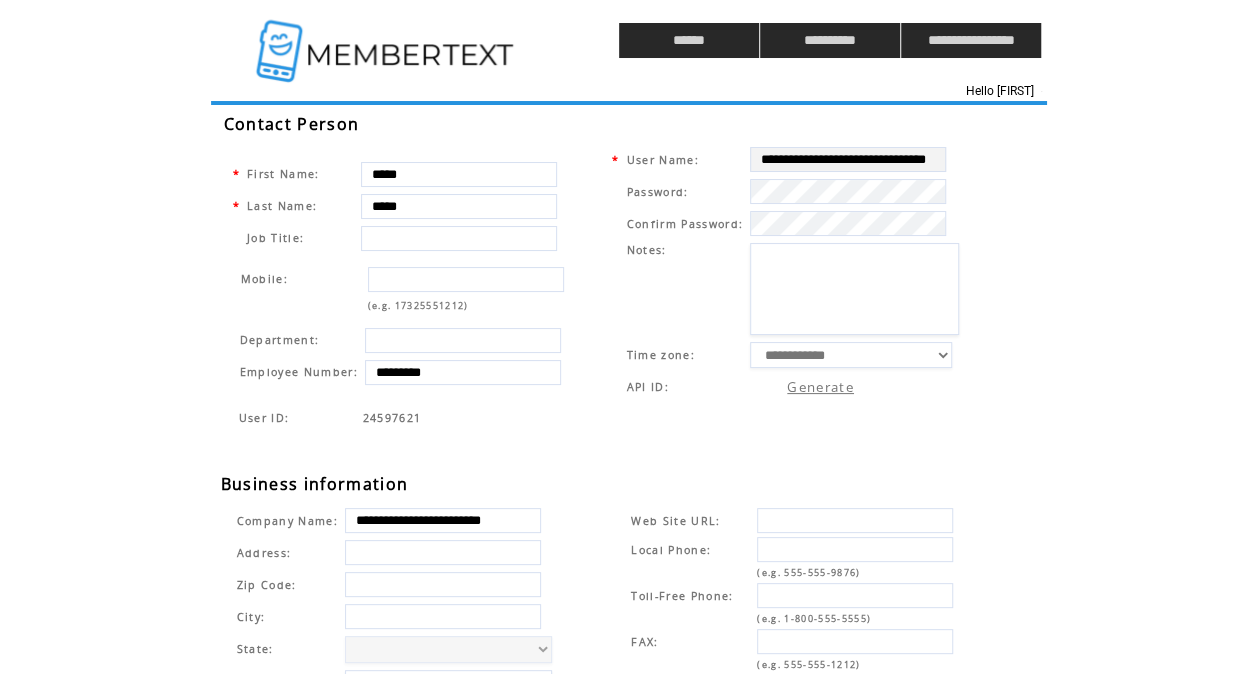 click on "Notes:" at bounding box center [684, 289] 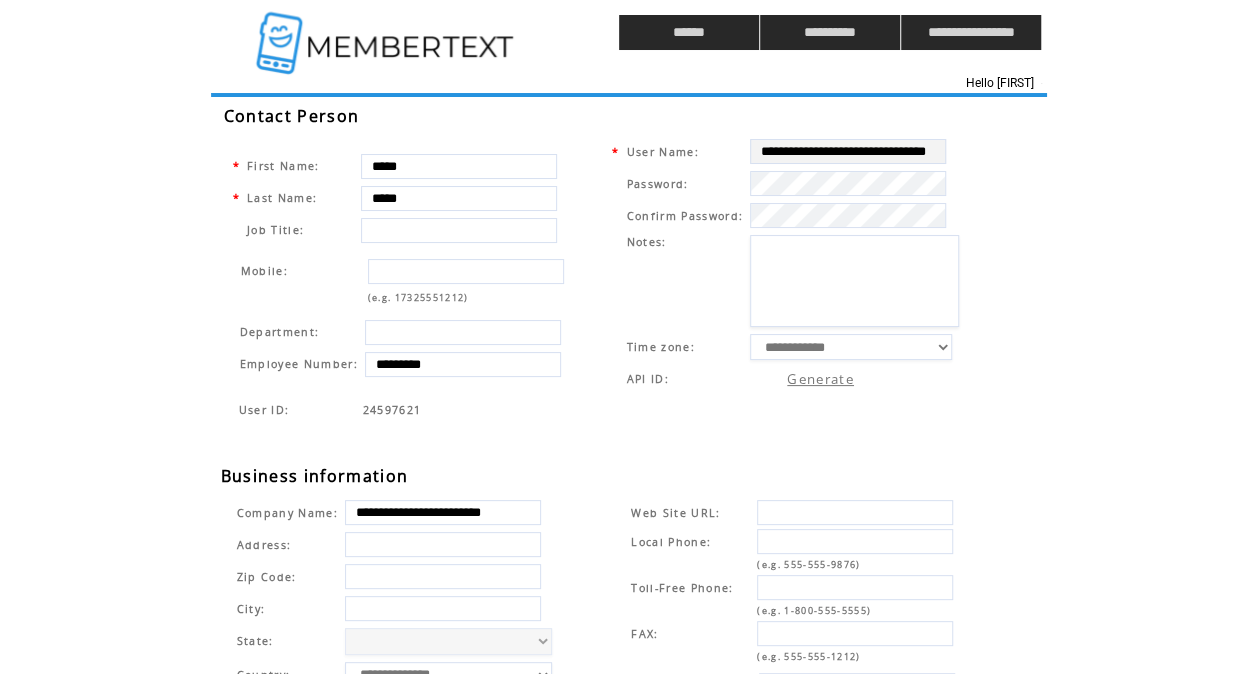 scroll, scrollTop: 0, scrollLeft: 0, axis: both 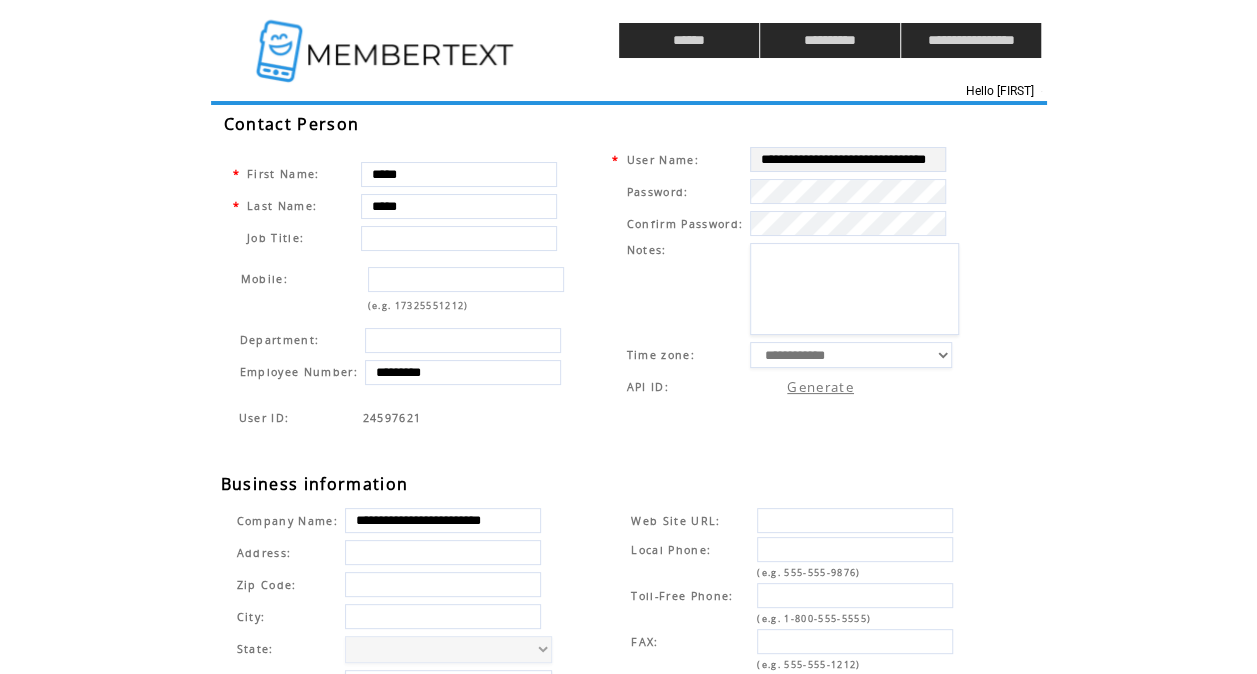 click at bounding box center [387, 40] 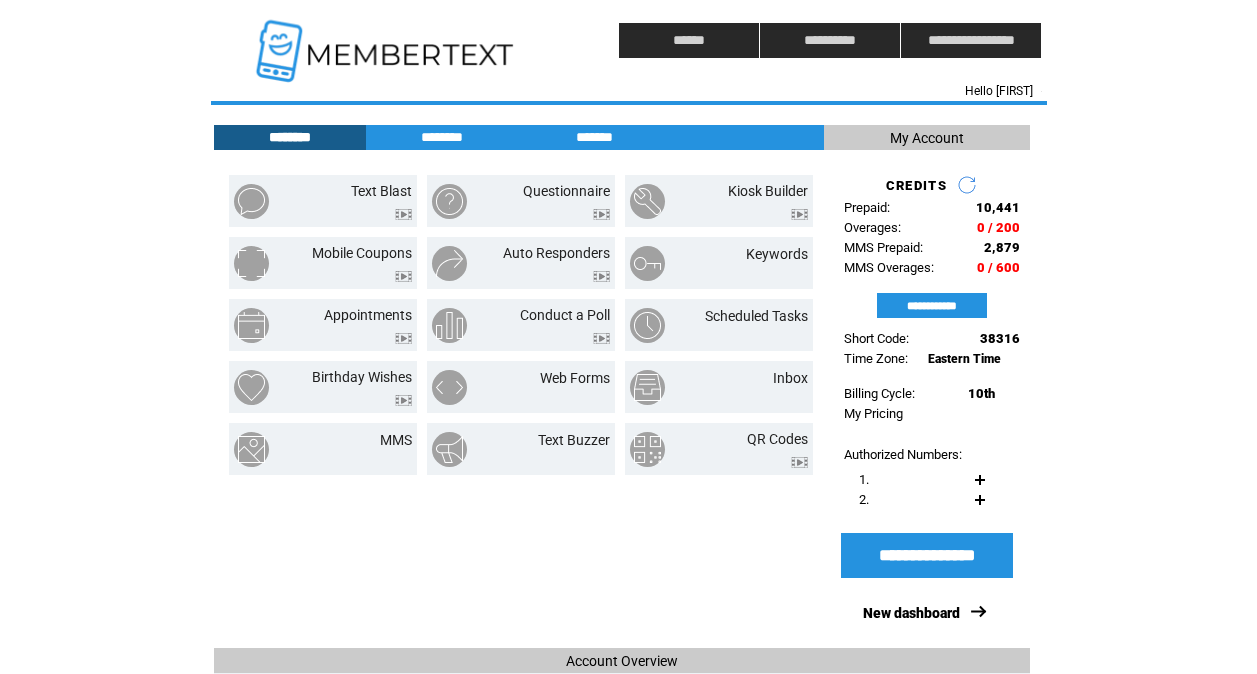 scroll, scrollTop: 0, scrollLeft: 0, axis: both 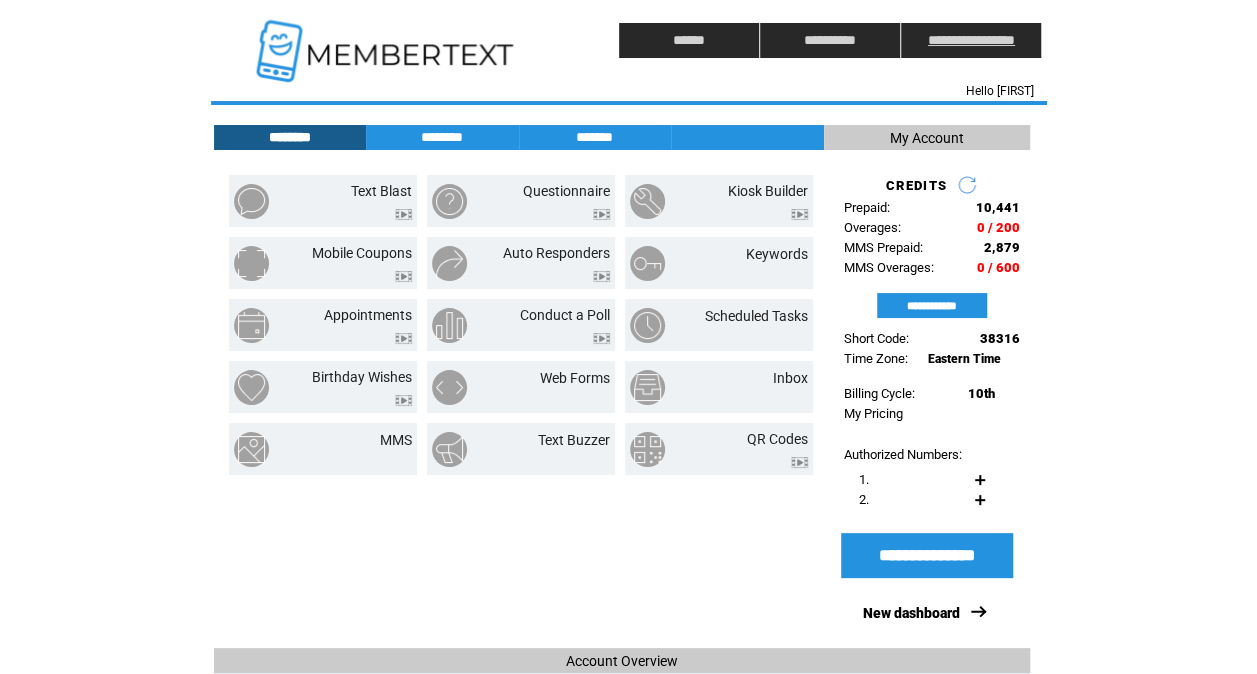 click on "**********" at bounding box center (971, 40) 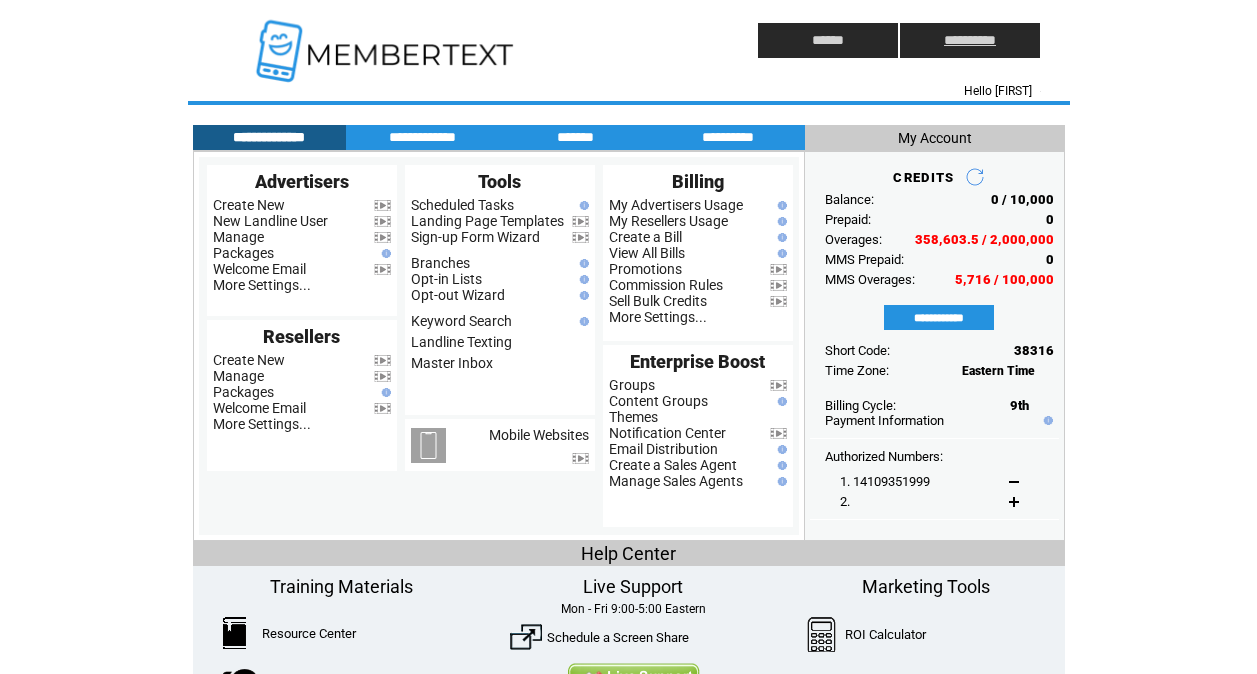 scroll, scrollTop: 0, scrollLeft: 0, axis: both 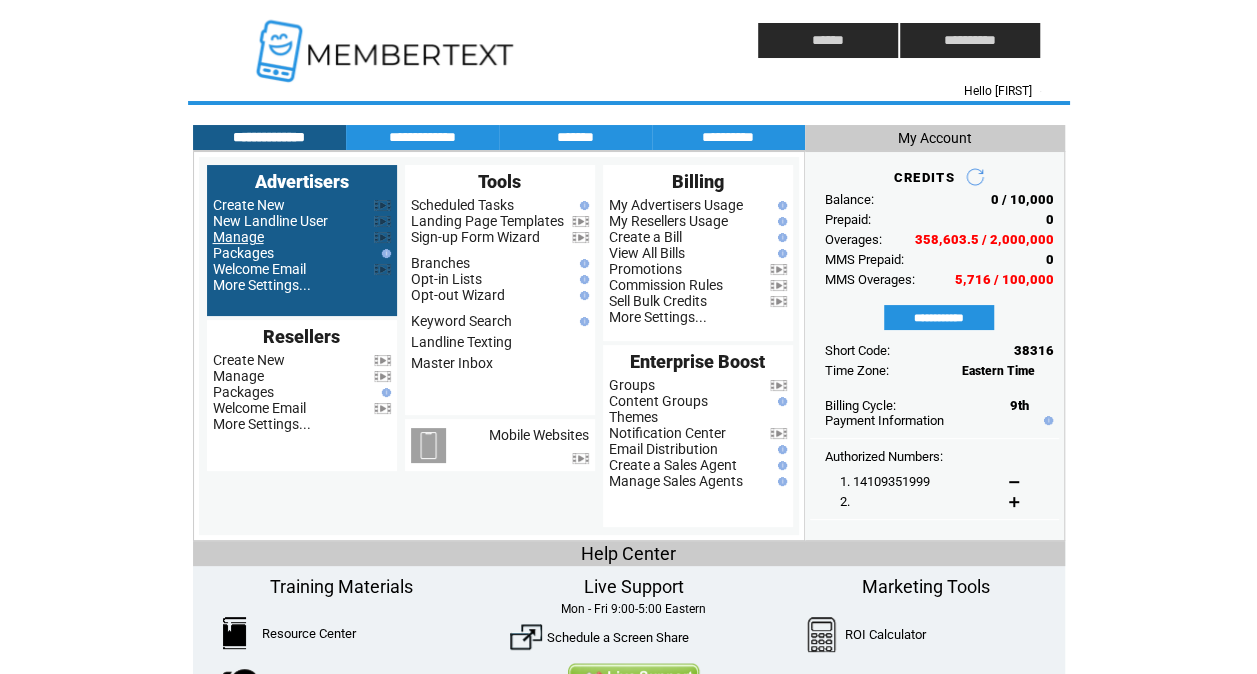 click on "Manage" at bounding box center [238, 237] 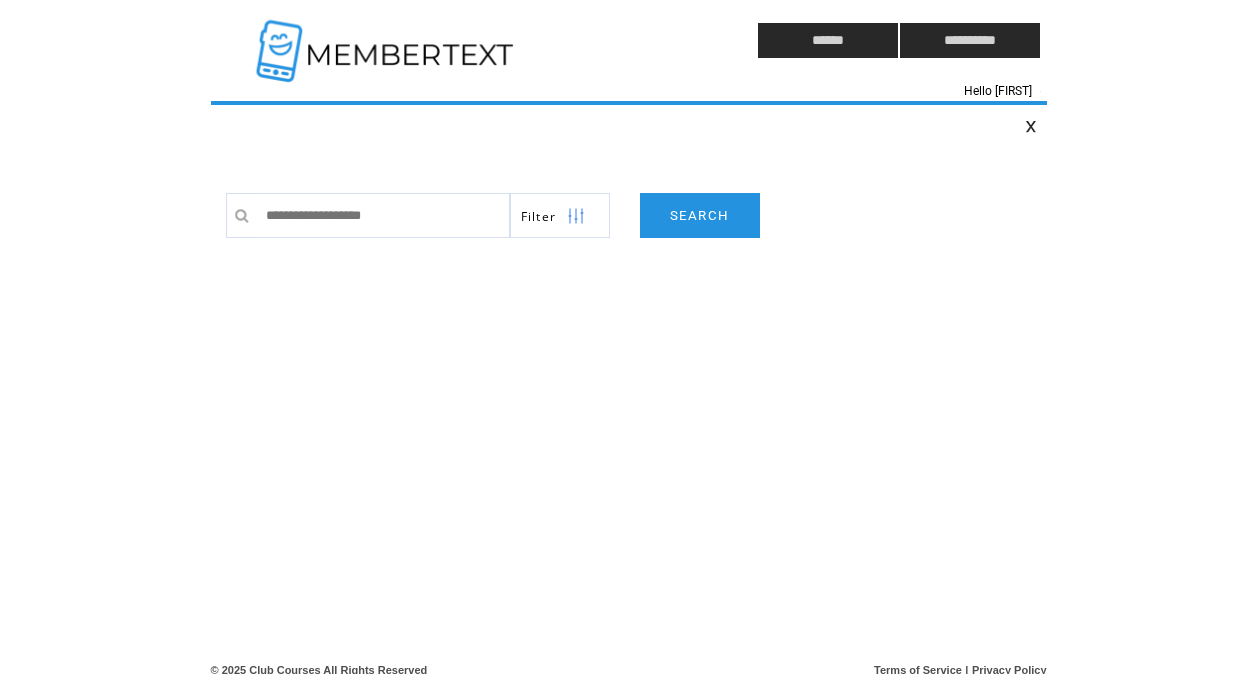 scroll, scrollTop: 0, scrollLeft: 0, axis: both 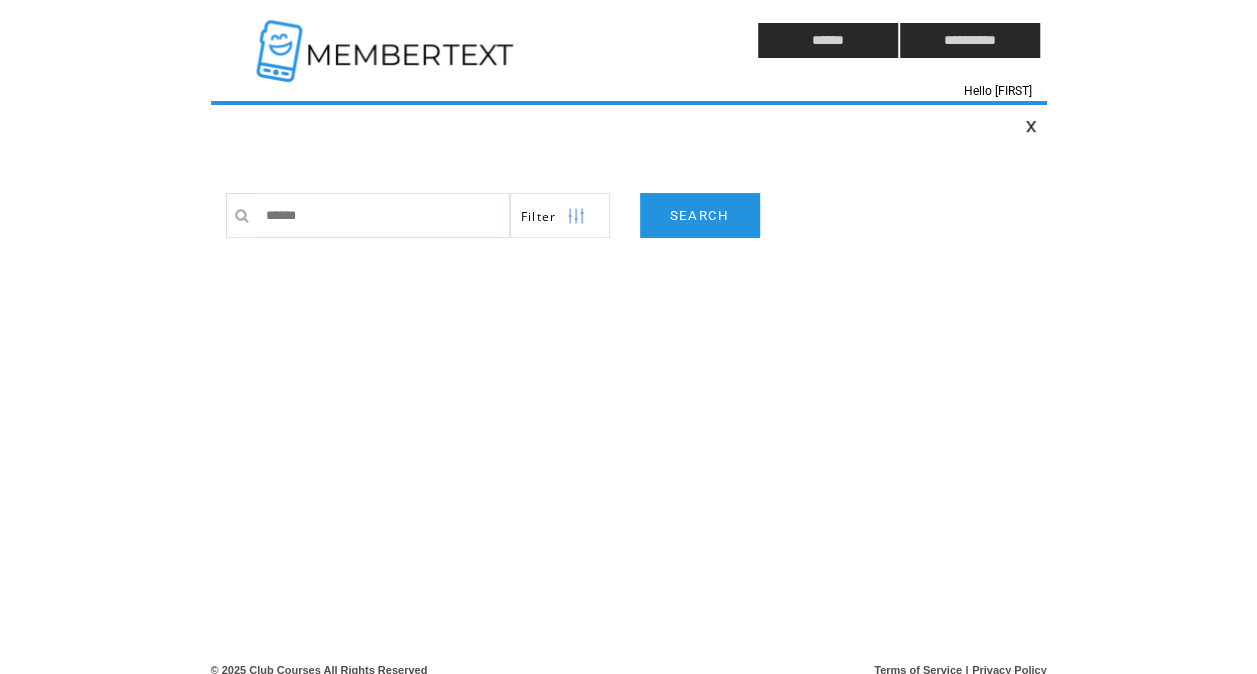 type on "*******" 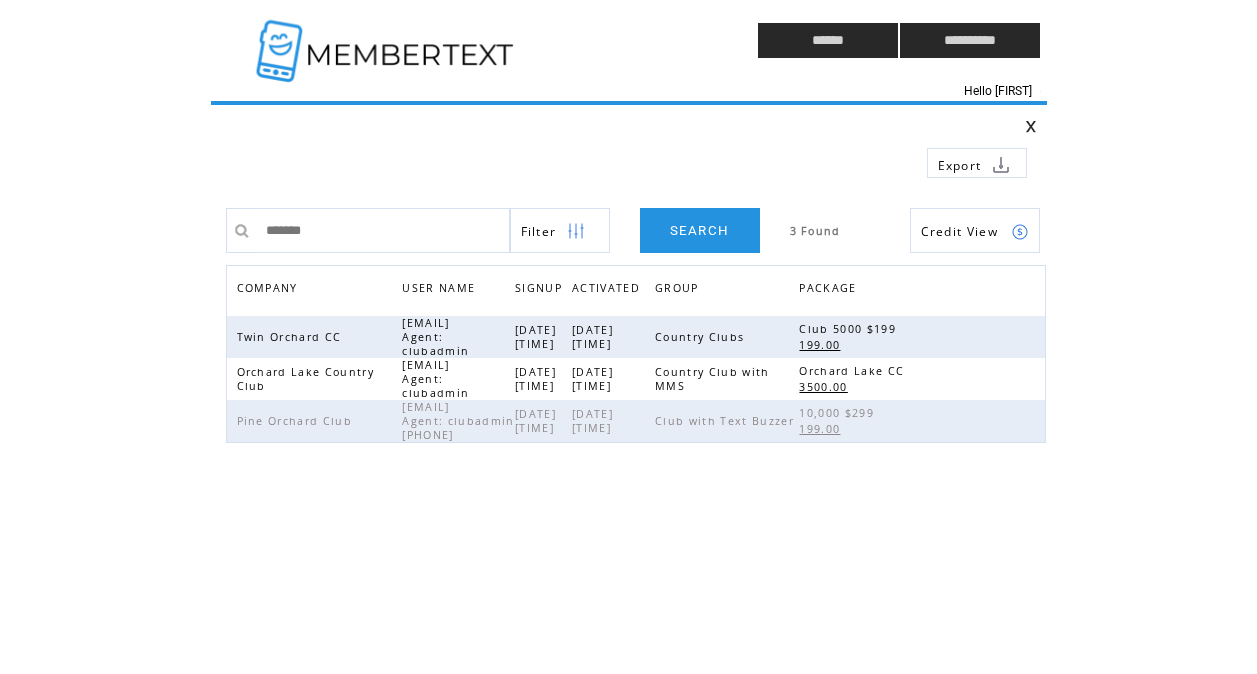 scroll, scrollTop: 0, scrollLeft: 0, axis: both 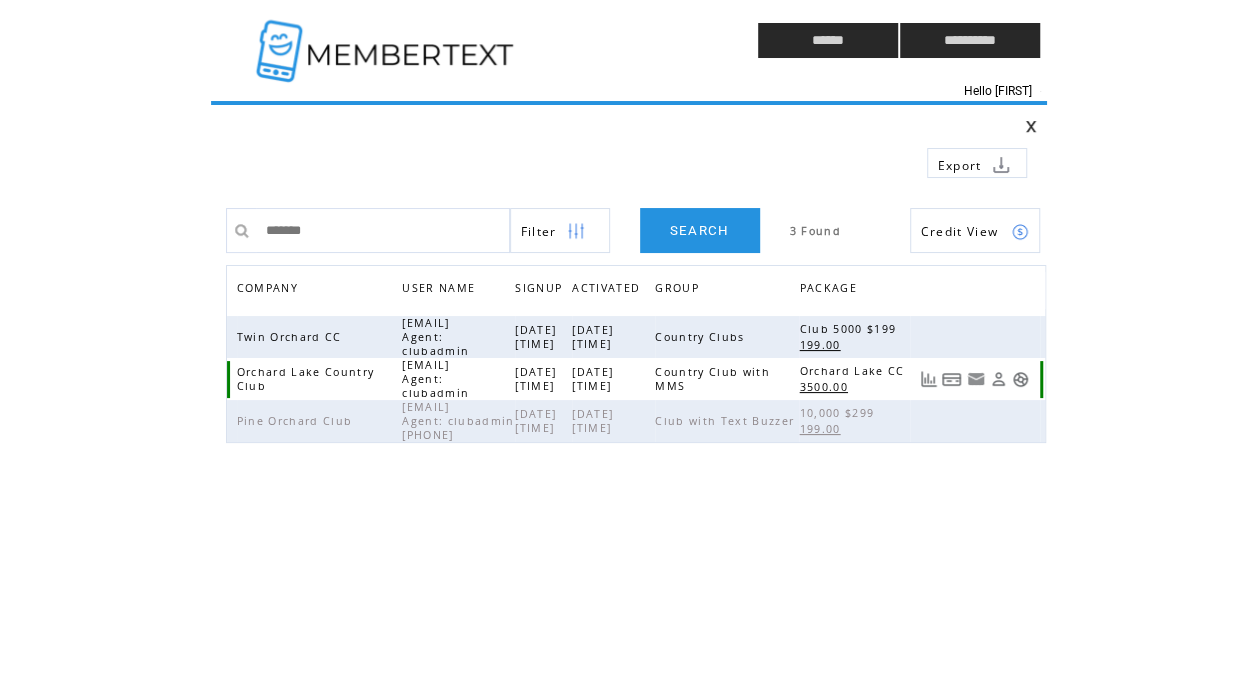 click on "3500.00" at bounding box center (825, 387) 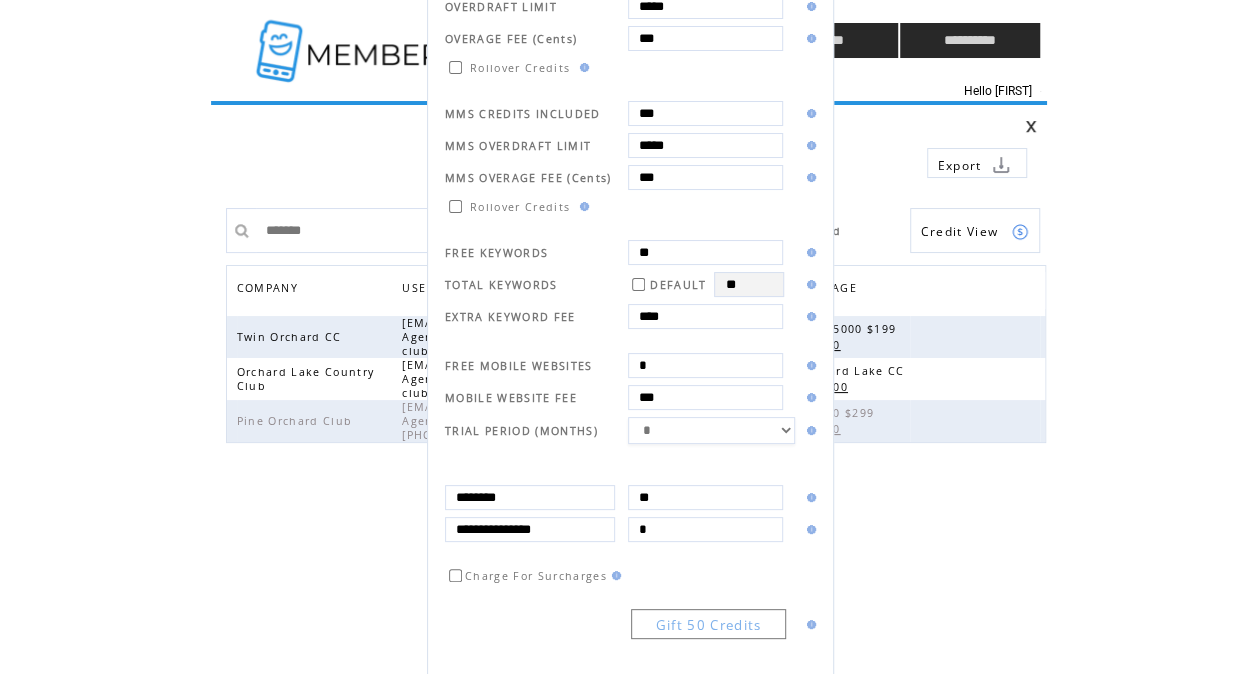scroll, scrollTop: 335, scrollLeft: 0, axis: vertical 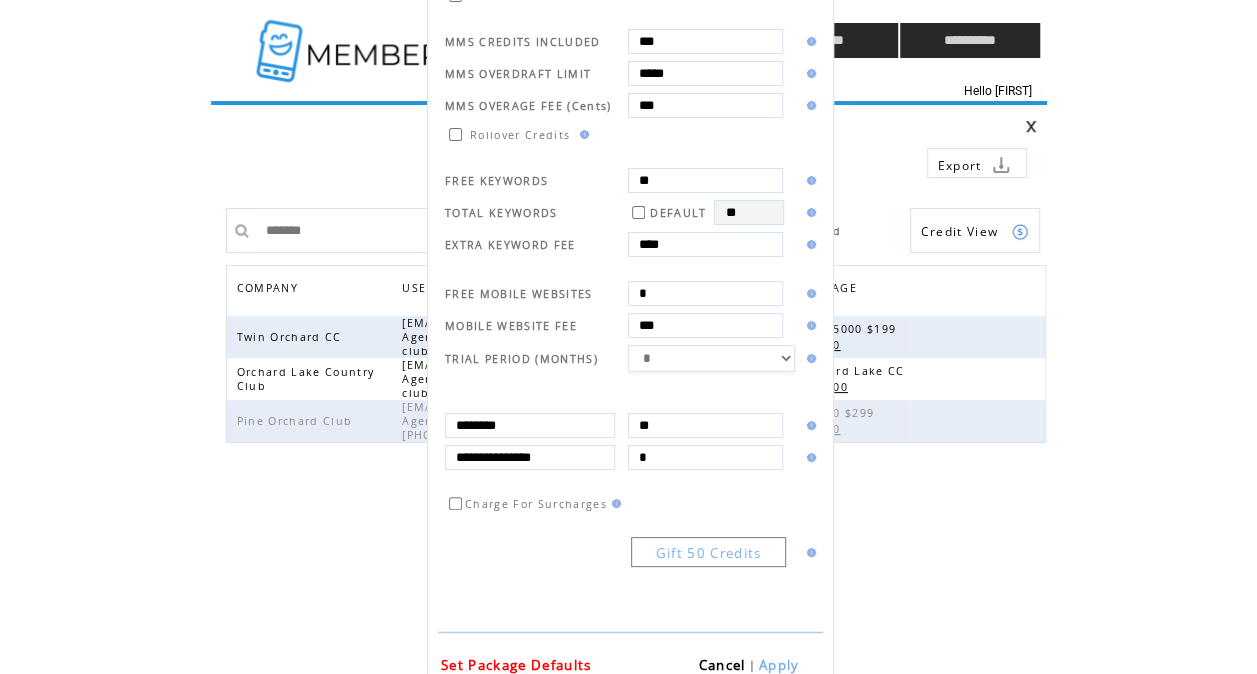 click on "Cancel" at bounding box center (721, 665) 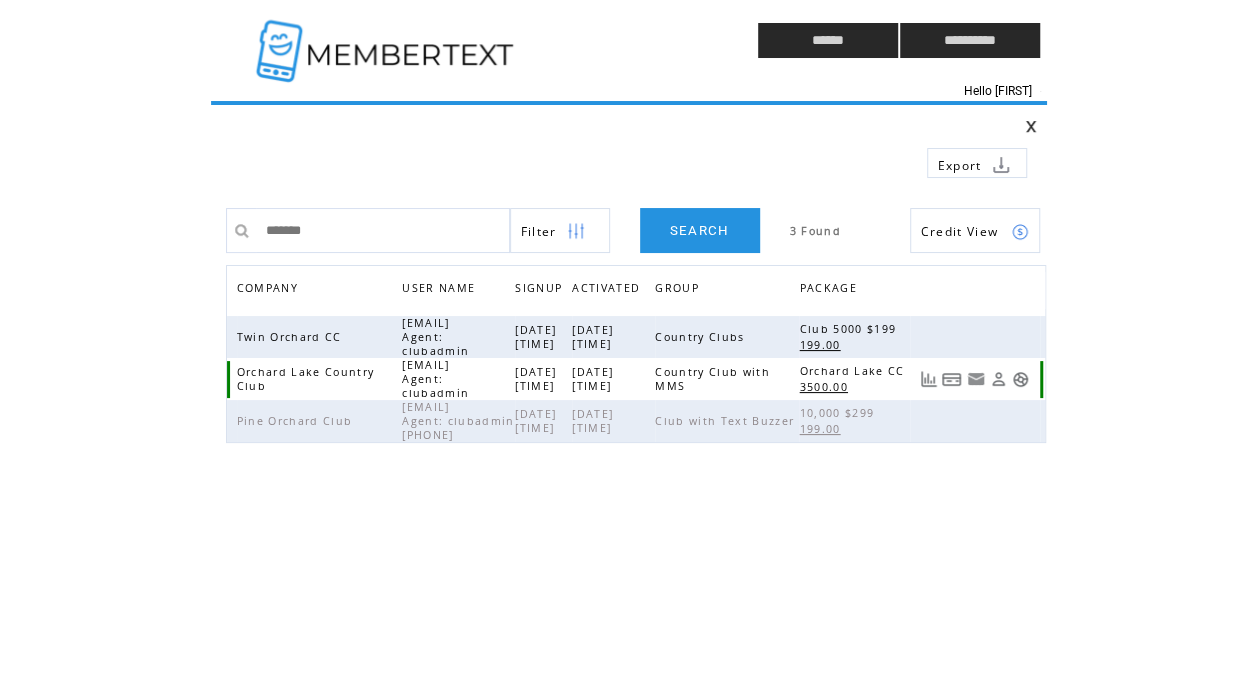 click at bounding box center (998, 379) 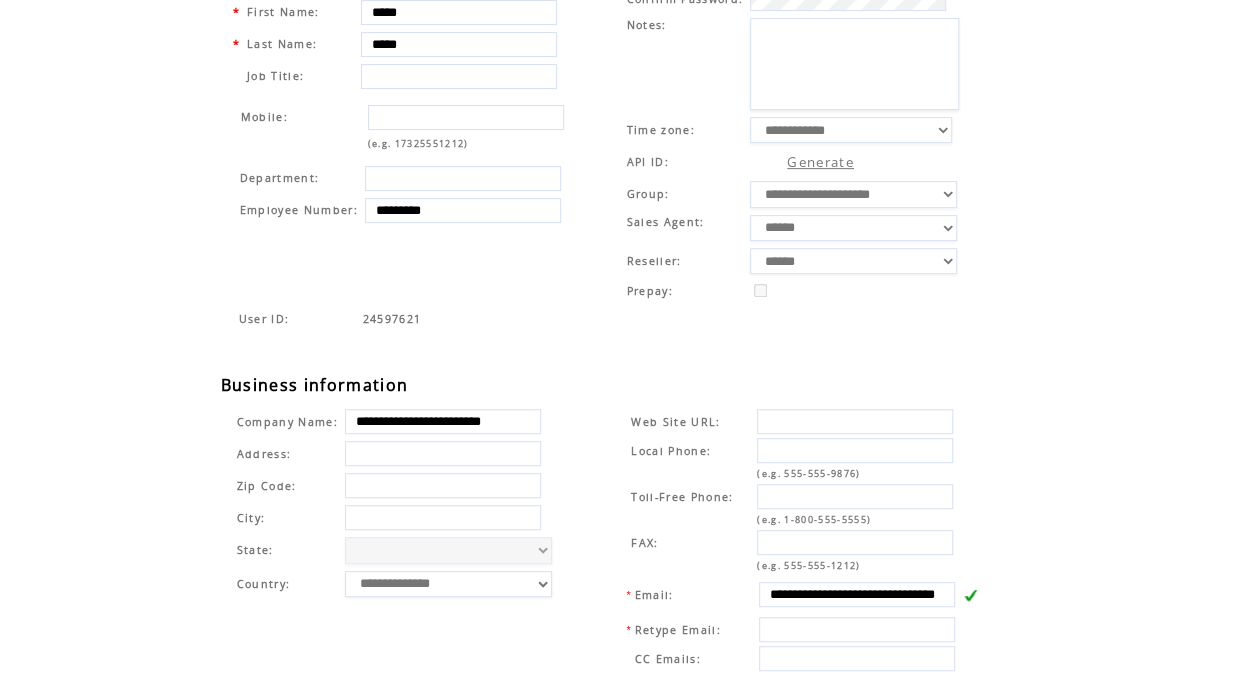 scroll, scrollTop: 0, scrollLeft: 0, axis: both 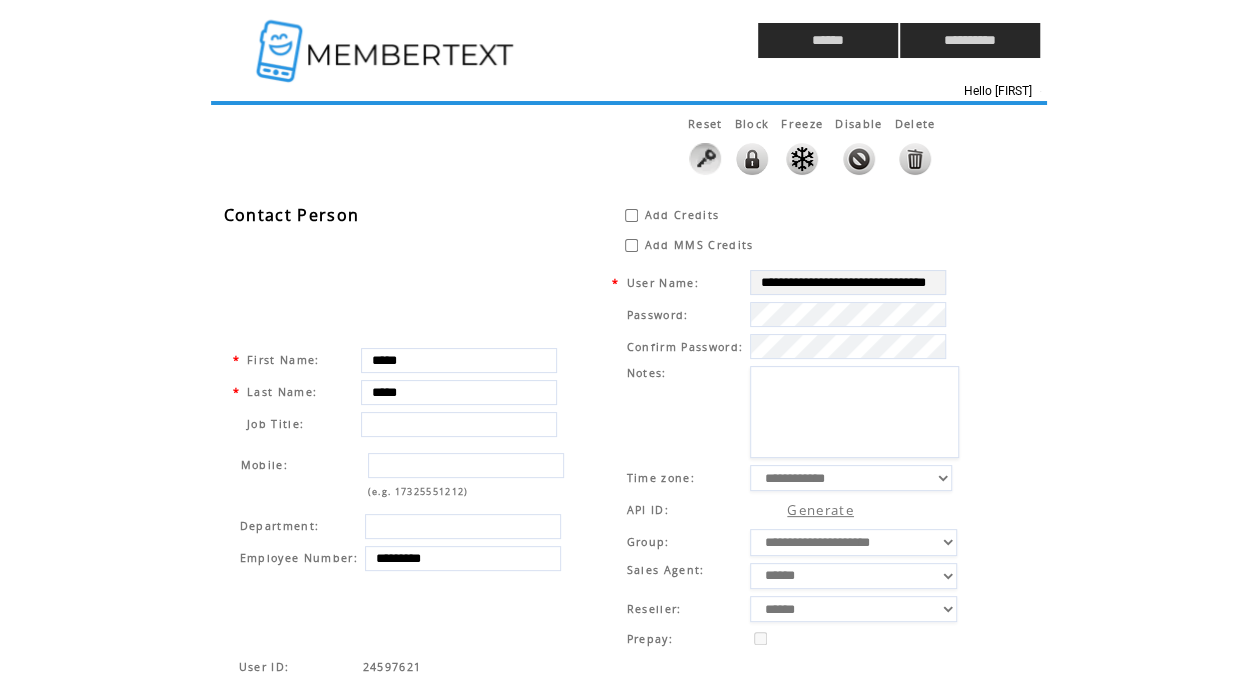 click at bounding box center (447, 40) 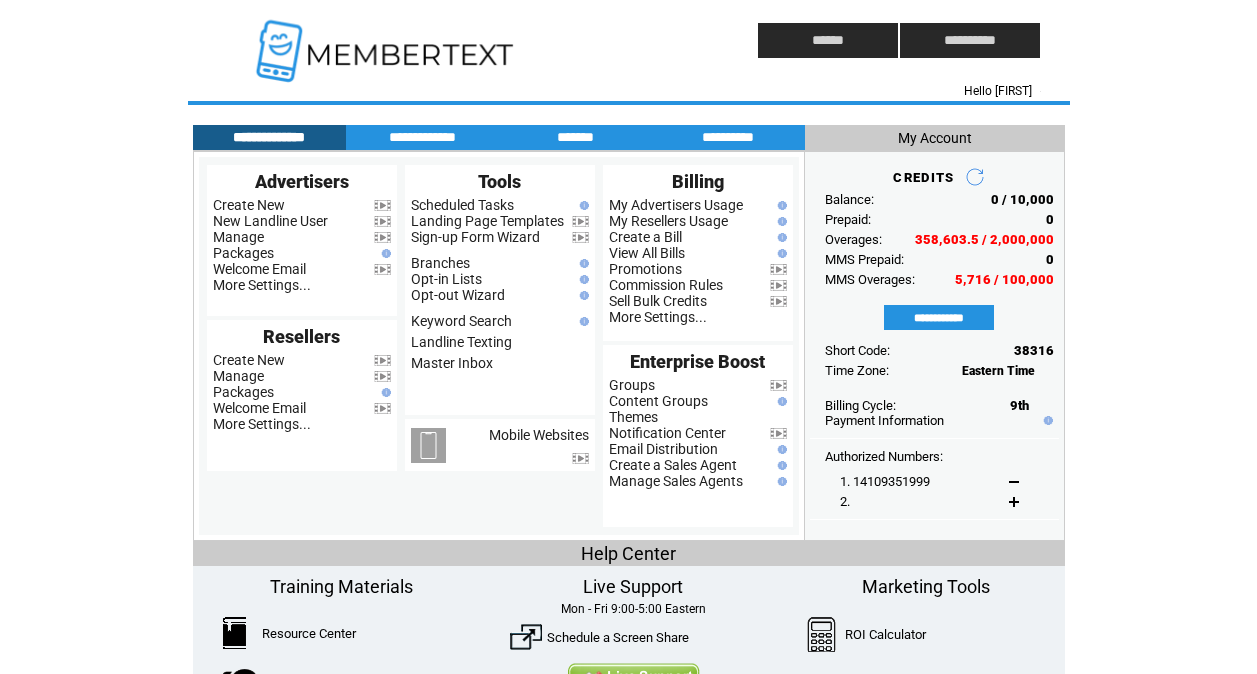 scroll, scrollTop: 0, scrollLeft: 0, axis: both 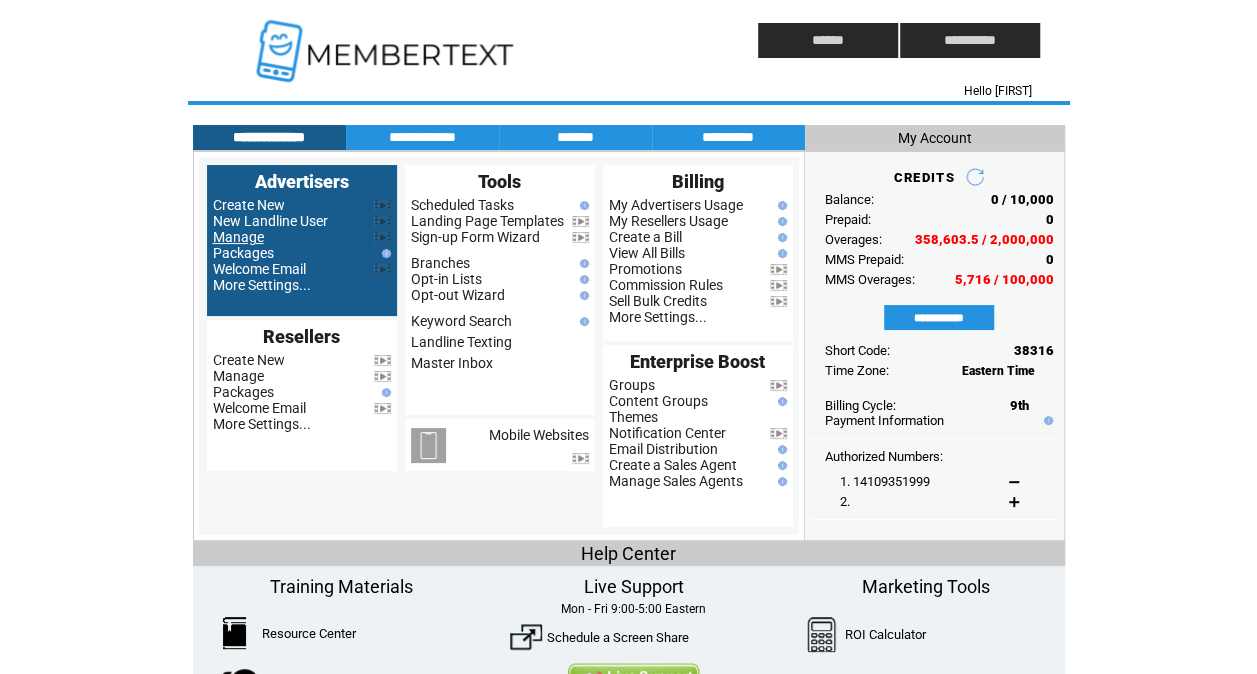 click on "Manage" at bounding box center [238, 237] 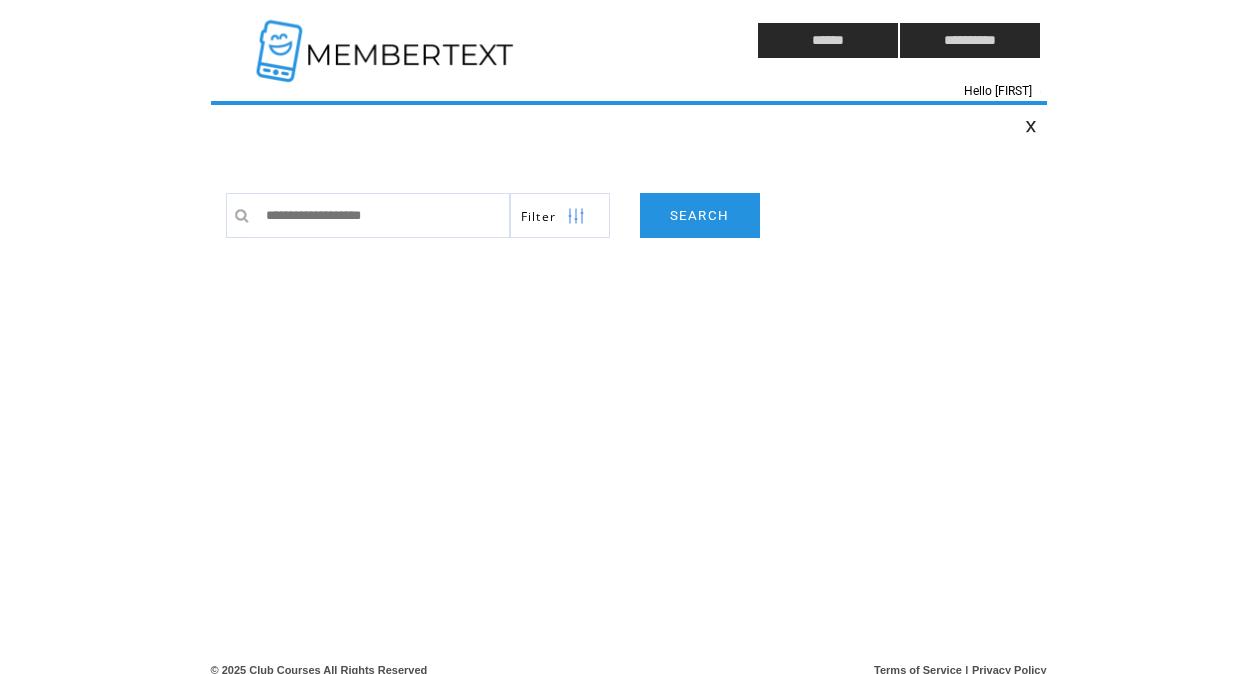 scroll, scrollTop: 0, scrollLeft: 0, axis: both 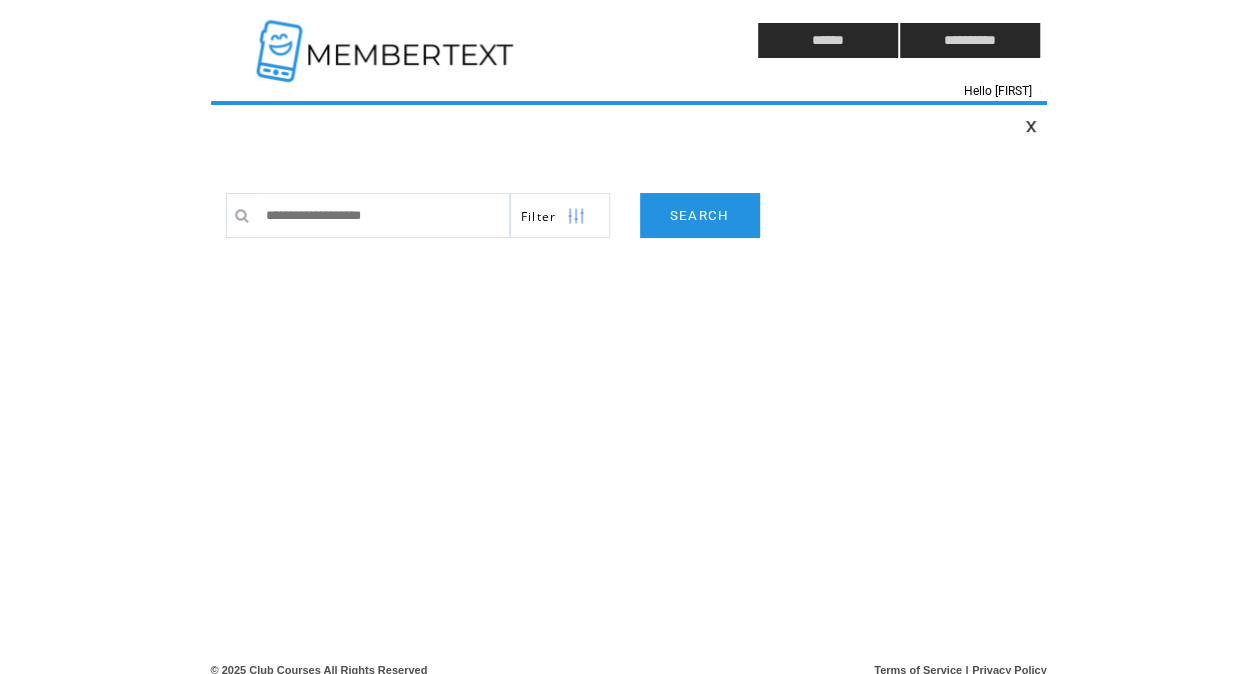 click at bounding box center [447, 40] 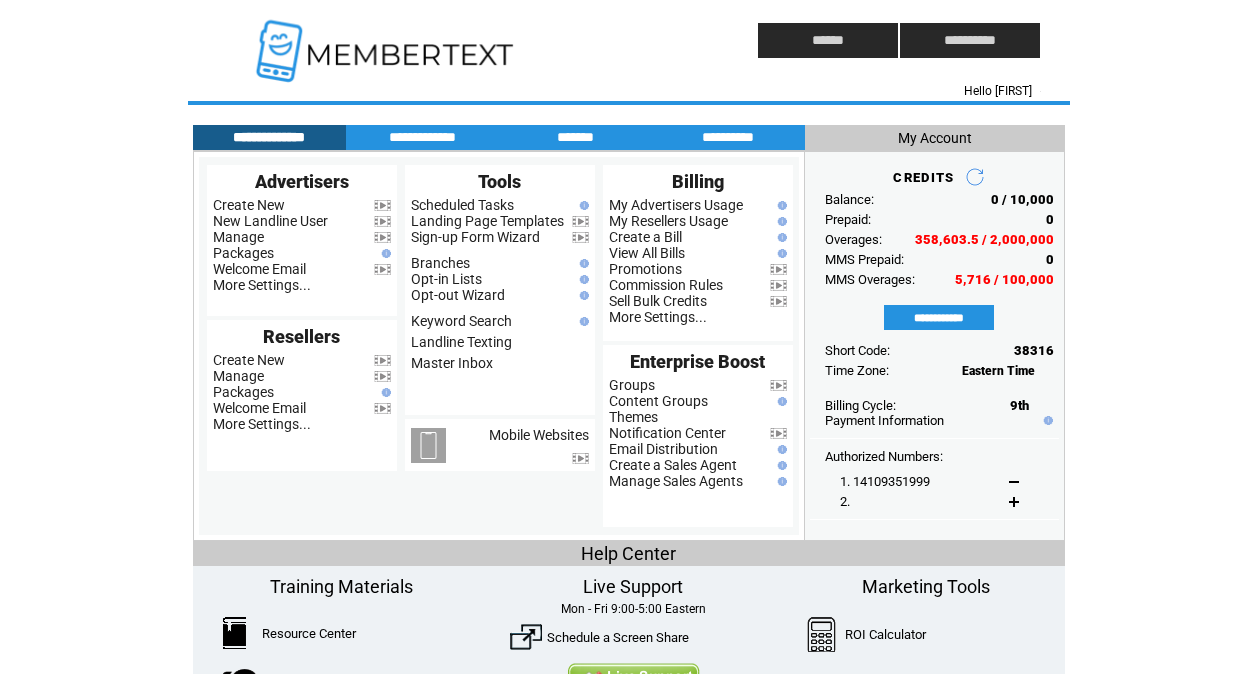 scroll, scrollTop: 0, scrollLeft: 0, axis: both 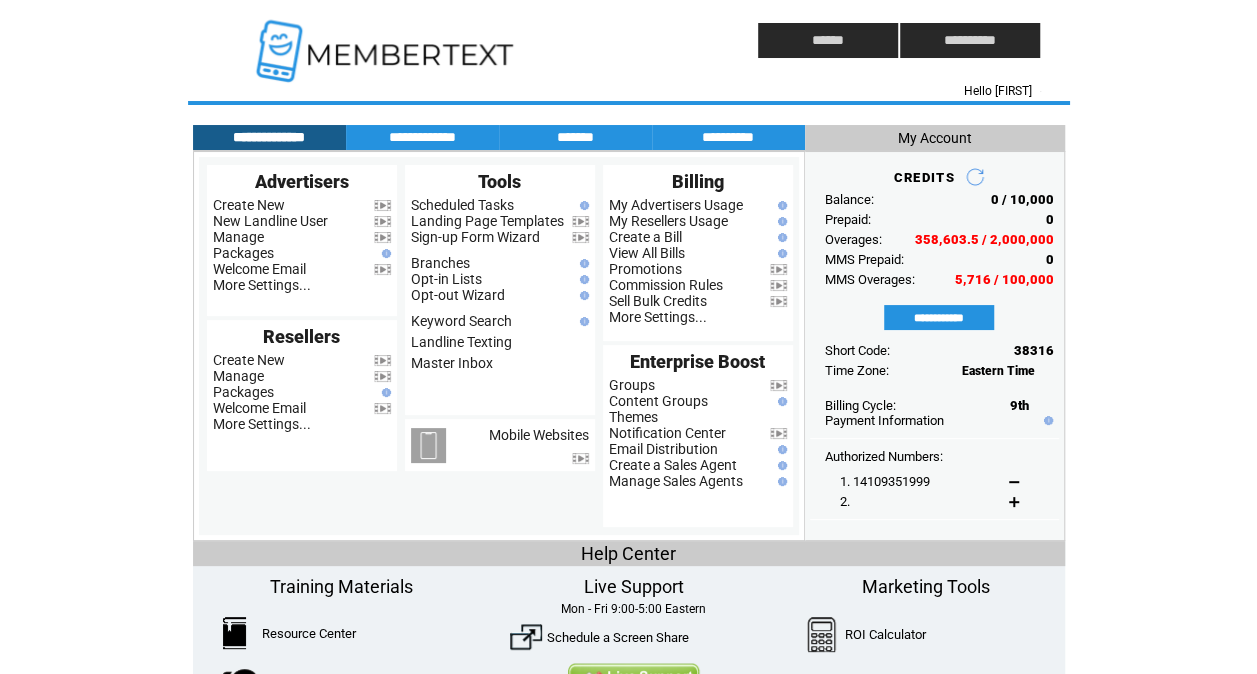 click on "**********" 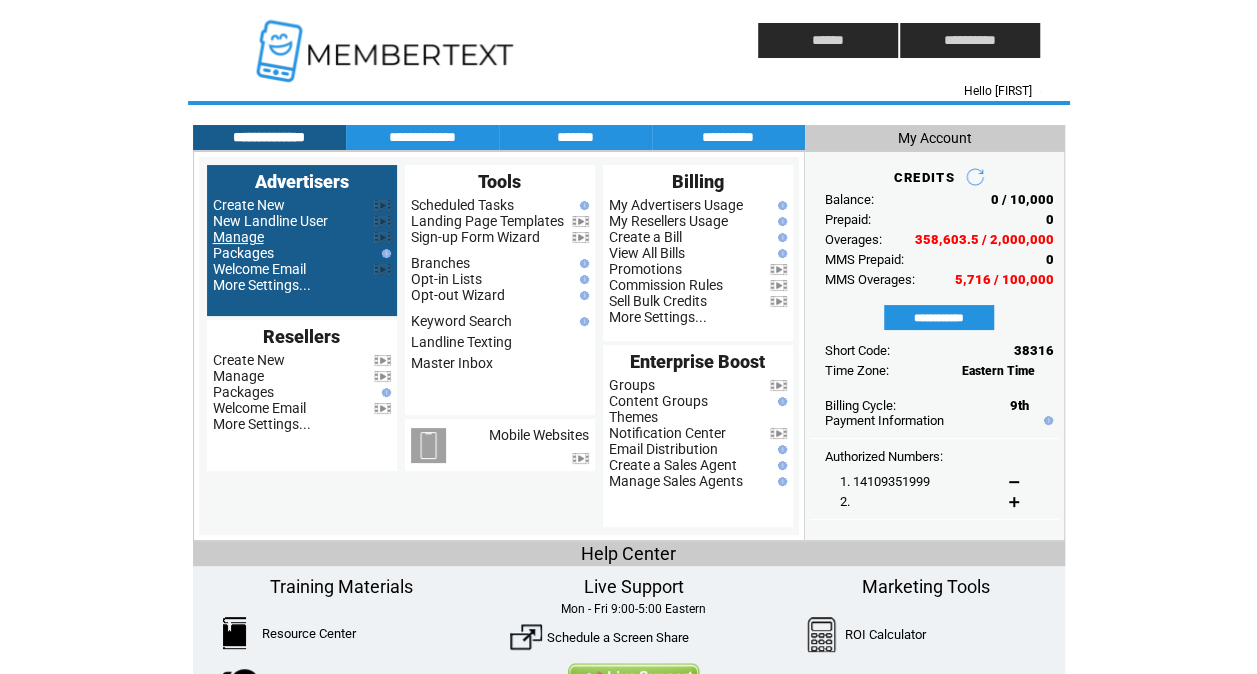 click on "Manage" at bounding box center (238, 237) 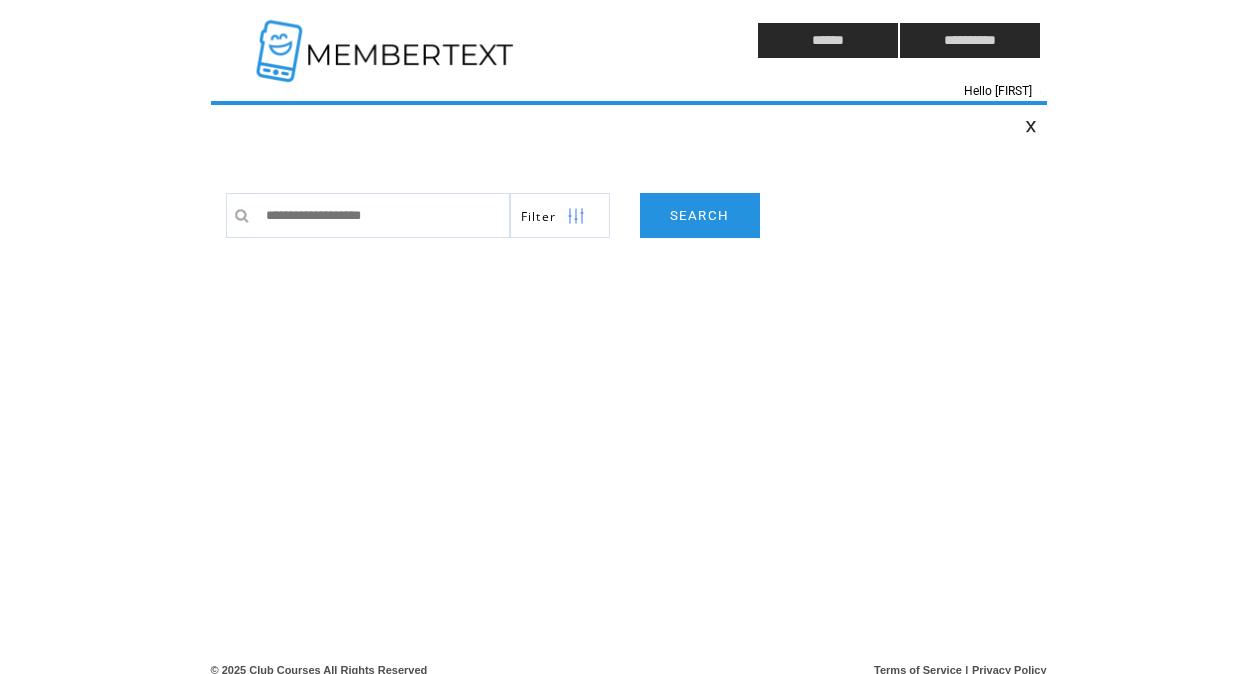 scroll, scrollTop: 0, scrollLeft: 0, axis: both 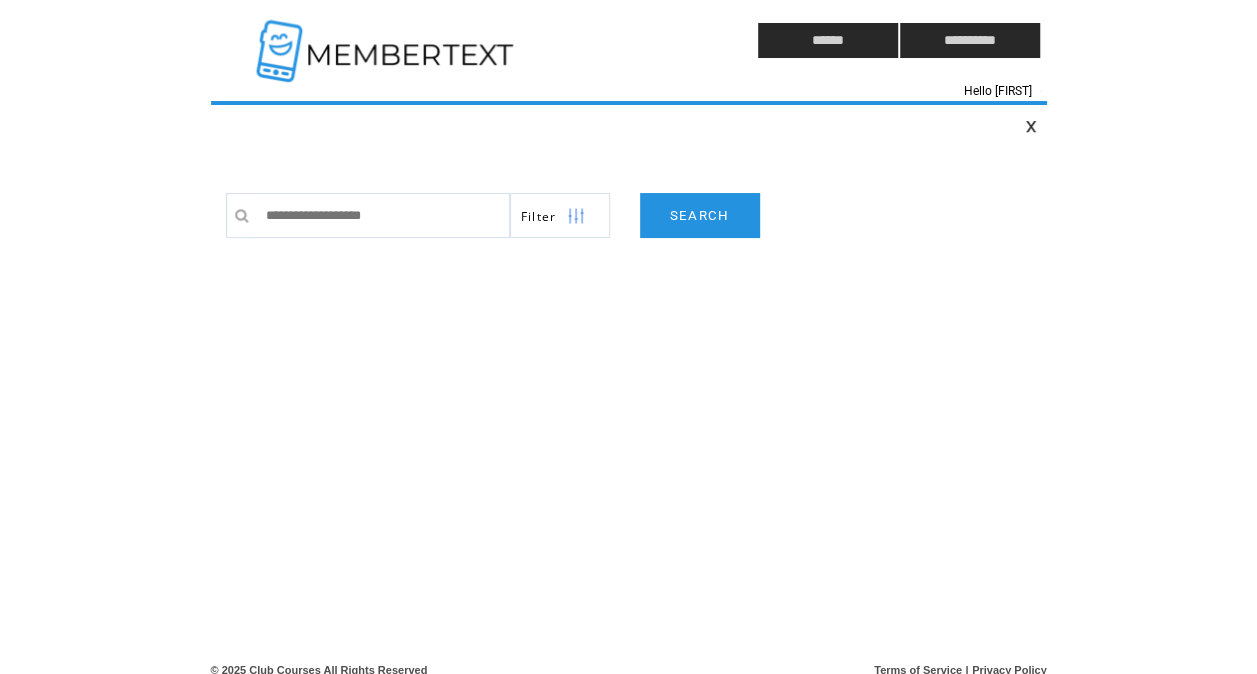 click on "**********" 